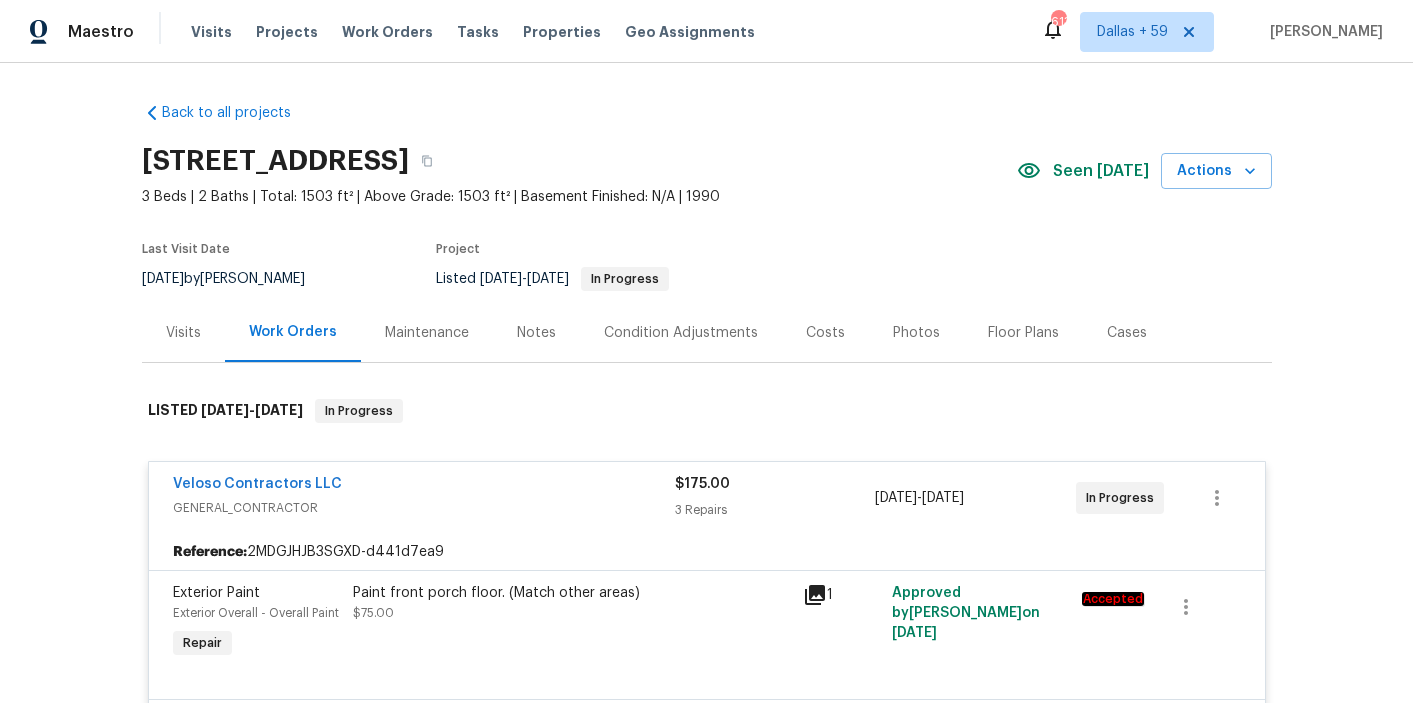 scroll, scrollTop: 0, scrollLeft: 0, axis: both 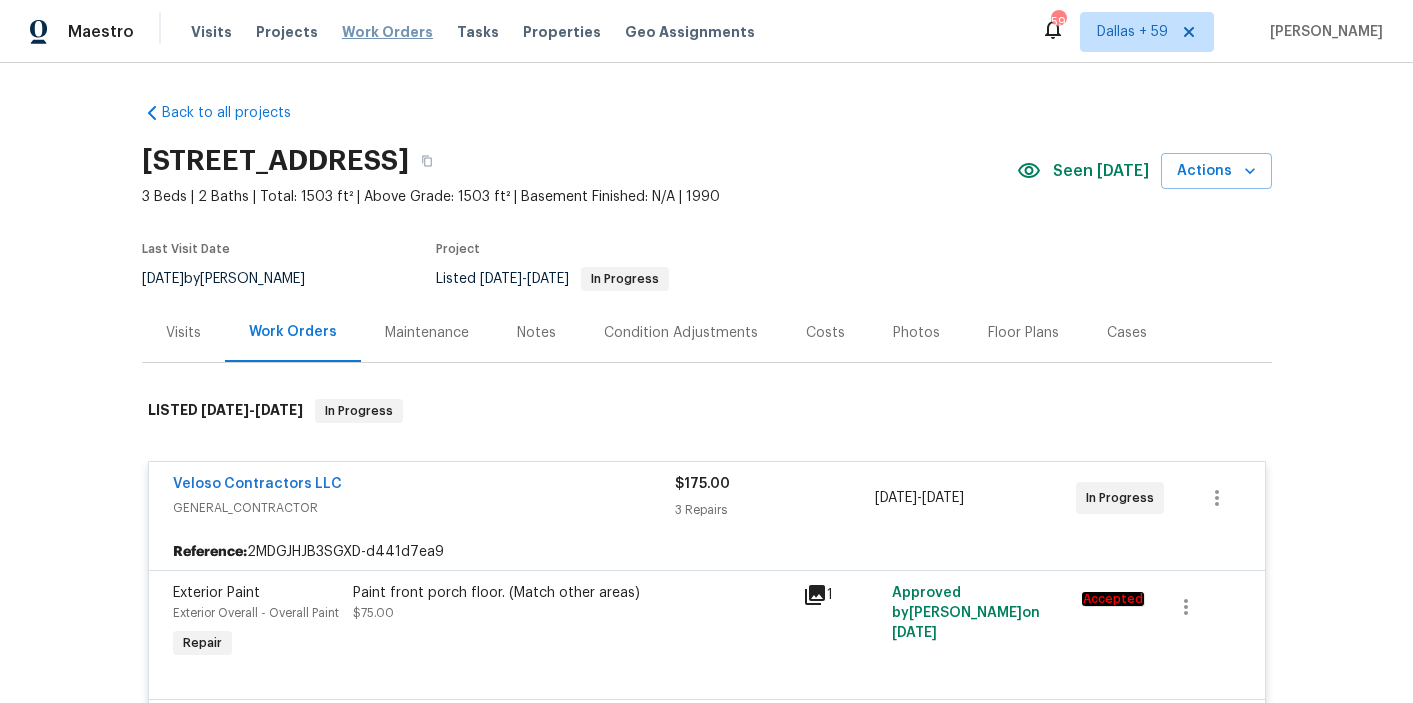 click on "Work Orders" at bounding box center (387, 32) 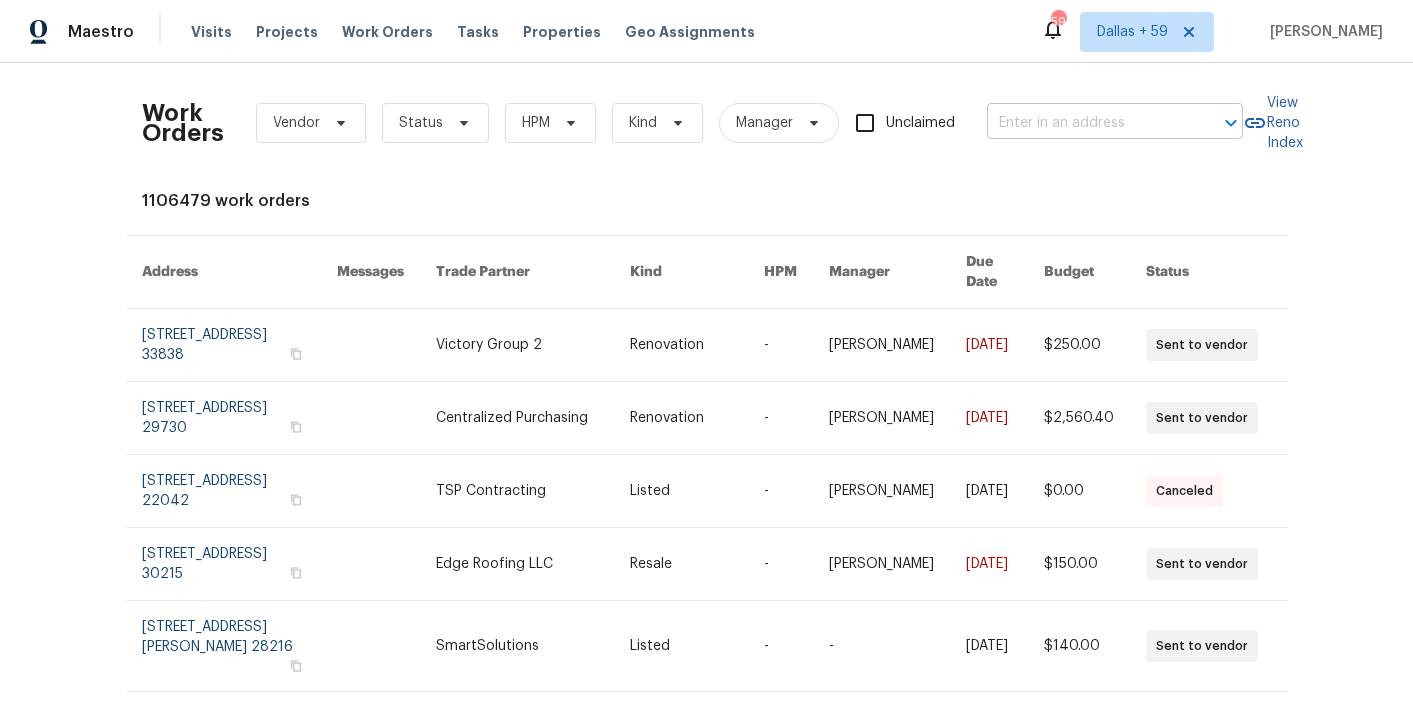 click at bounding box center [1087, 123] 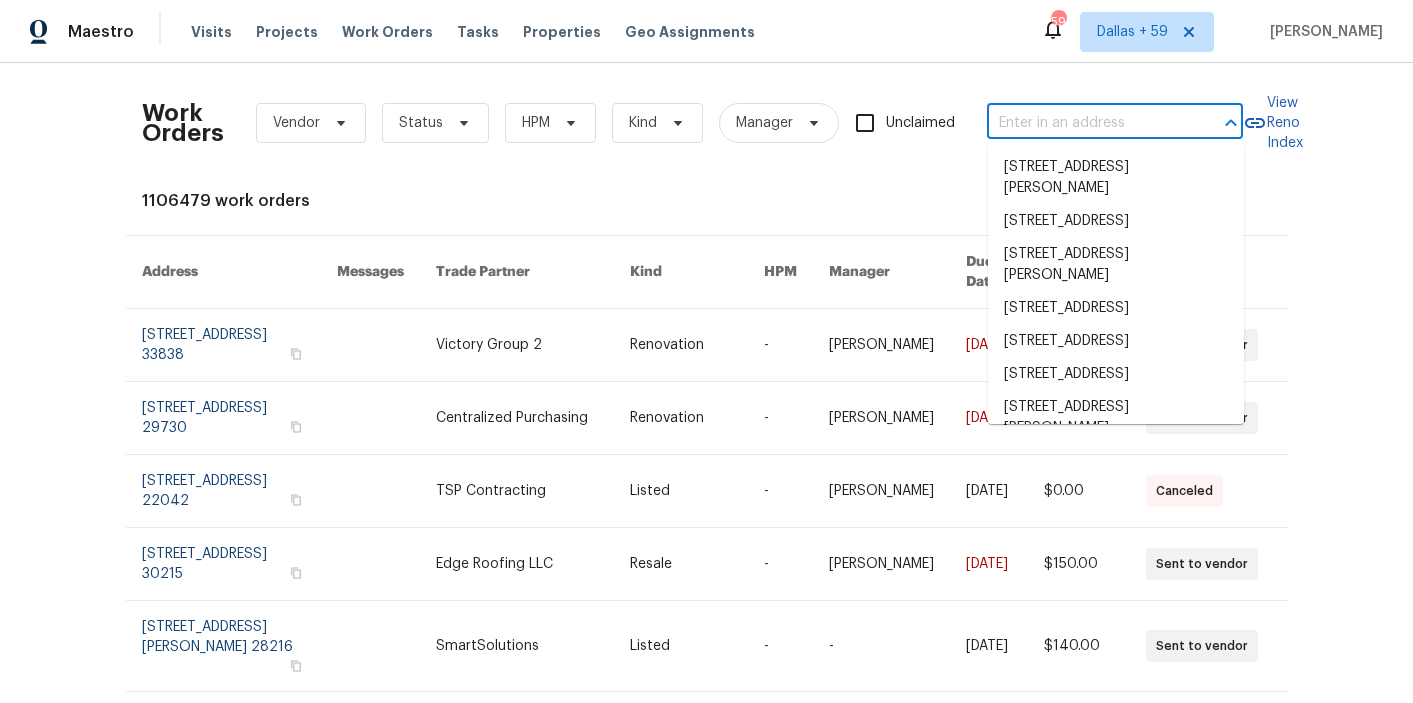 paste on "600 Virginia Dr Round Rock, TX 78664" 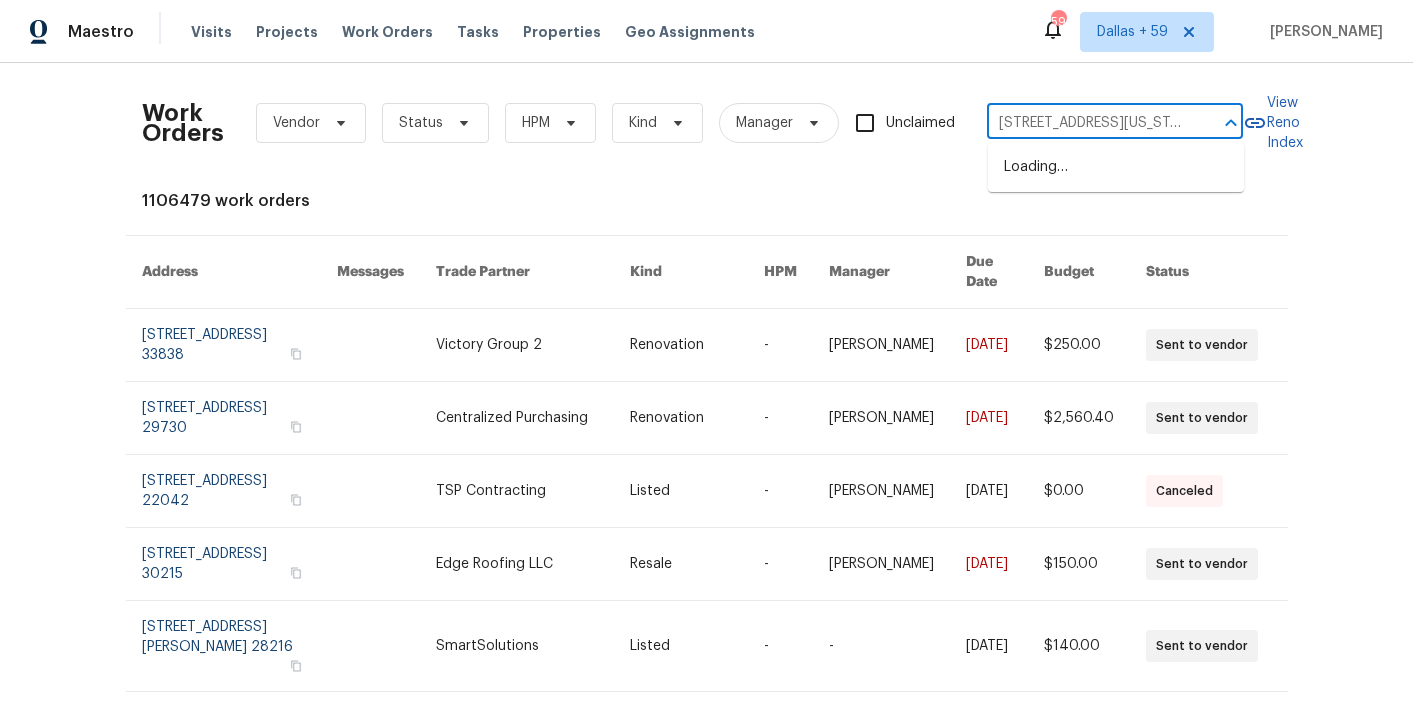 scroll, scrollTop: 0, scrollLeft: 63, axis: horizontal 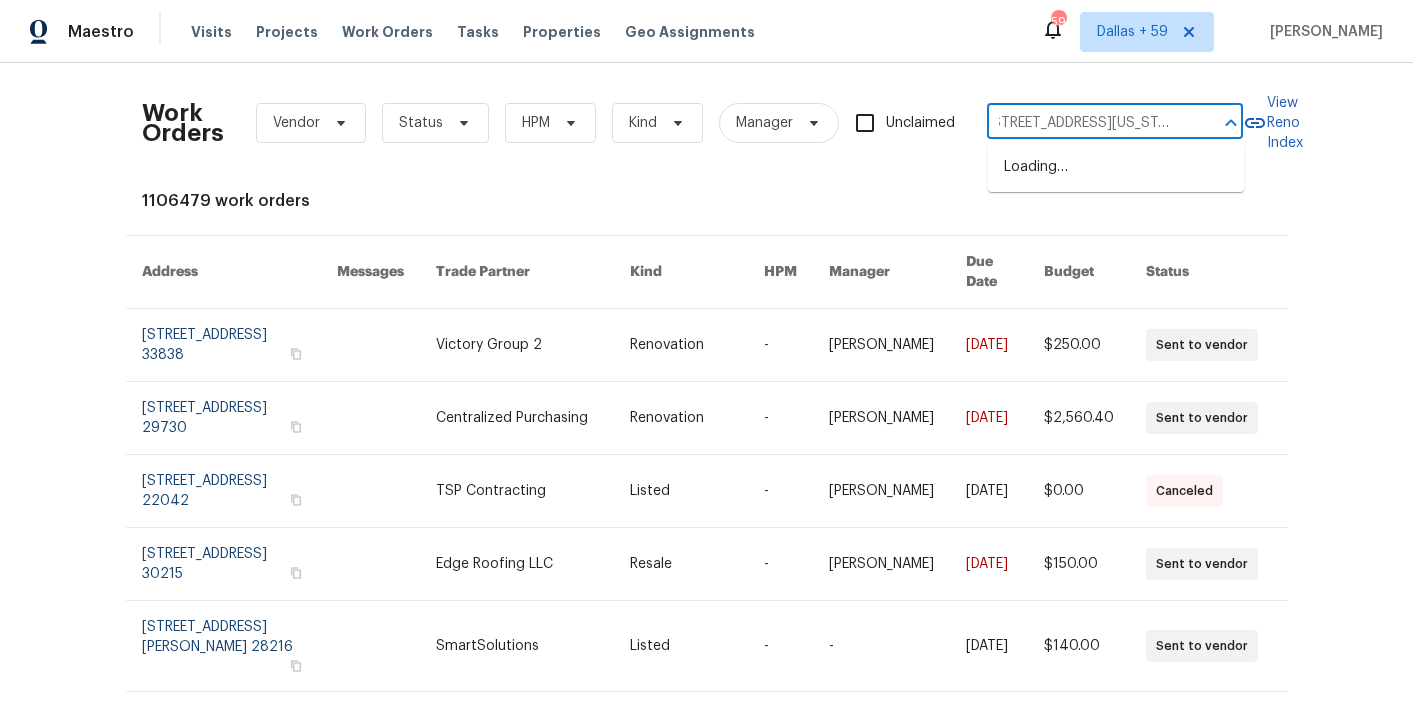 type on "600 Virginia Dr Round Rock, TX 78664" 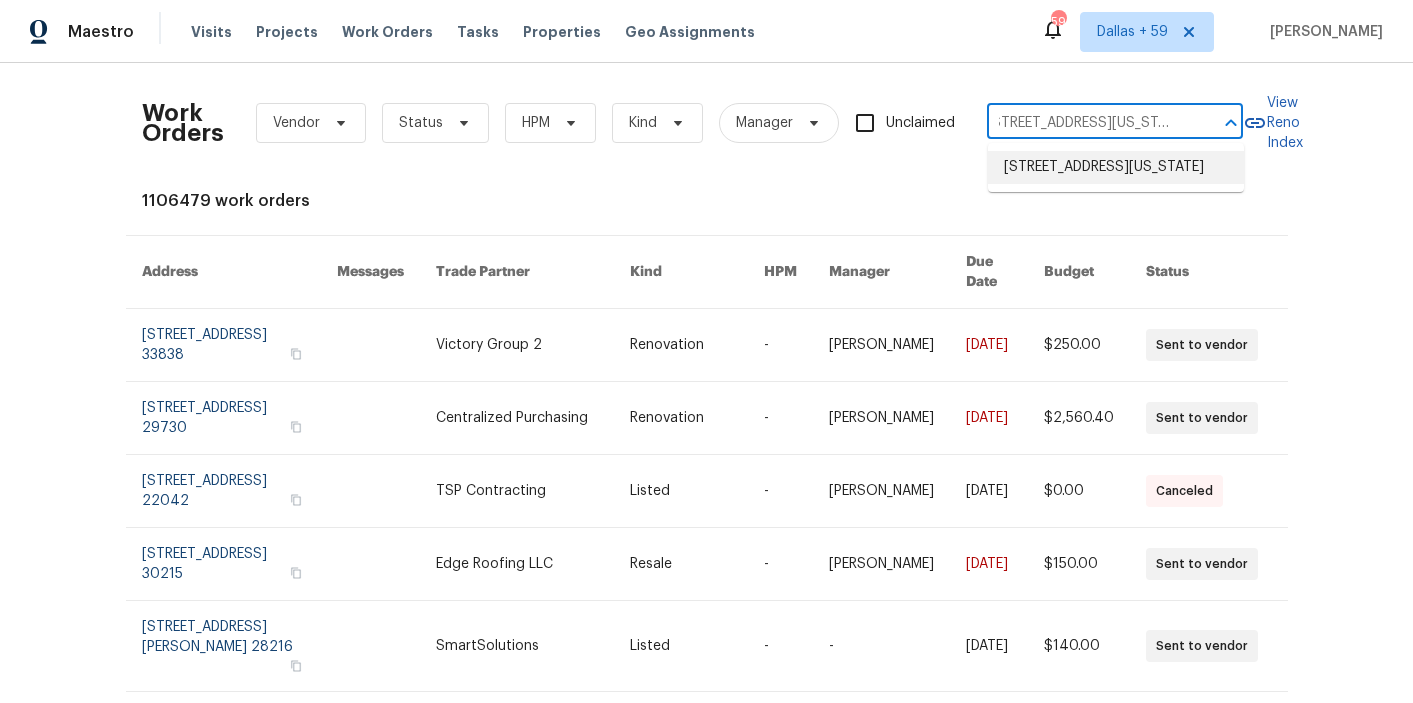 click on "600 Virginia Dr, Round Rock, TX 78664" at bounding box center [1116, 167] 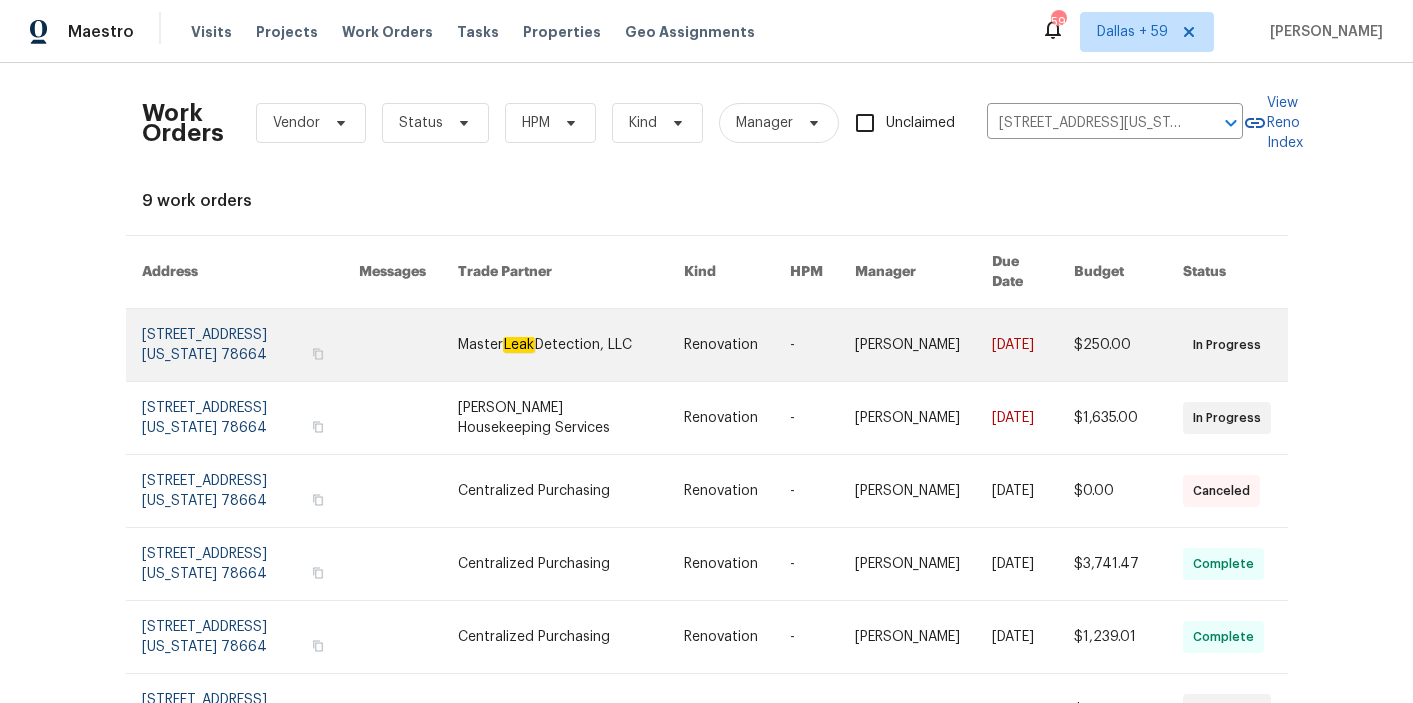 click at bounding box center [571, 345] 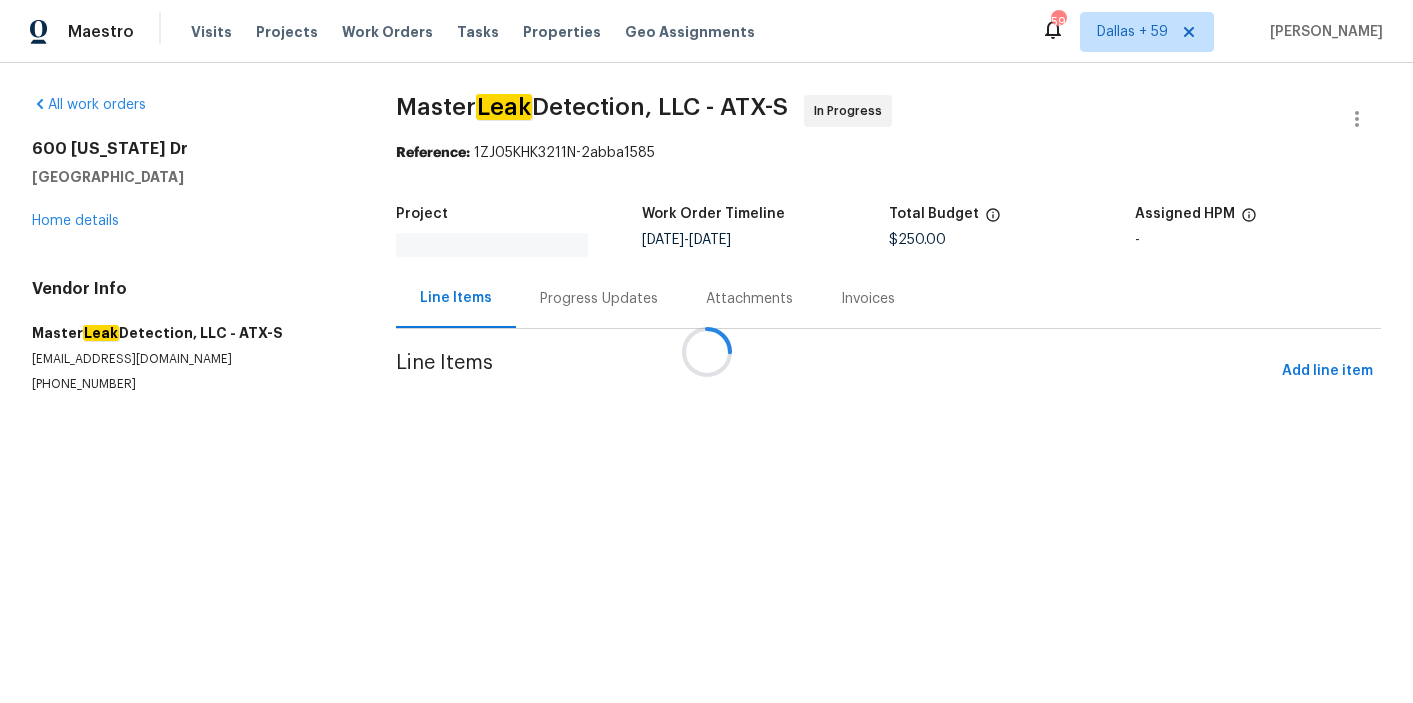 click at bounding box center (706, 351) 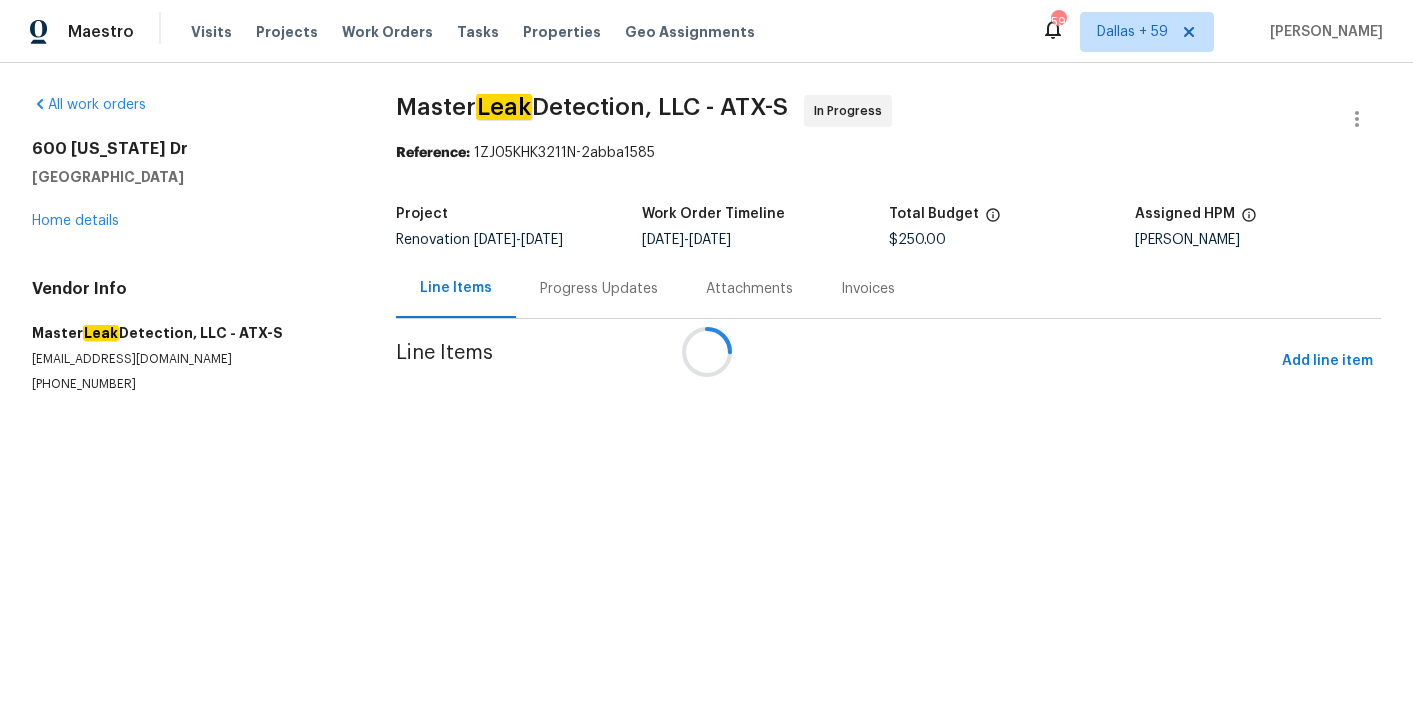 click at bounding box center (706, 351) 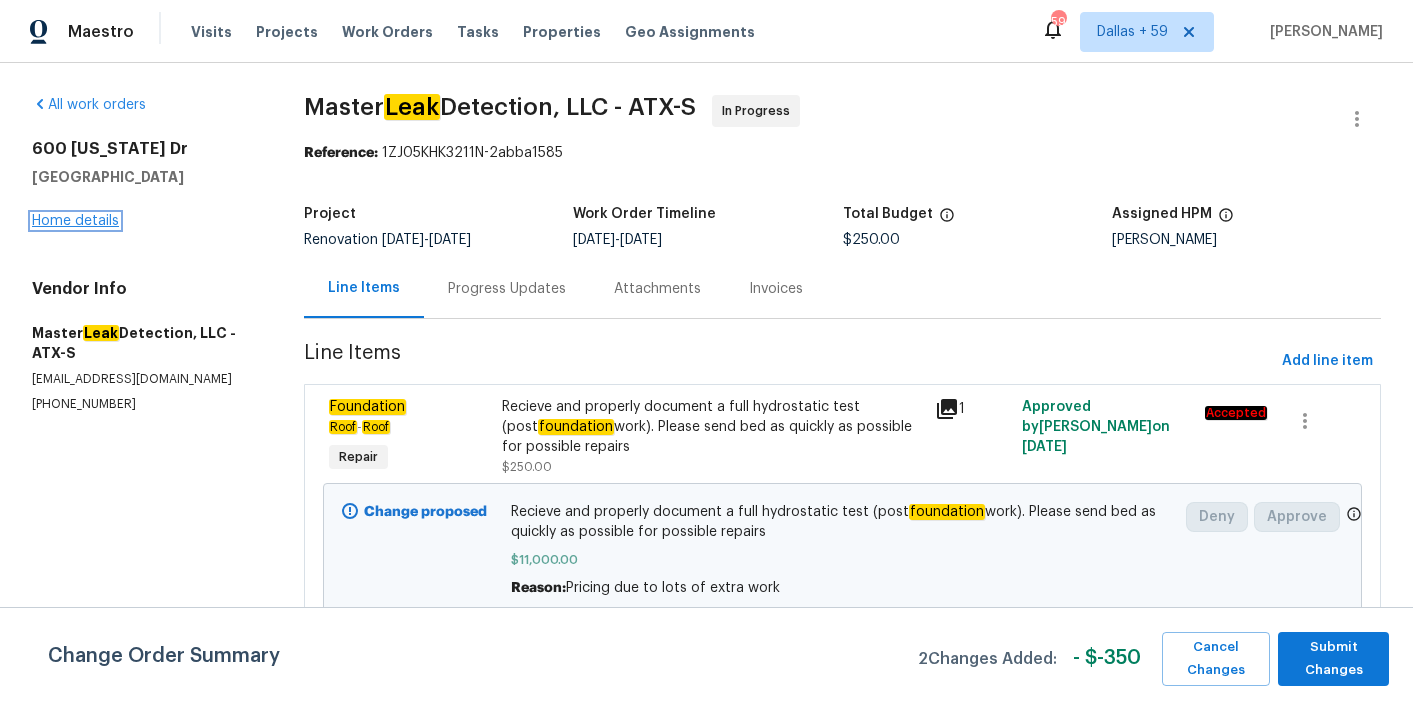 click on "Home details" at bounding box center [75, 221] 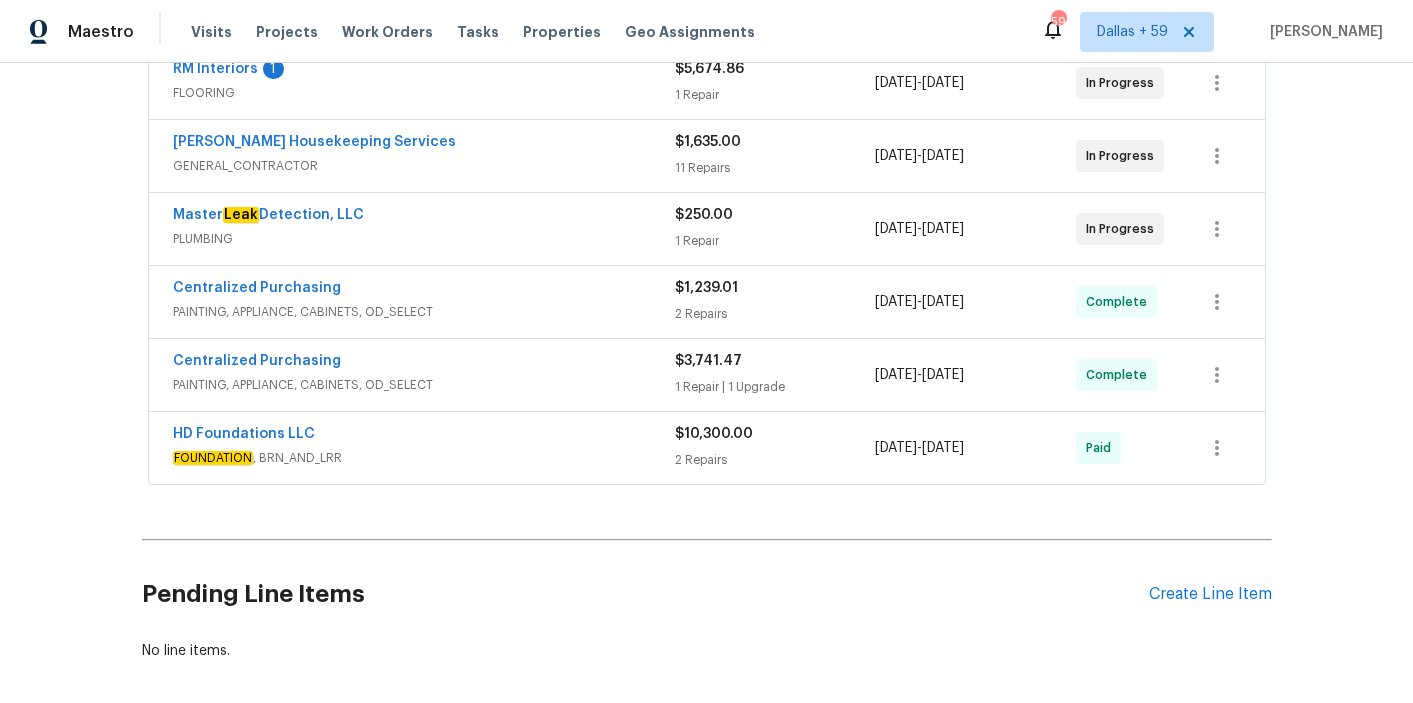 scroll, scrollTop: 471, scrollLeft: 0, axis: vertical 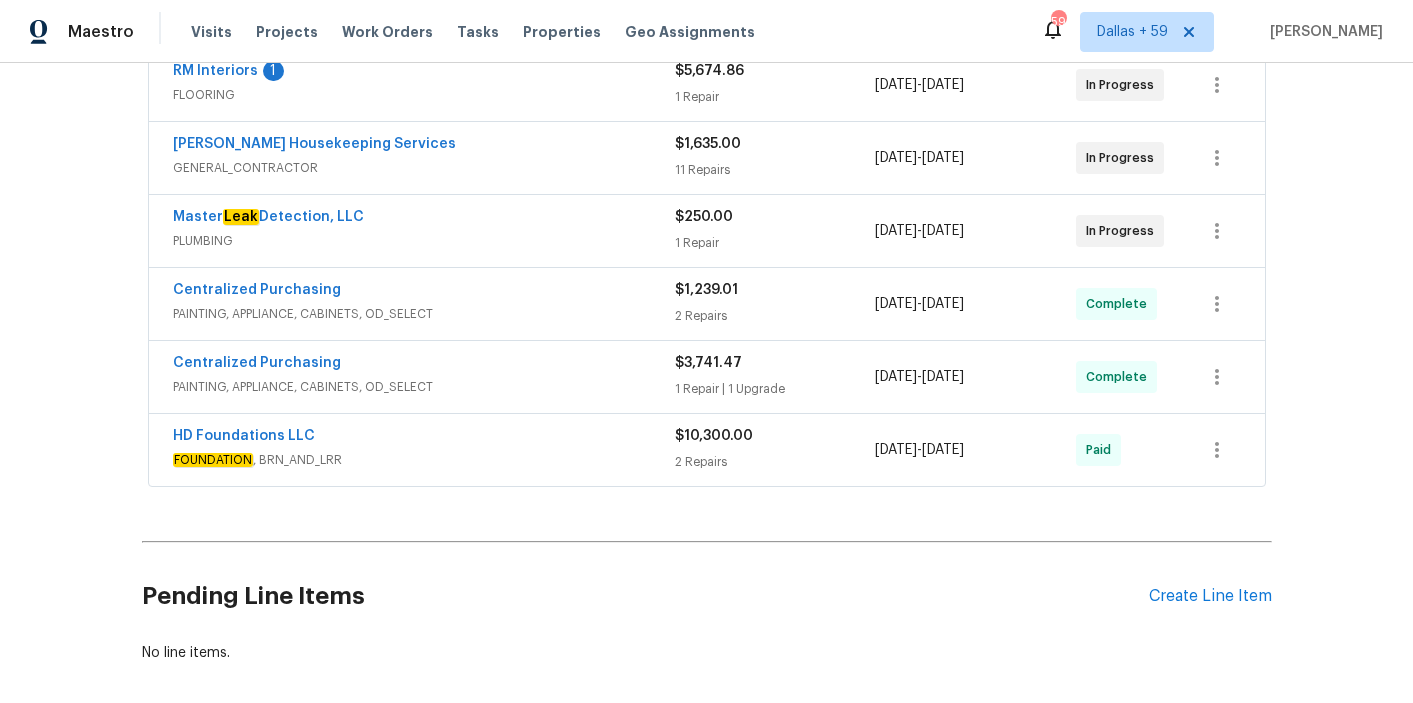 click on "FOUNDATION , BRN_AND_LRR" at bounding box center (424, 460) 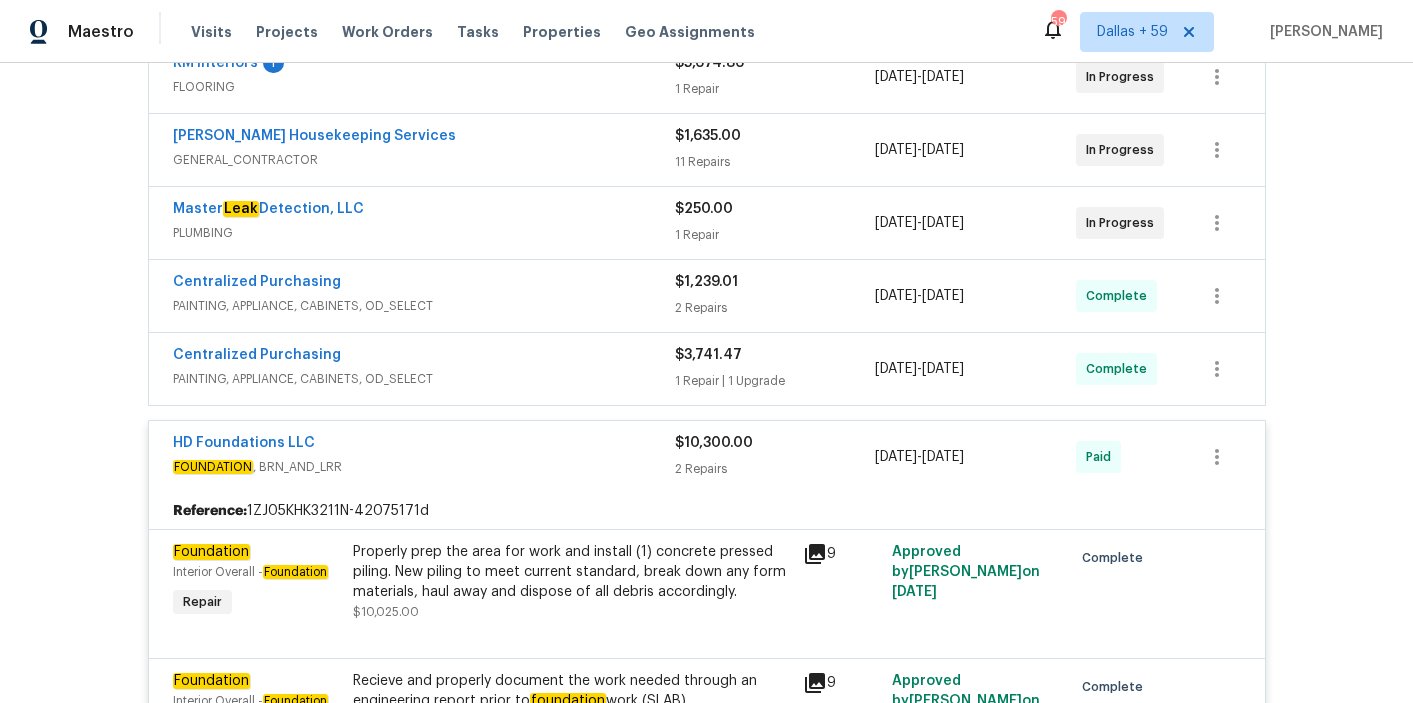 scroll, scrollTop: 465, scrollLeft: 0, axis: vertical 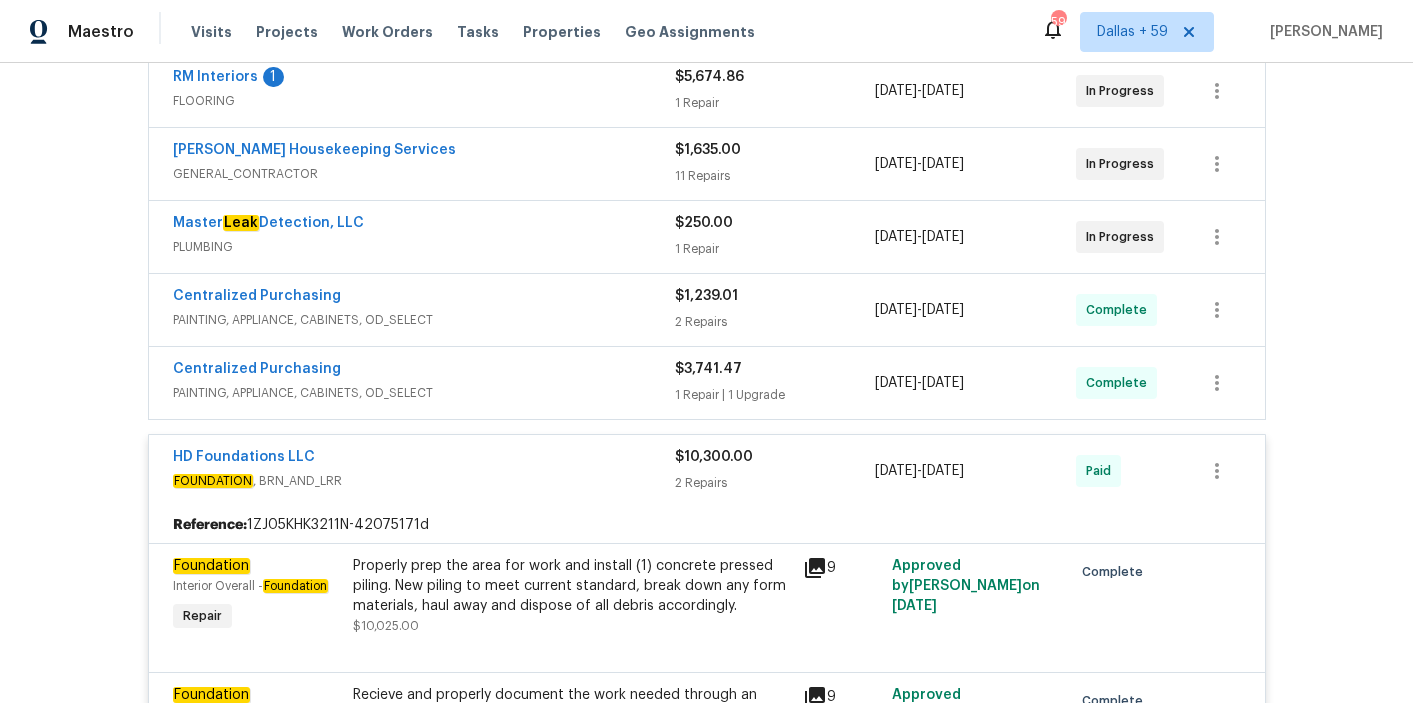 click on "Centralized Purchasing" at bounding box center [424, 371] 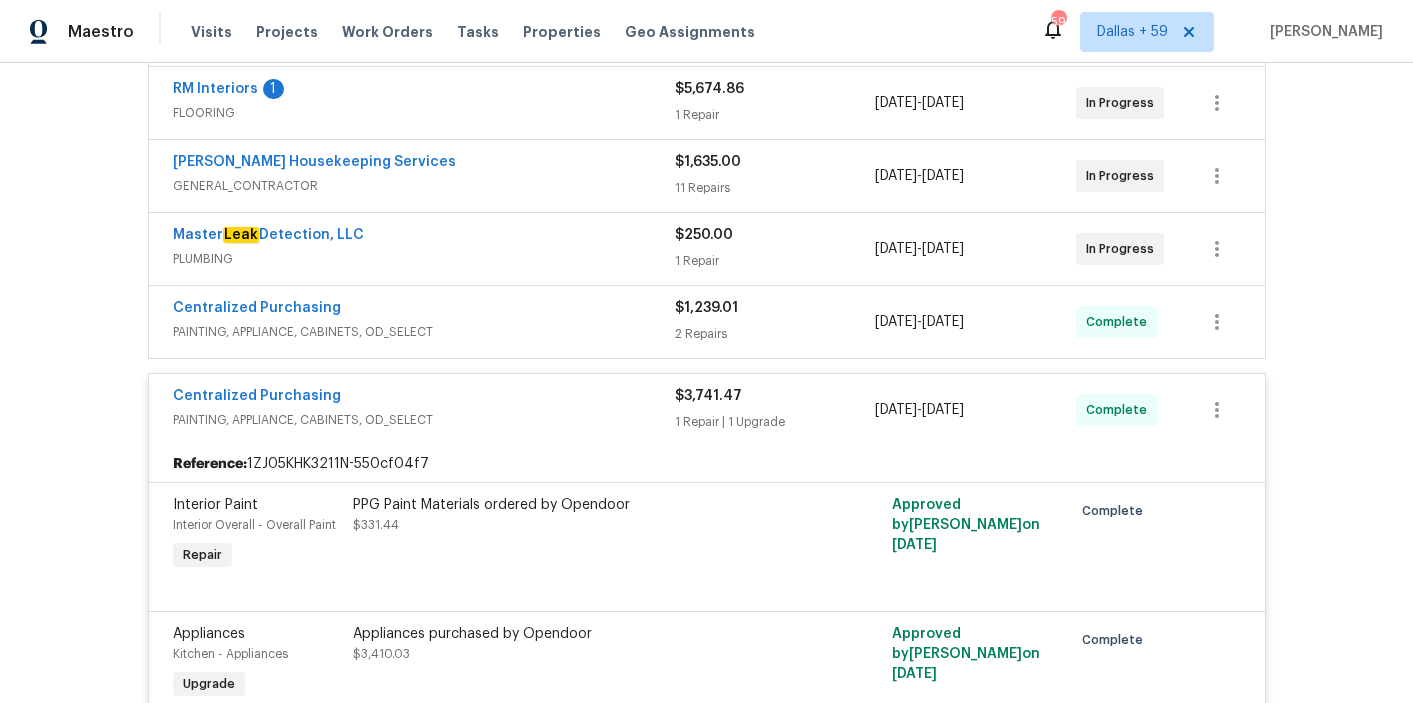 scroll, scrollTop: 452, scrollLeft: 0, axis: vertical 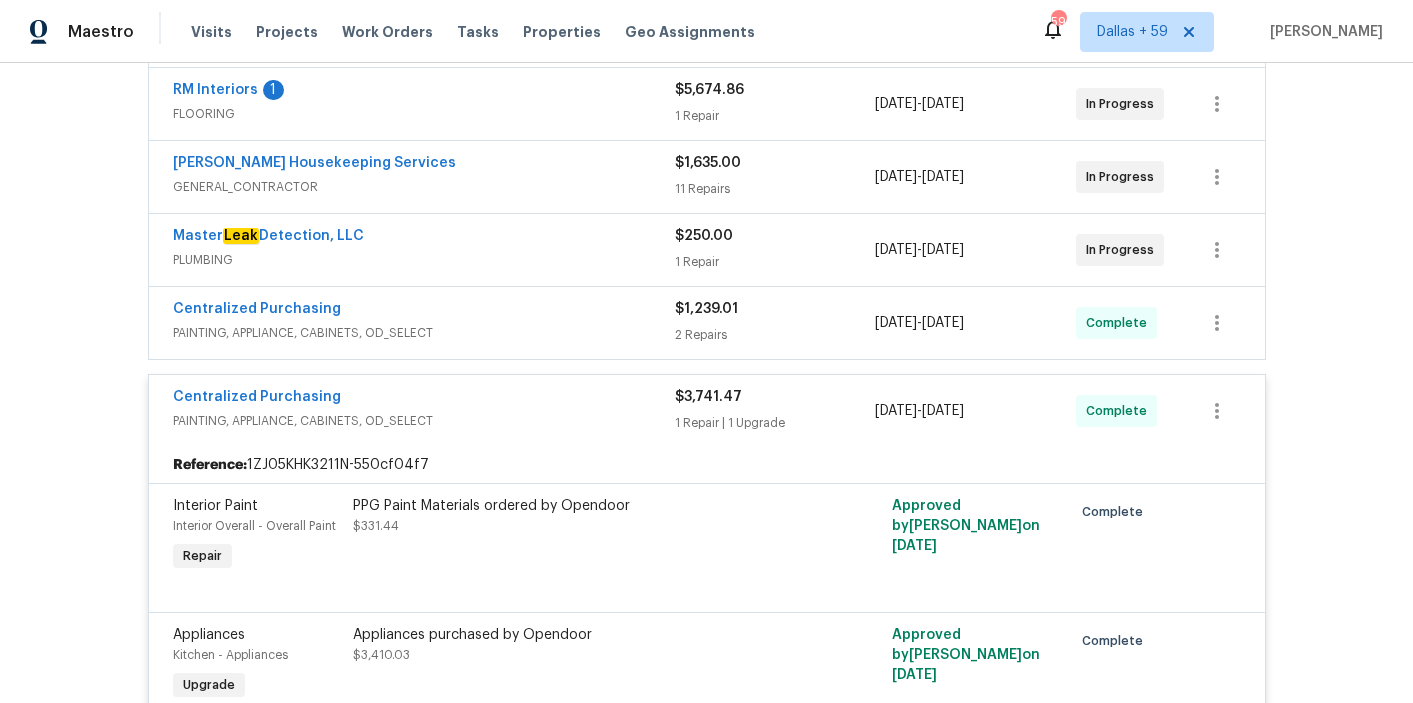 click on "Centralized Purchasing" at bounding box center [424, 311] 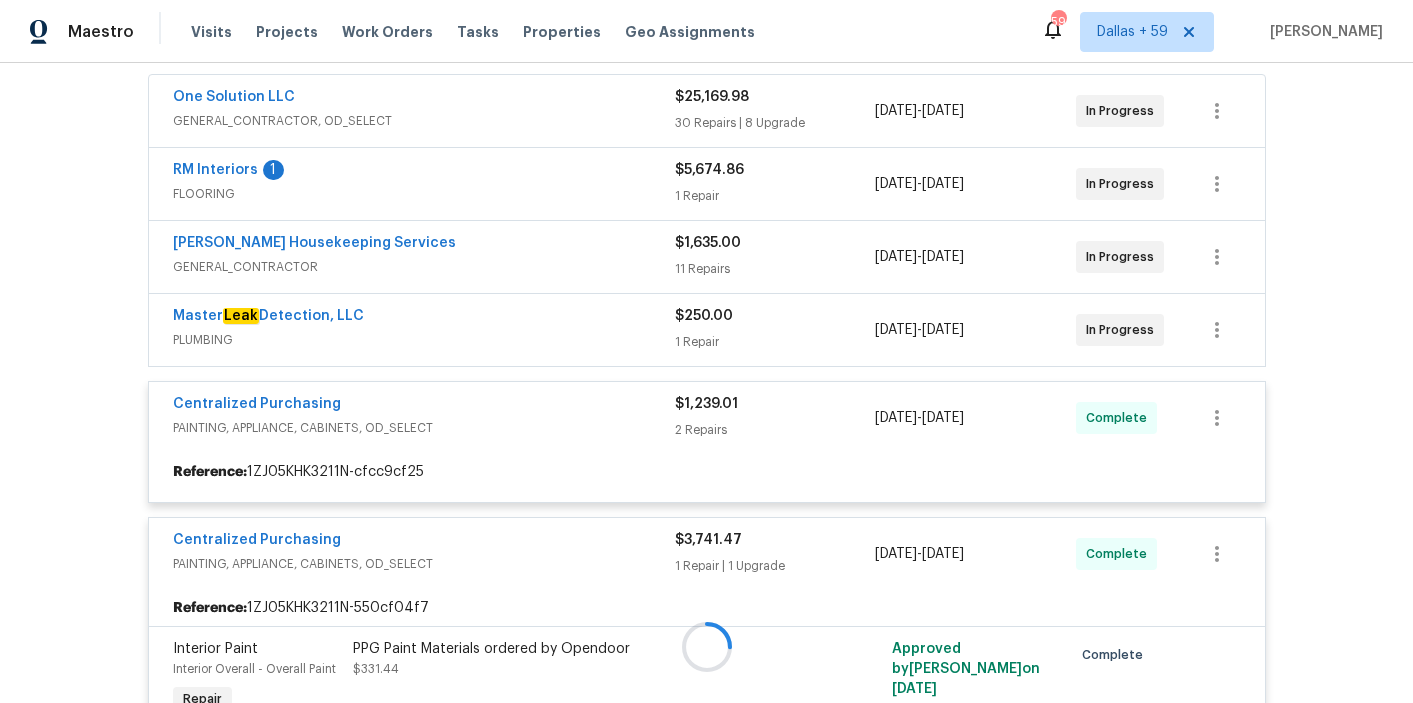scroll, scrollTop: 371, scrollLeft: 0, axis: vertical 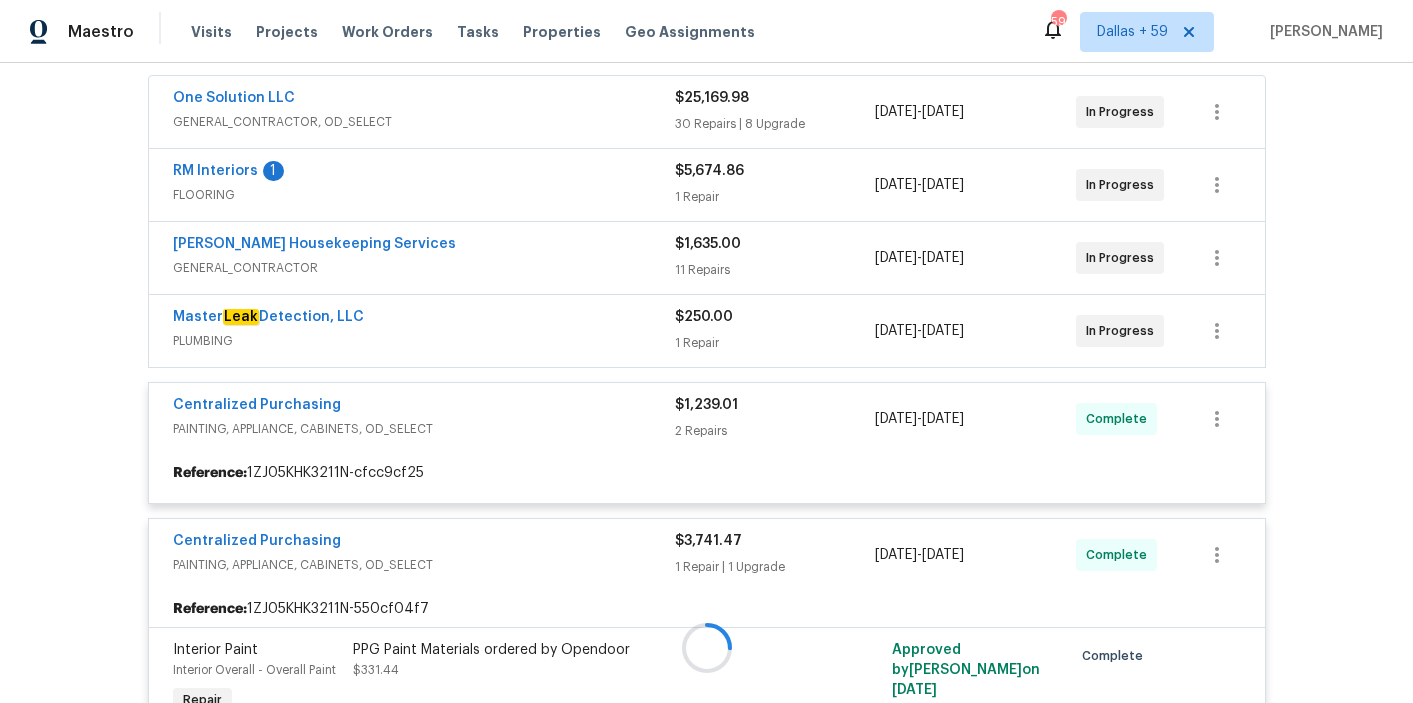 click at bounding box center [707, 648] 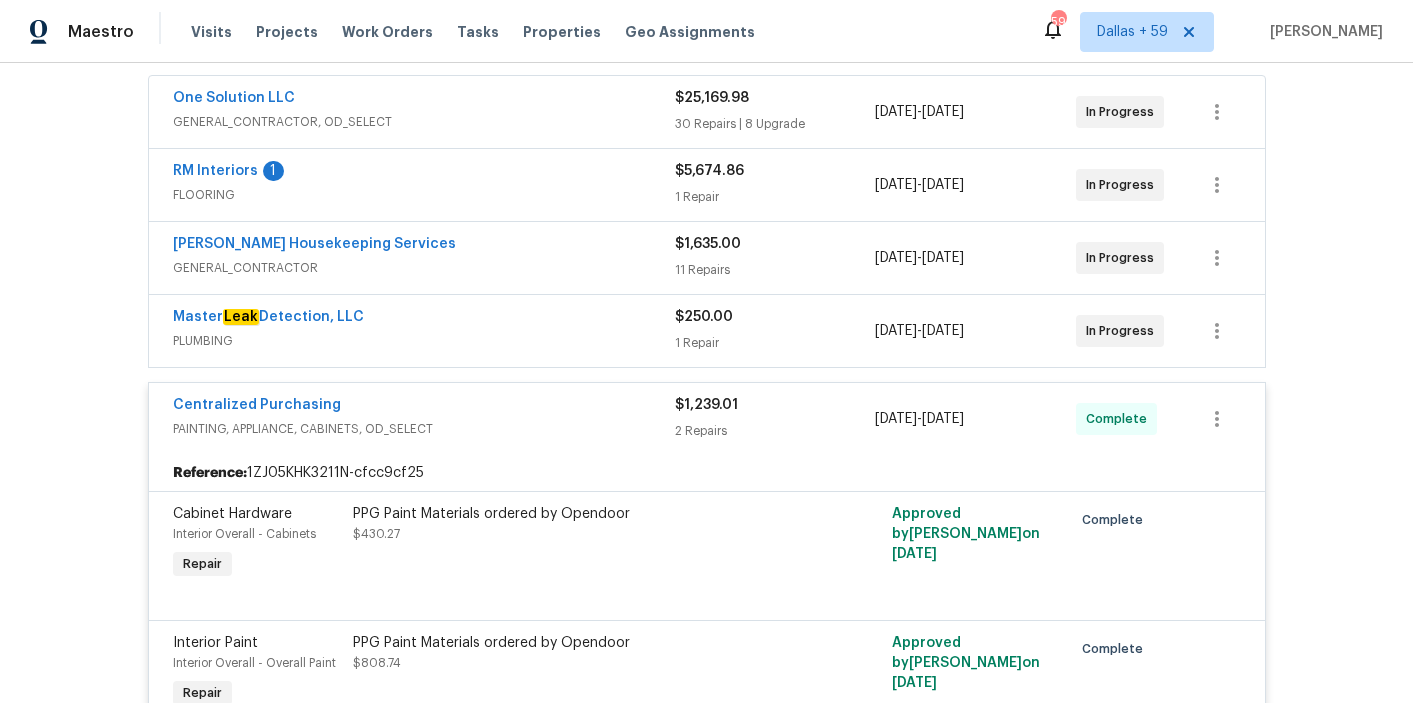 click on "Master  Leak  Detection, LLC" at bounding box center (424, 319) 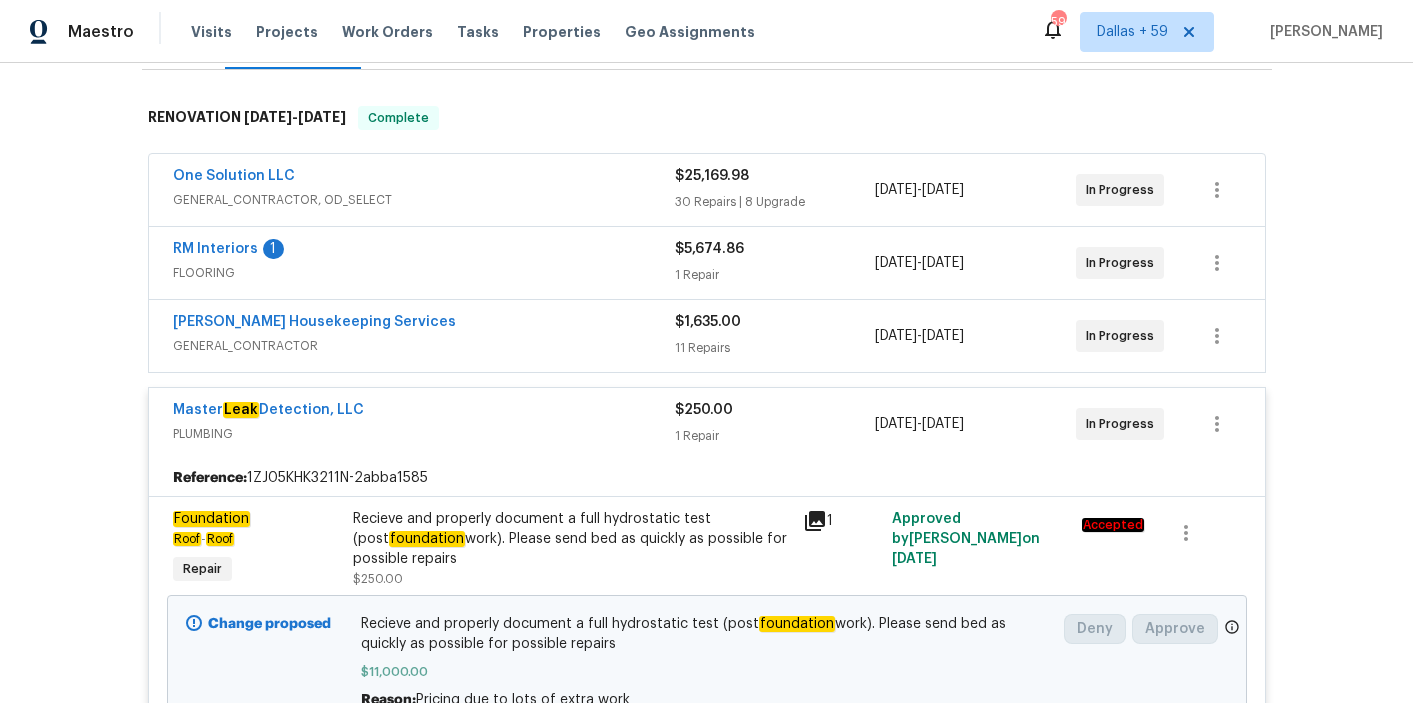 click on "Arelis Housekeeping Services" at bounding box center [424, 324] 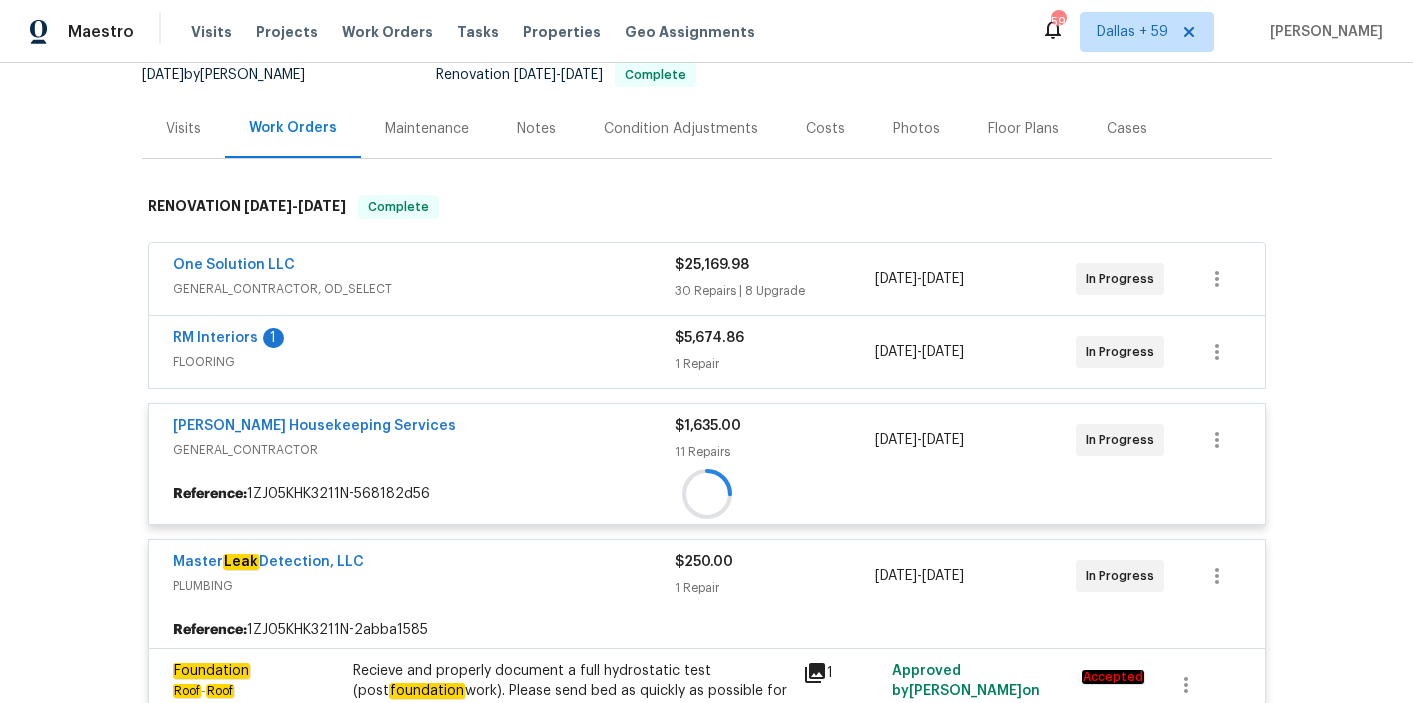 scroll, scrollTop: 204, scrollLeft: 0, axis: vertical 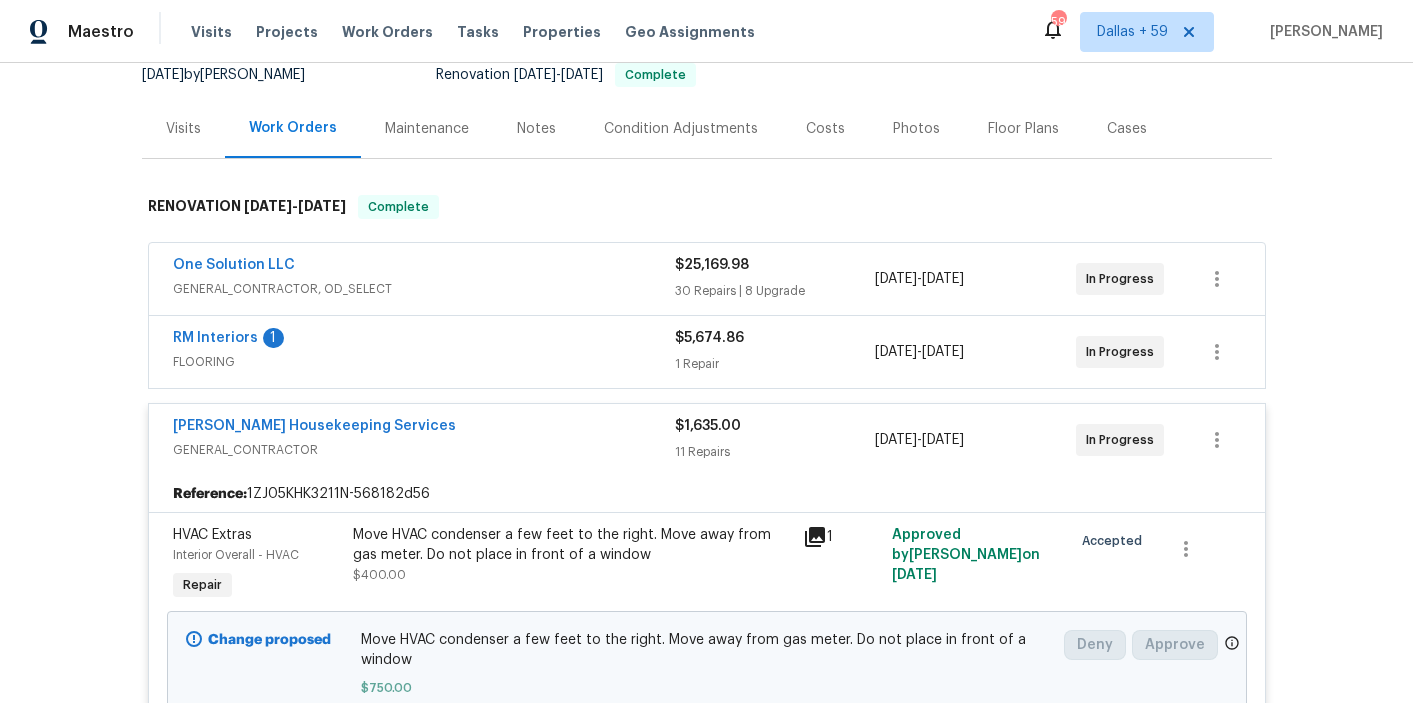 click on "RM Interiors 1" at bounding box center [424, 340] 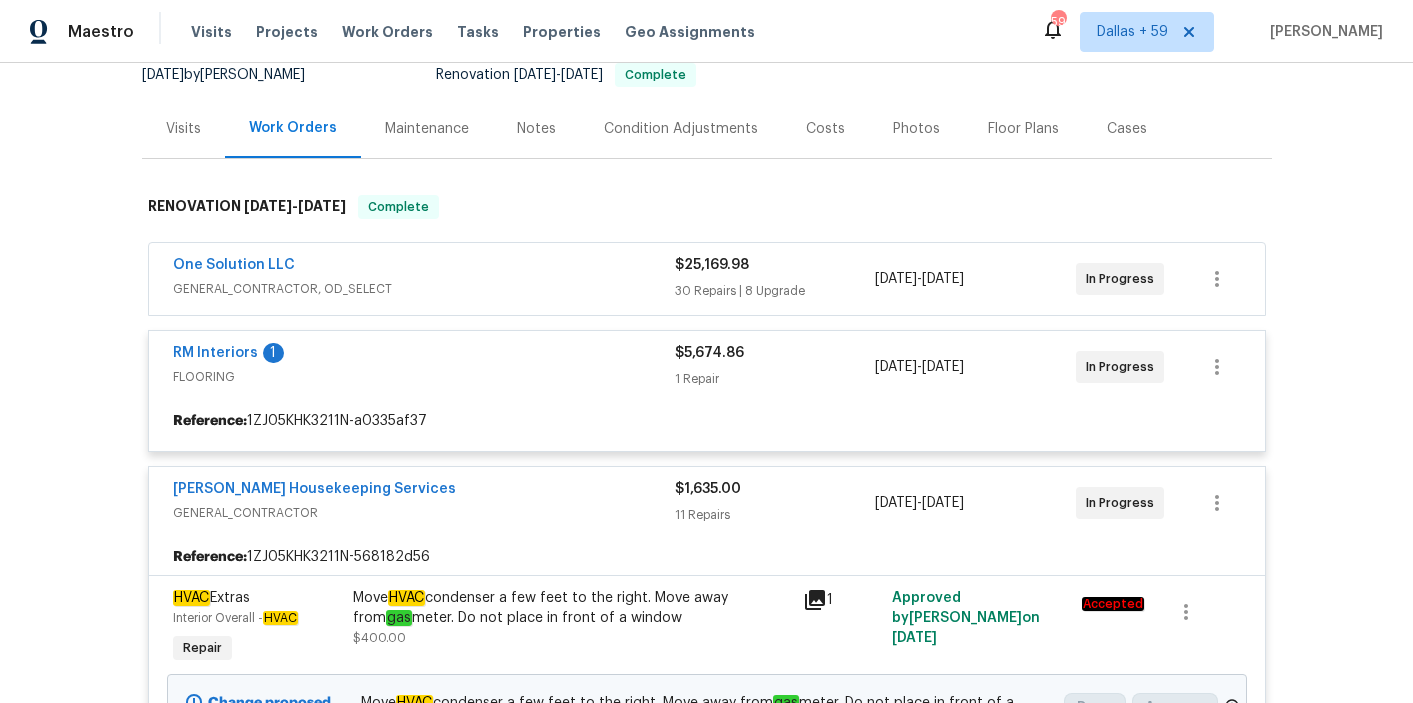 click at bounding box center [707, 2166] 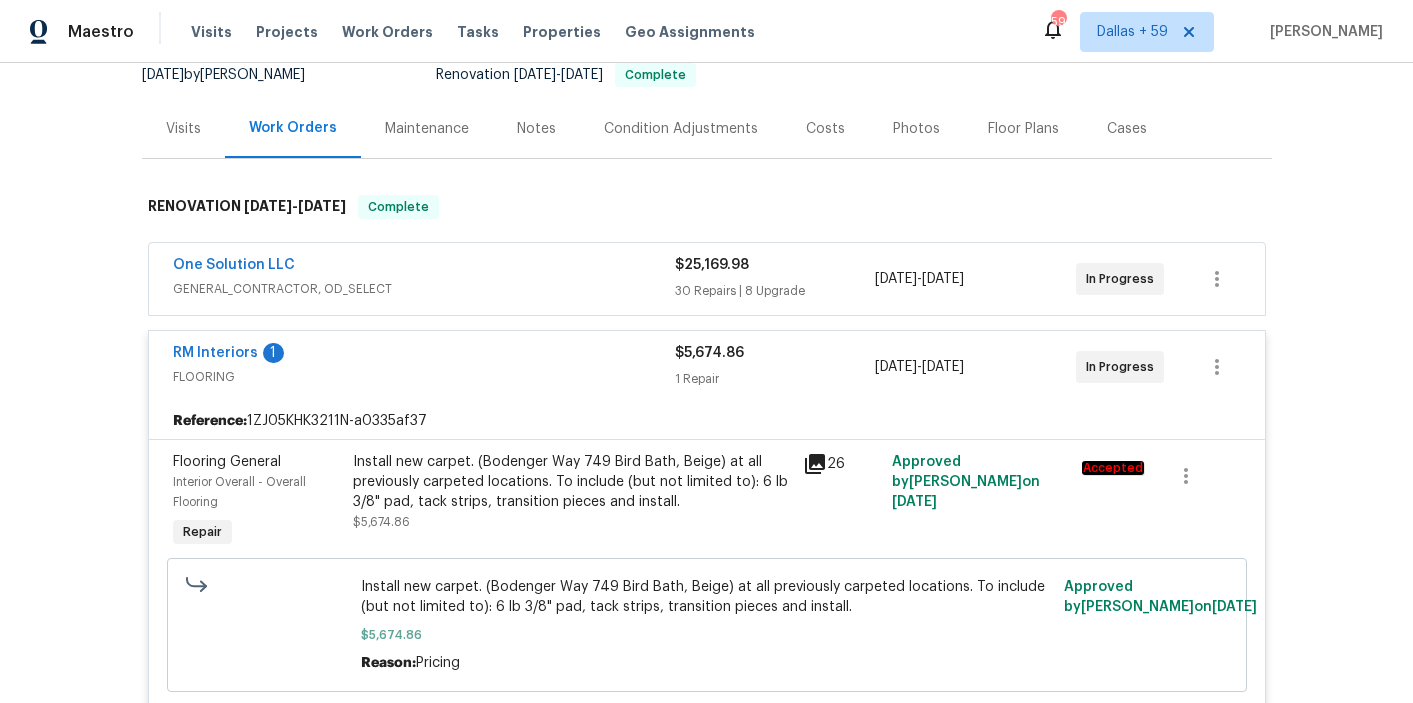 click on "GENERAL_CONTRACTOR, OD_SELECT" at bounding box center [424, 289] 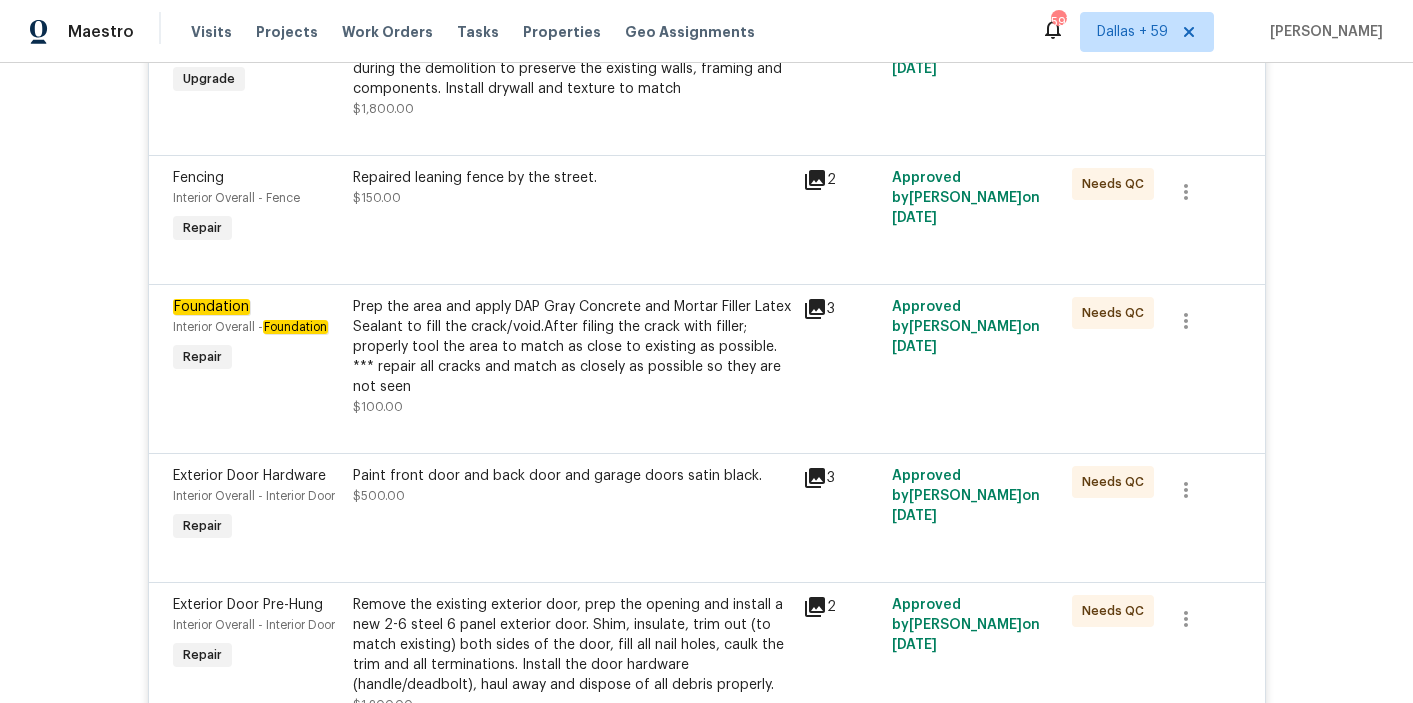 scroll, scrollTop: 1397, scrollLeft: 0, axis: vertical 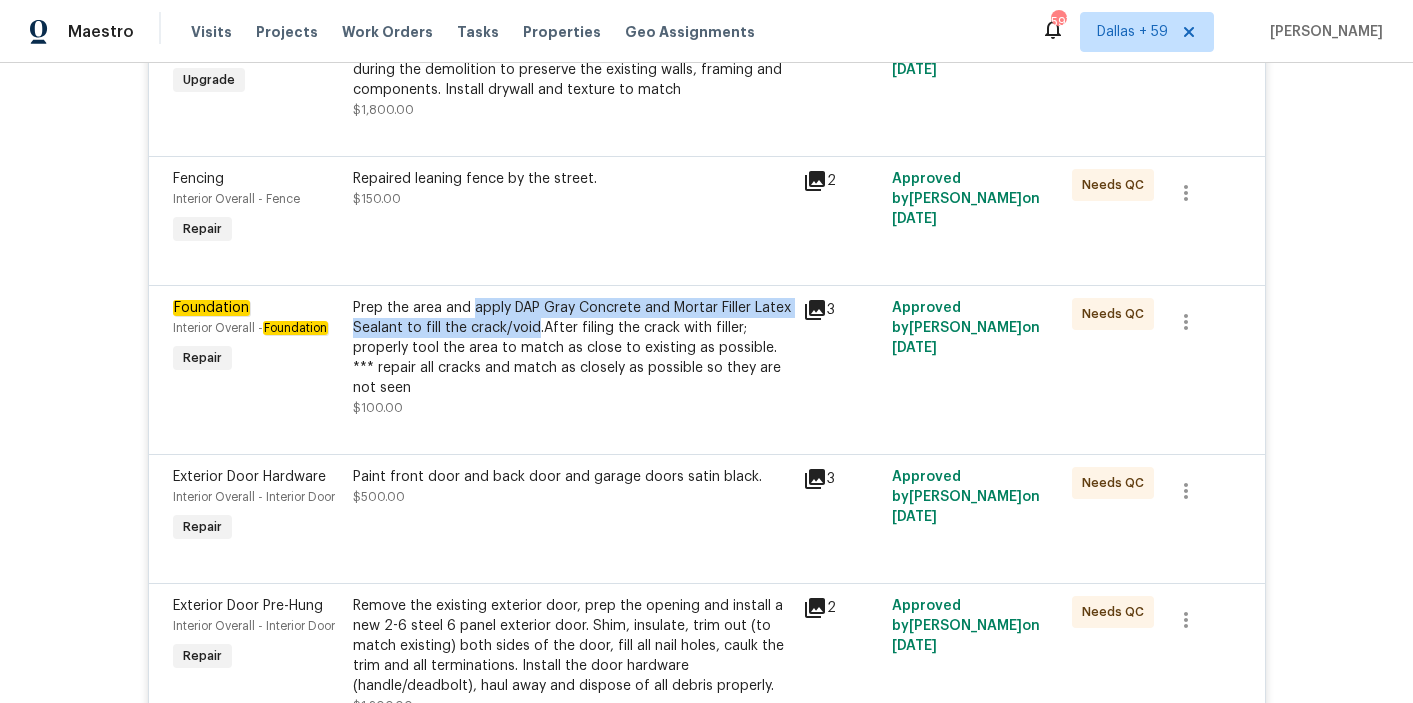 drag, startPoint x: 470, startPoint y: 310, endPoint x: 537, endPoint y: 341, distance: 73.82411 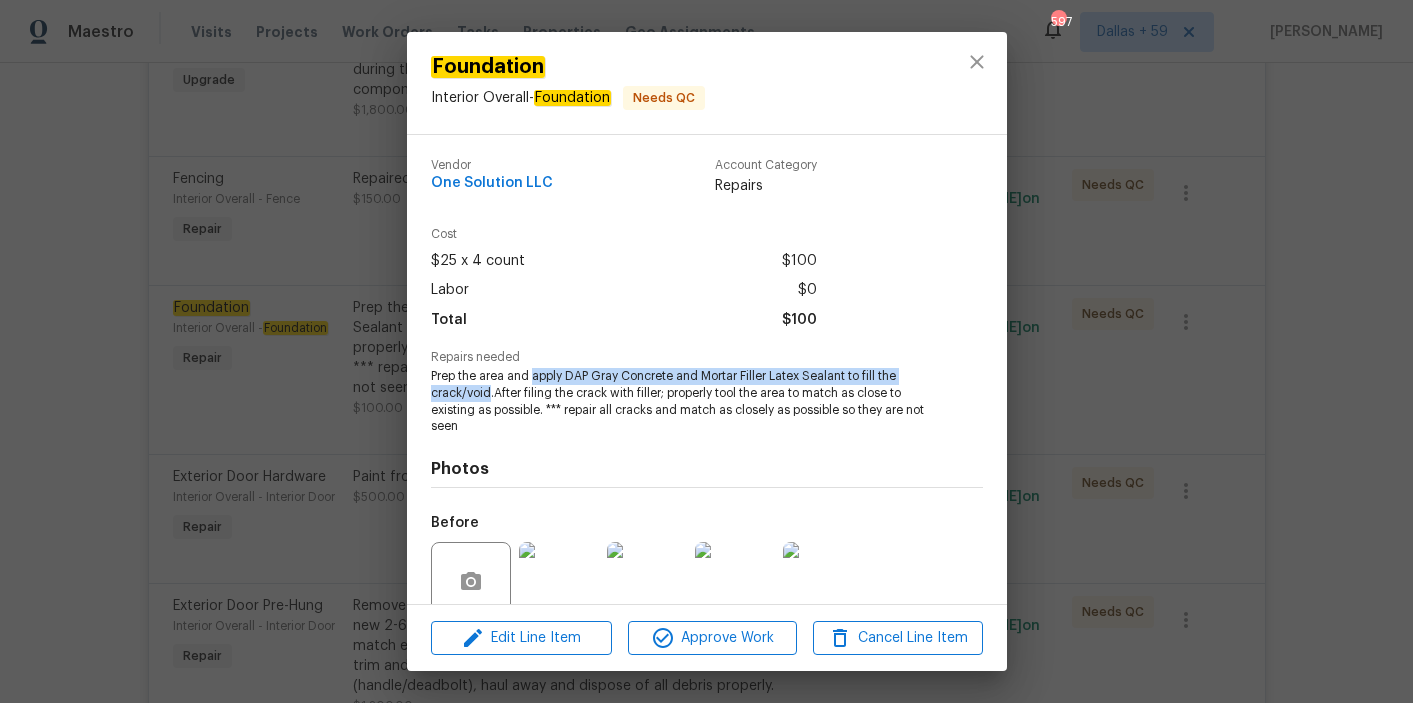 drag, startPoint x: 531, startPoint y: 374, endPoint x: 488, endPoint y: 392, distance: 46.615448 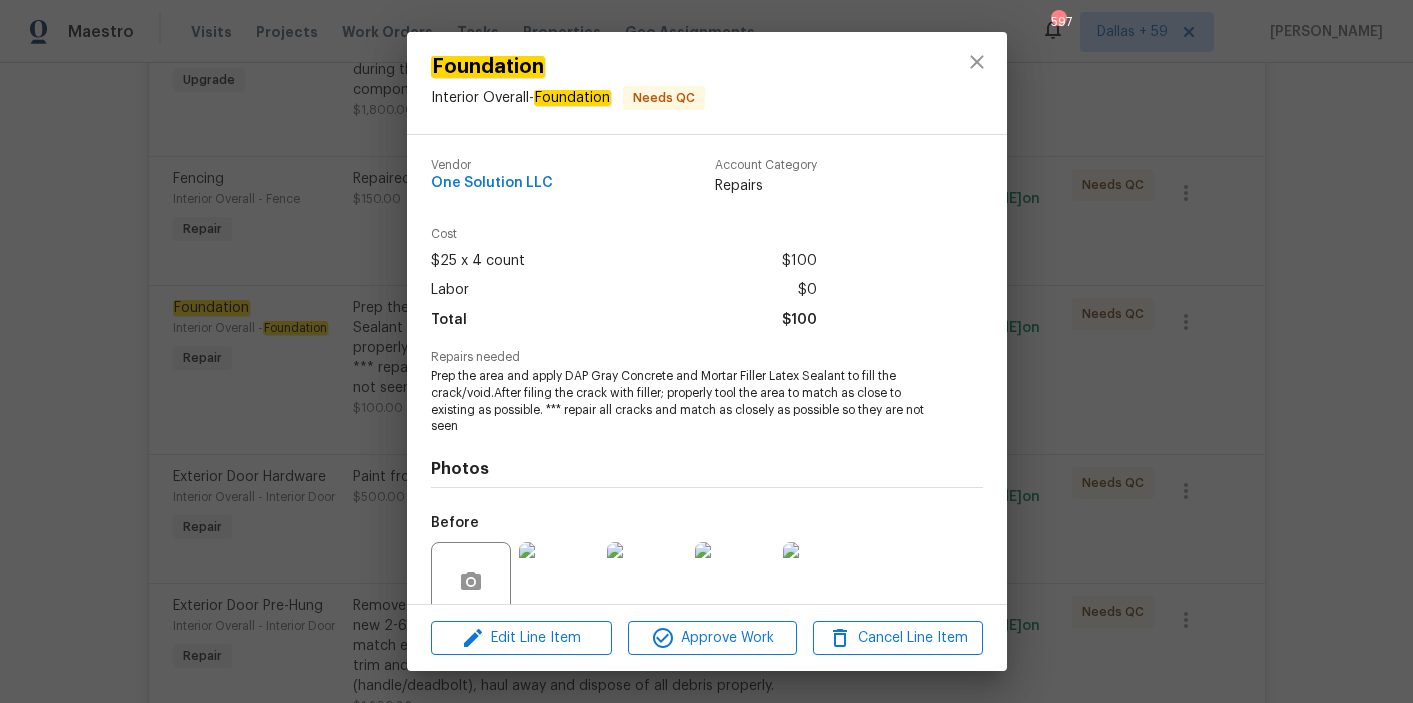 click on "Foundation Interior Overall  -  Foundation Needs QC Vendor One Solution LLC Account Category Repairs Cost $25 x 4 count $100 Labor $0 Total $100 Repairs needed Prep the area and apply DAP Gray Concrete and Mortar Filler Latex Sealant to fill the crack/void.After filing the crack with filler; properly tool the area to match as close to existing as possible.
*** repair all cracks and match as closely as possible so they are not seen Photos Before After  Edit Line Item  Approve Work  Cancel Line Item" at bounding box center [706, 351] 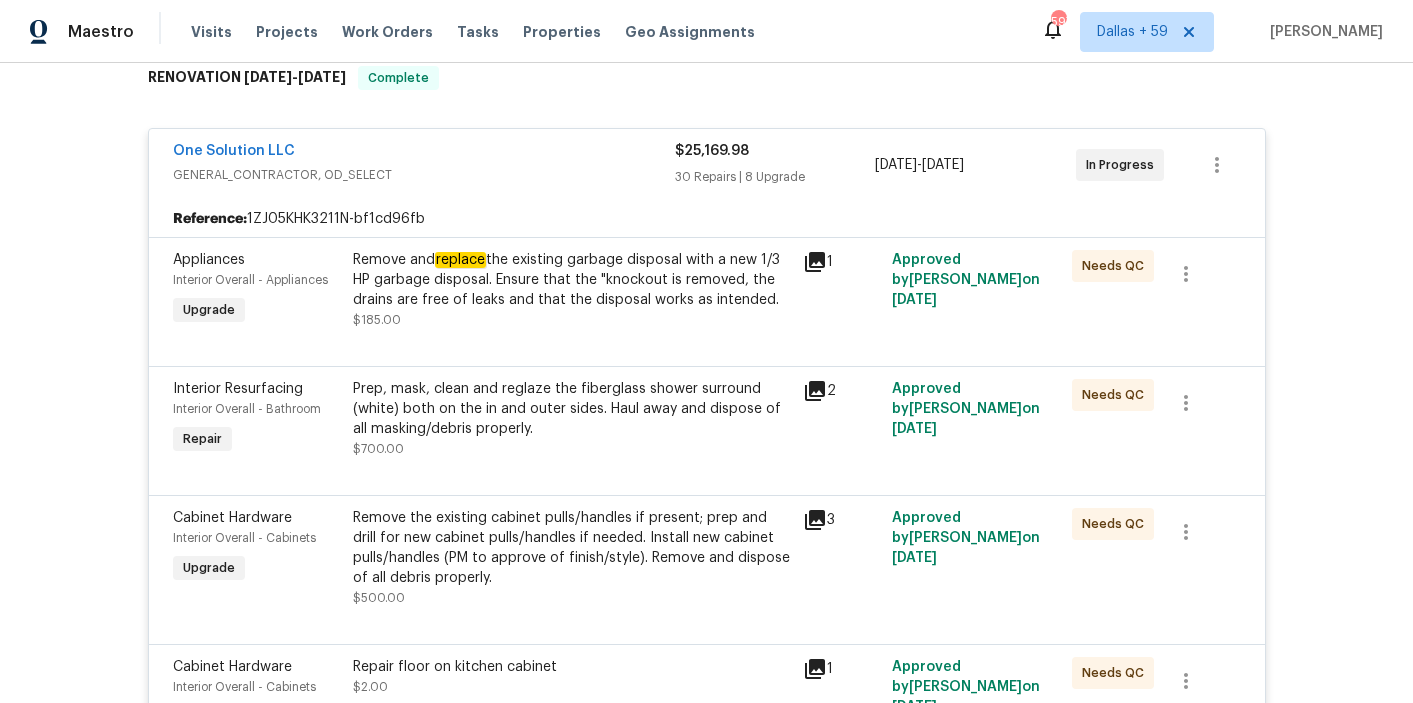scroll, scrollTop: 0, scrollLeft: 0, axis: both 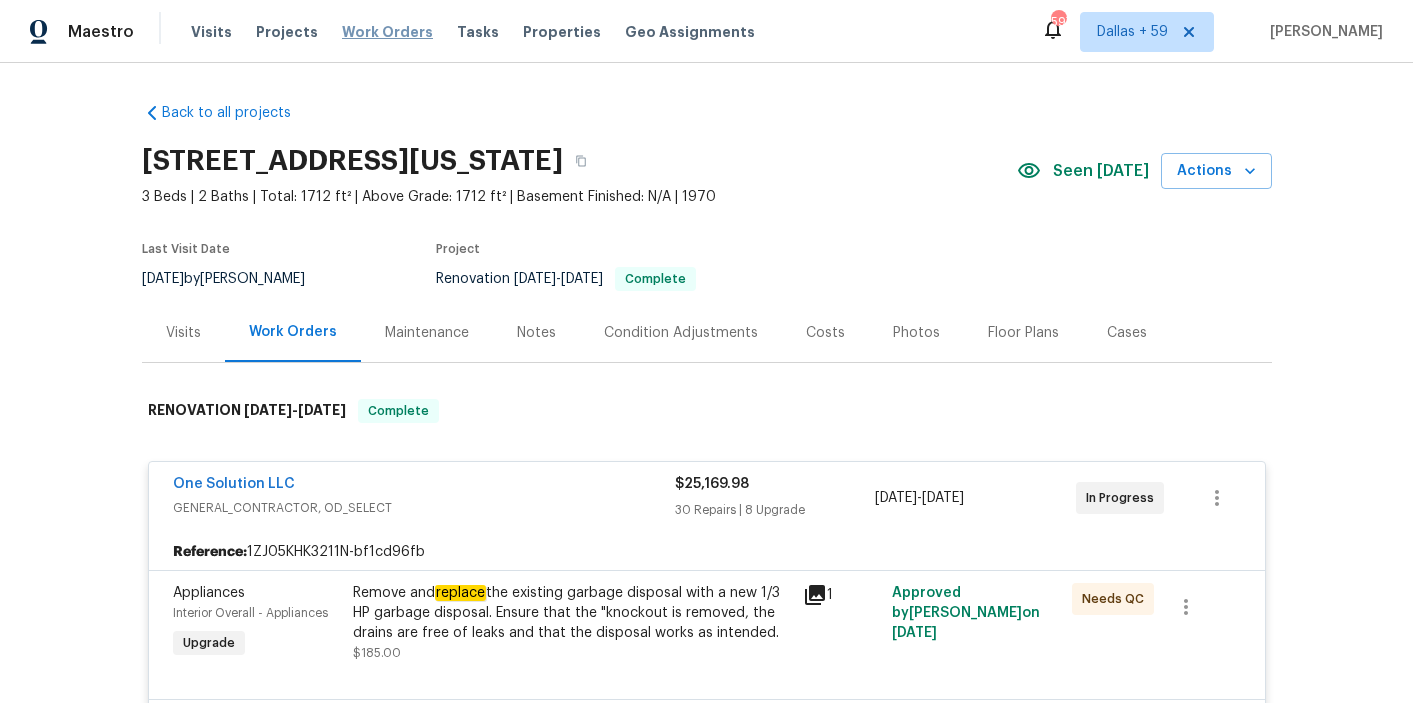 click on "Work Orders" at bounding box center (387, 32) 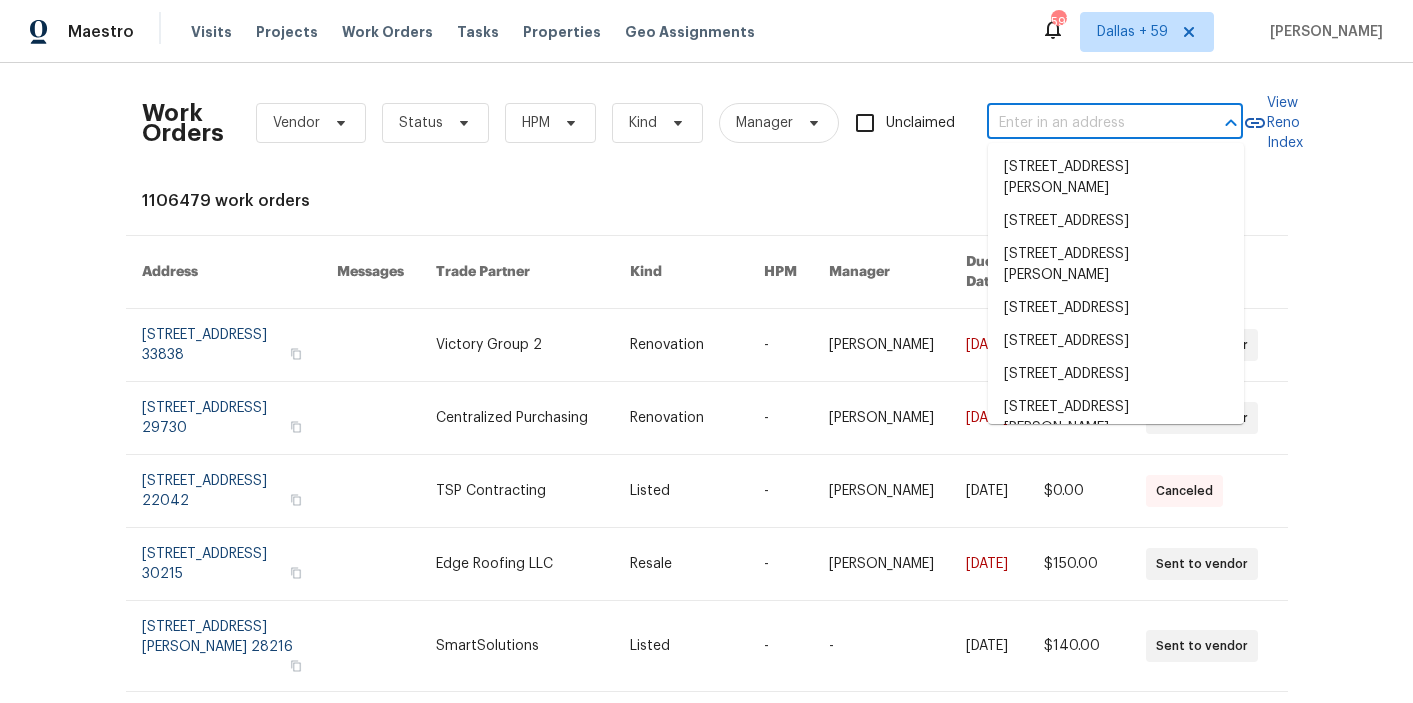 click at bounding box center (1087, 123) 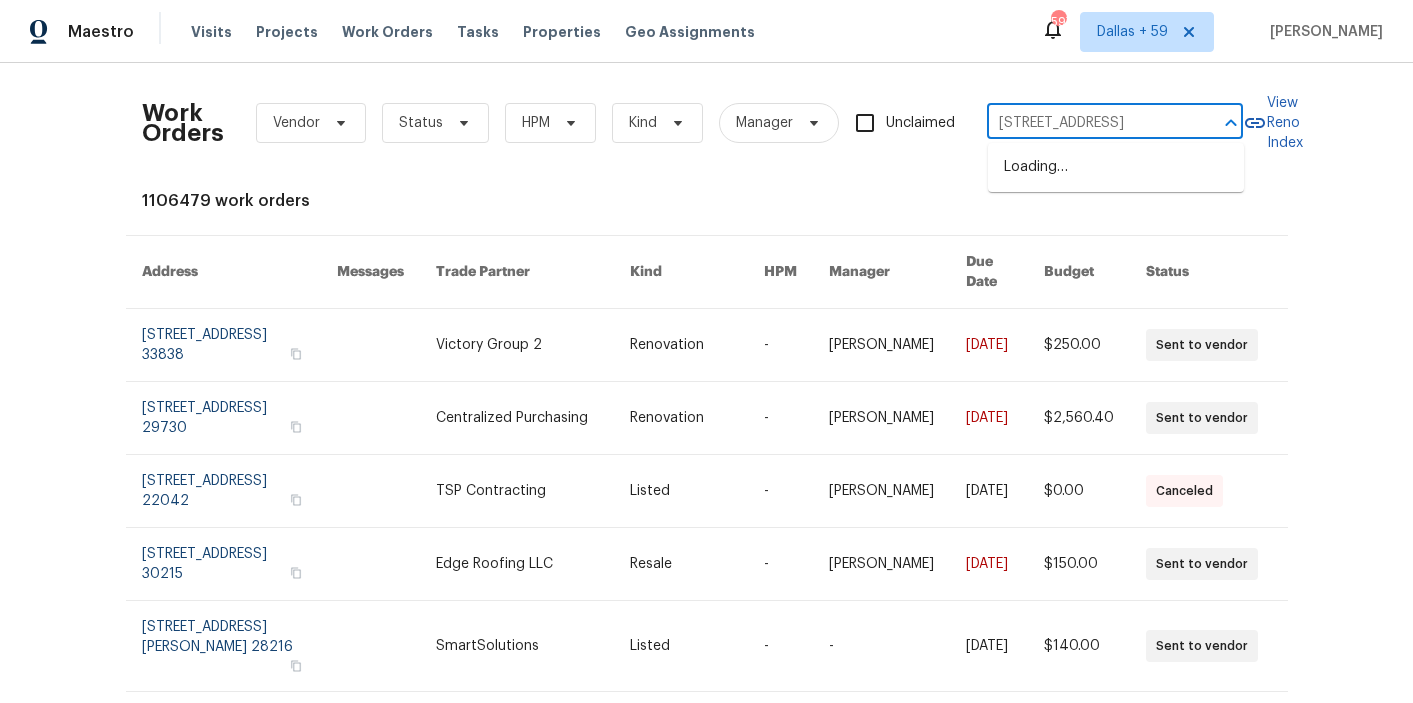 scroll, scrollTop: 0, scrollLeft: 121, axis: horizontal 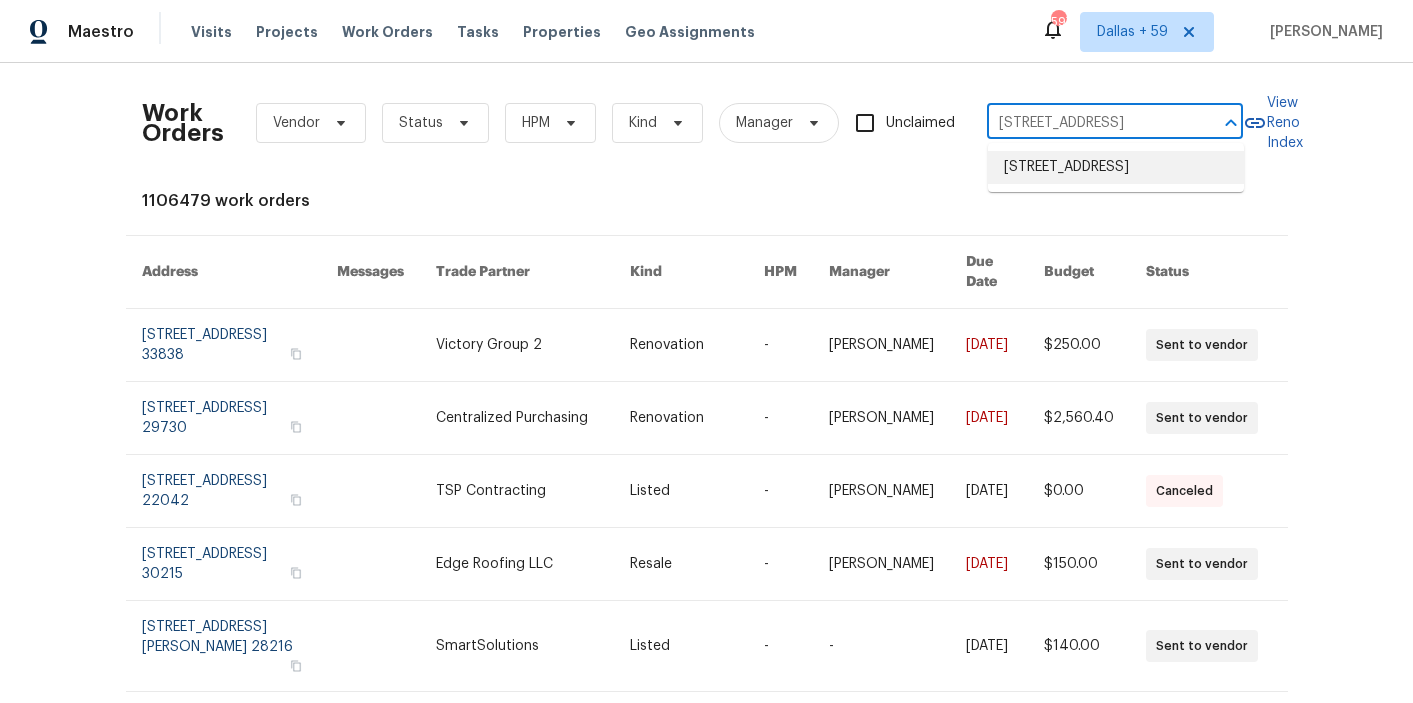 click on "1627 Sun Canyon Blvd, New Braunfels, TX 78130" at bounding box center [1116, 167] 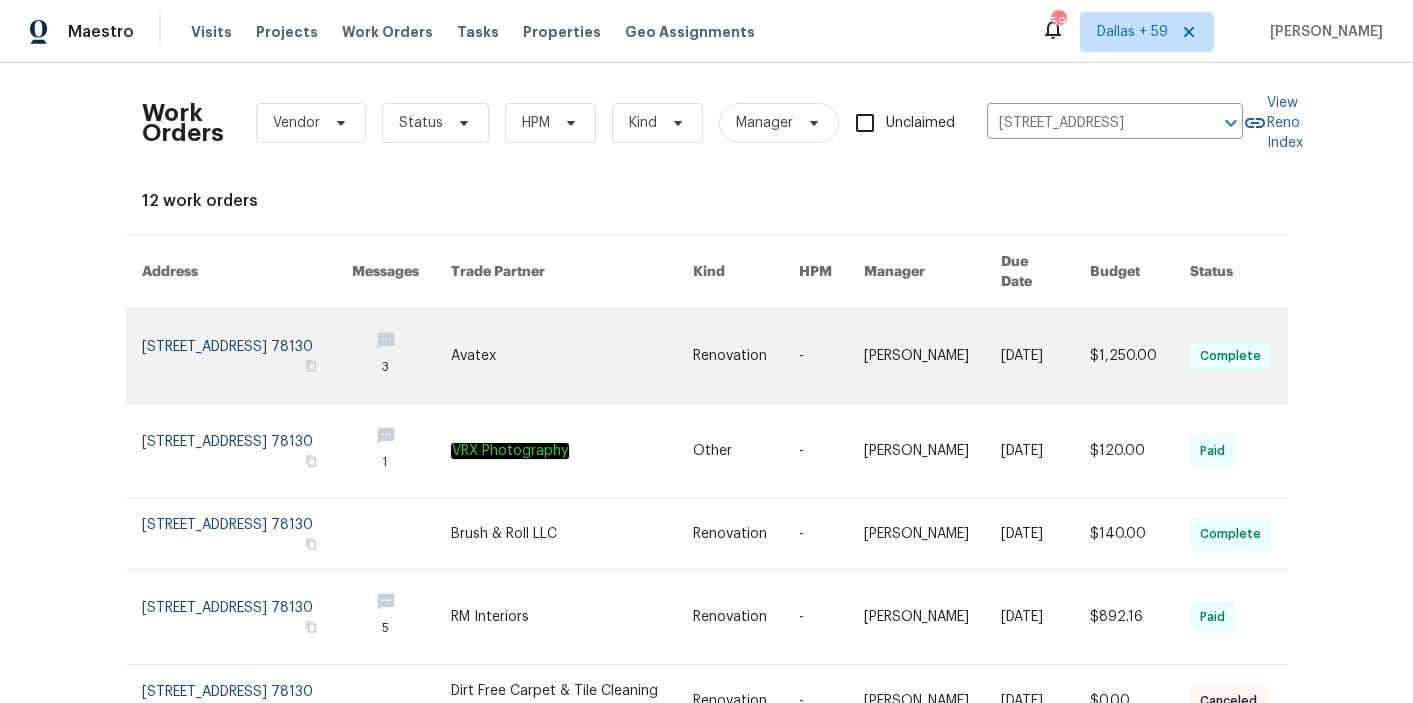 click at bounding box center [572, 356] 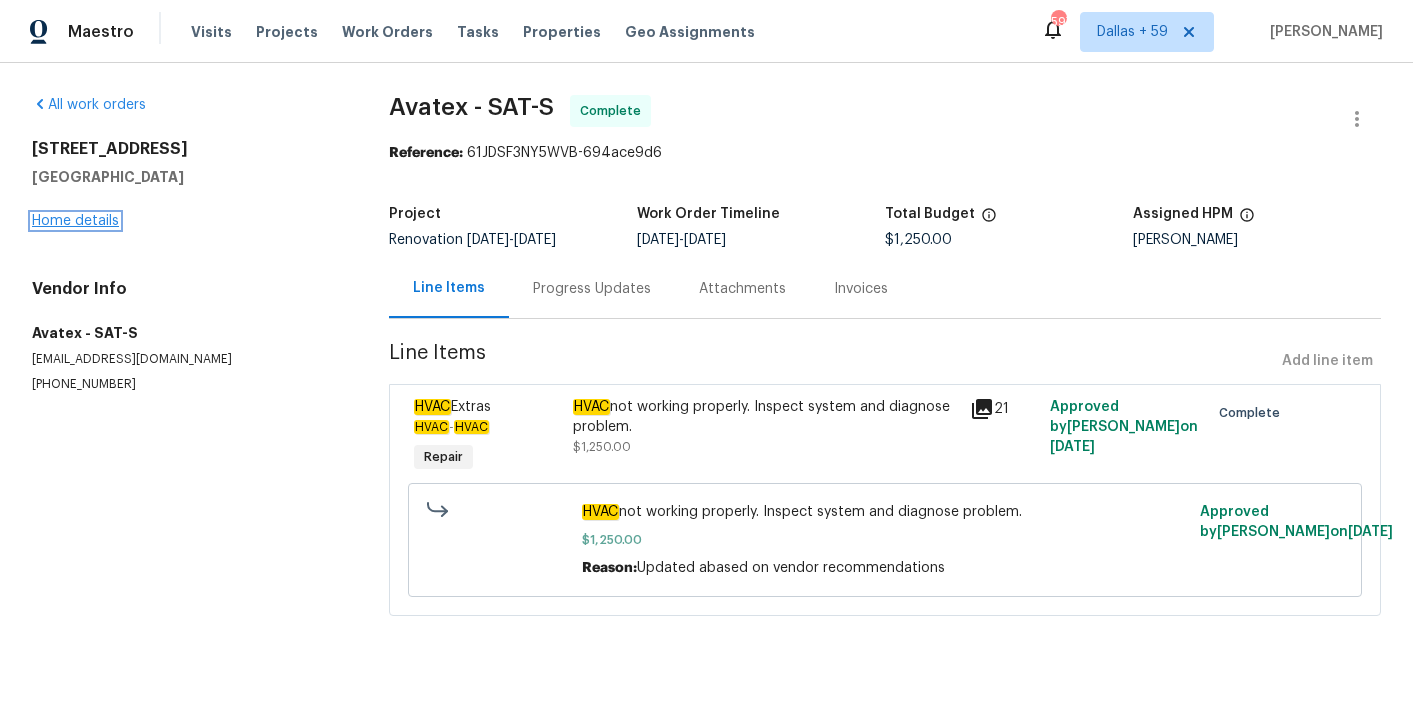 click on "Home details" at bounding box center [75, 221] 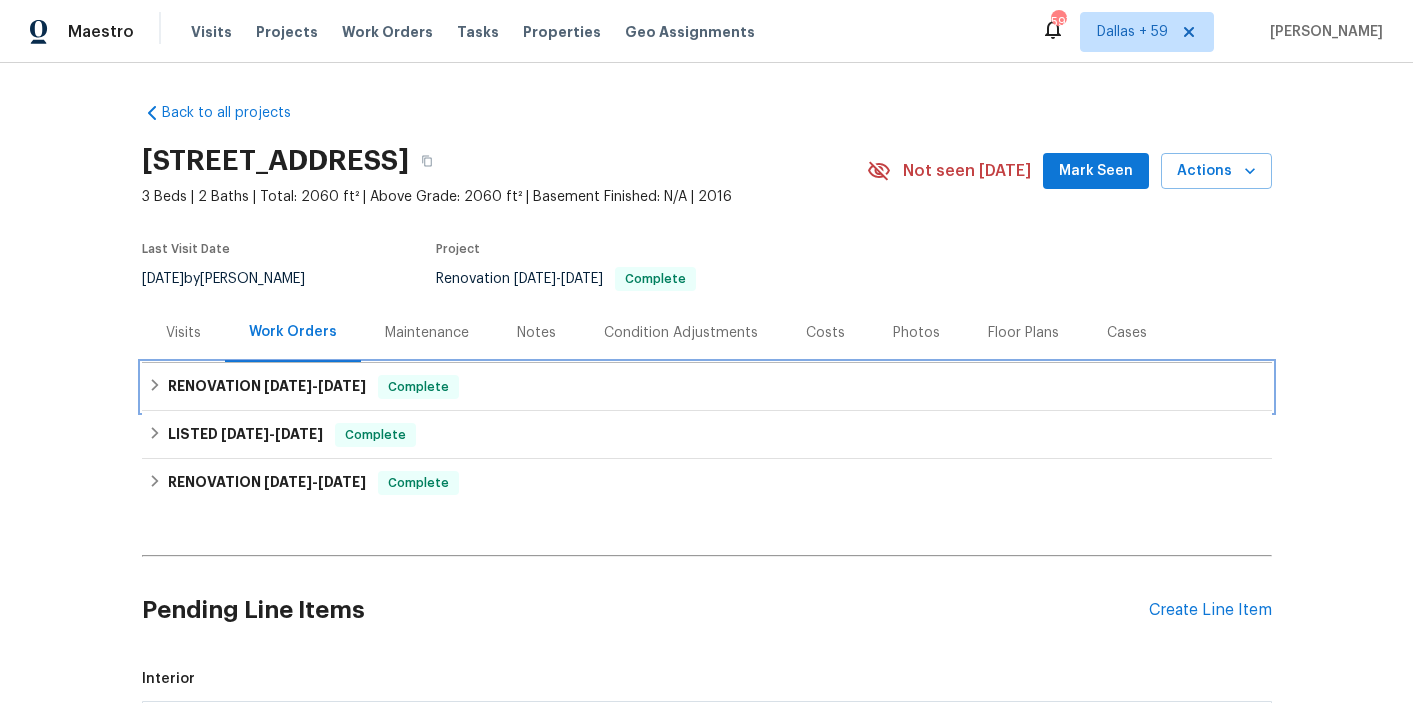 click on "RENOVATION   6/23/25  -  6/30/25 Complete" at bounding box center [707, 387] 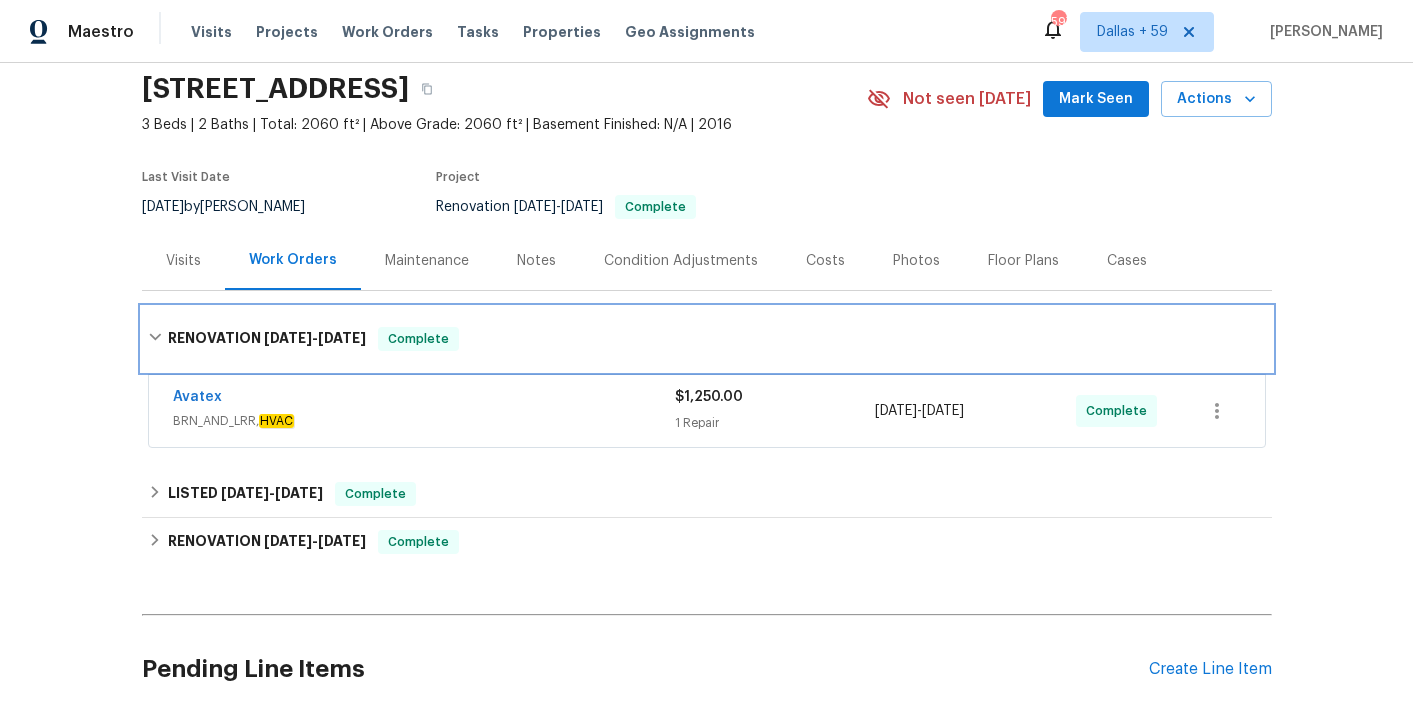 scroll, scrollTop: 161, scrollLeft: 0, axis: vertical 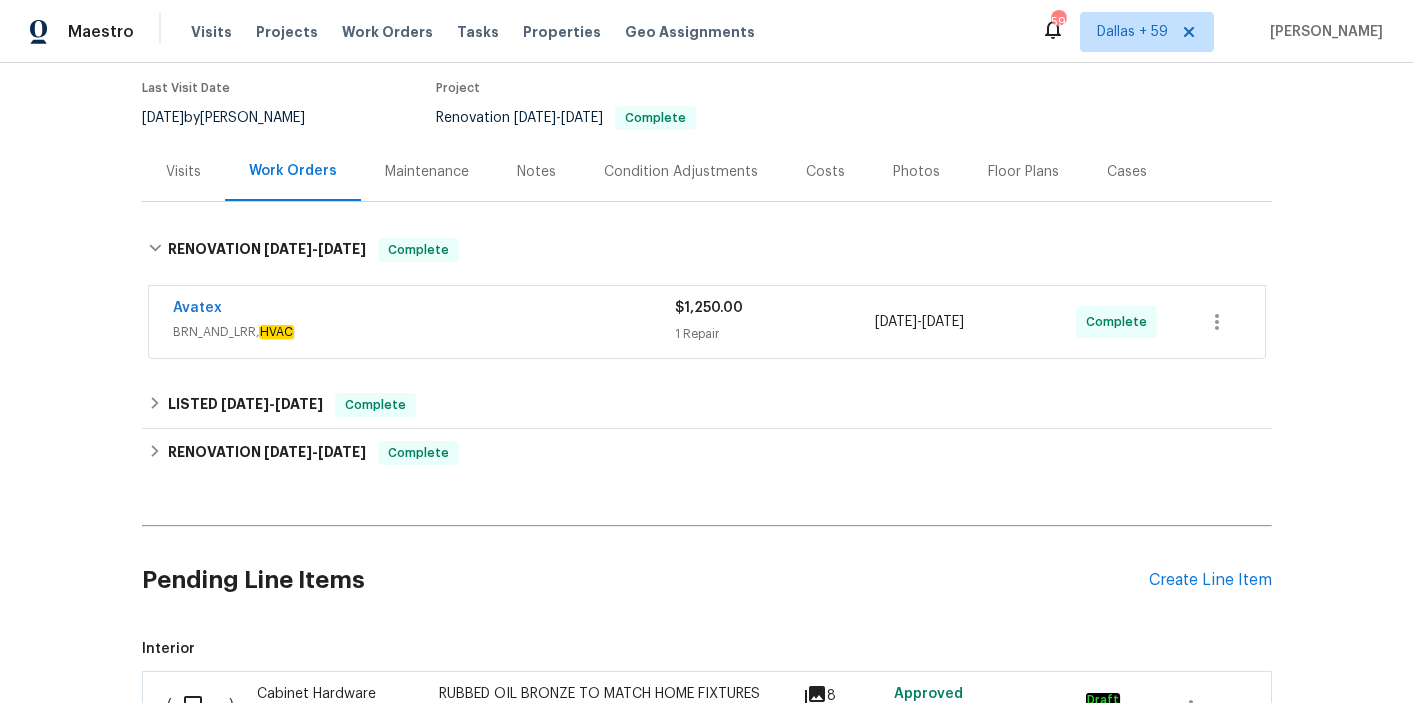 click on "BRN_AND_LRR,  HVAC" at bounding box center [424, 332] 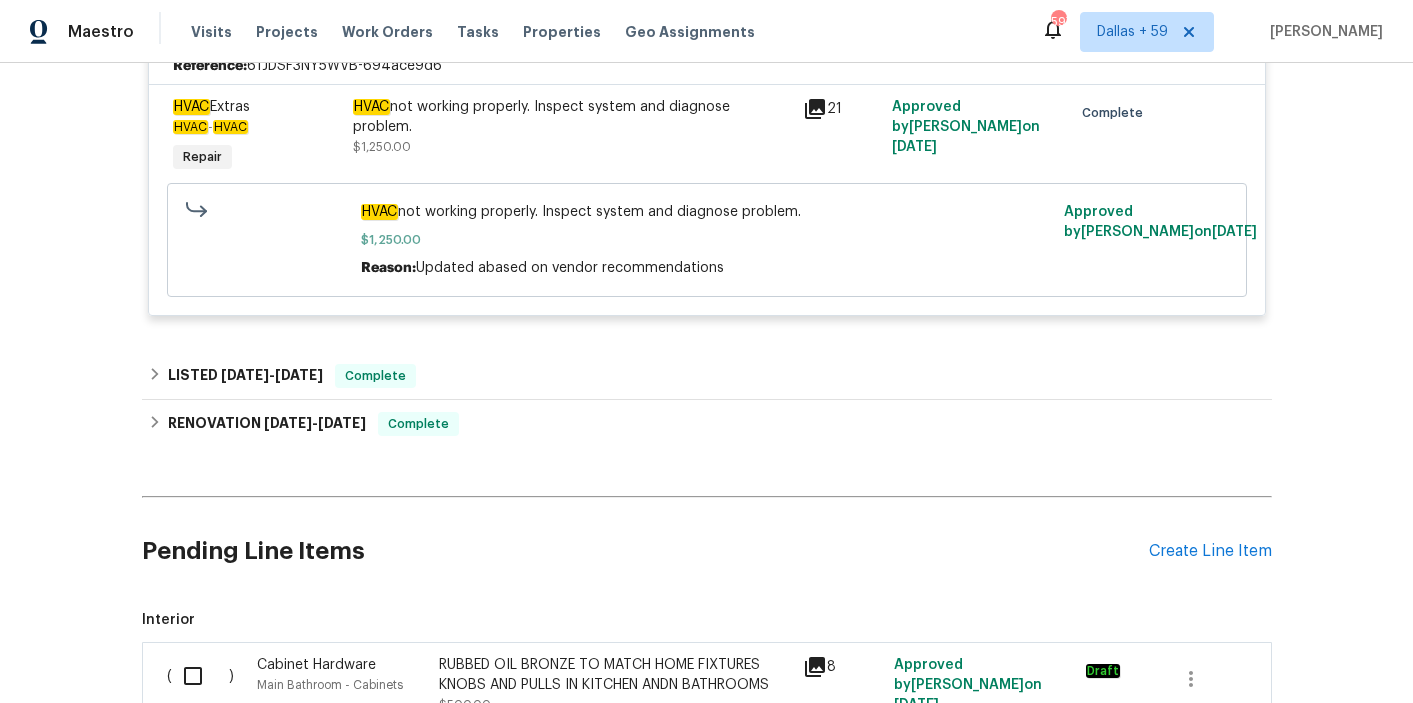 scroll, scrollTop: 488, scrollLeft: 0, axis: vertical 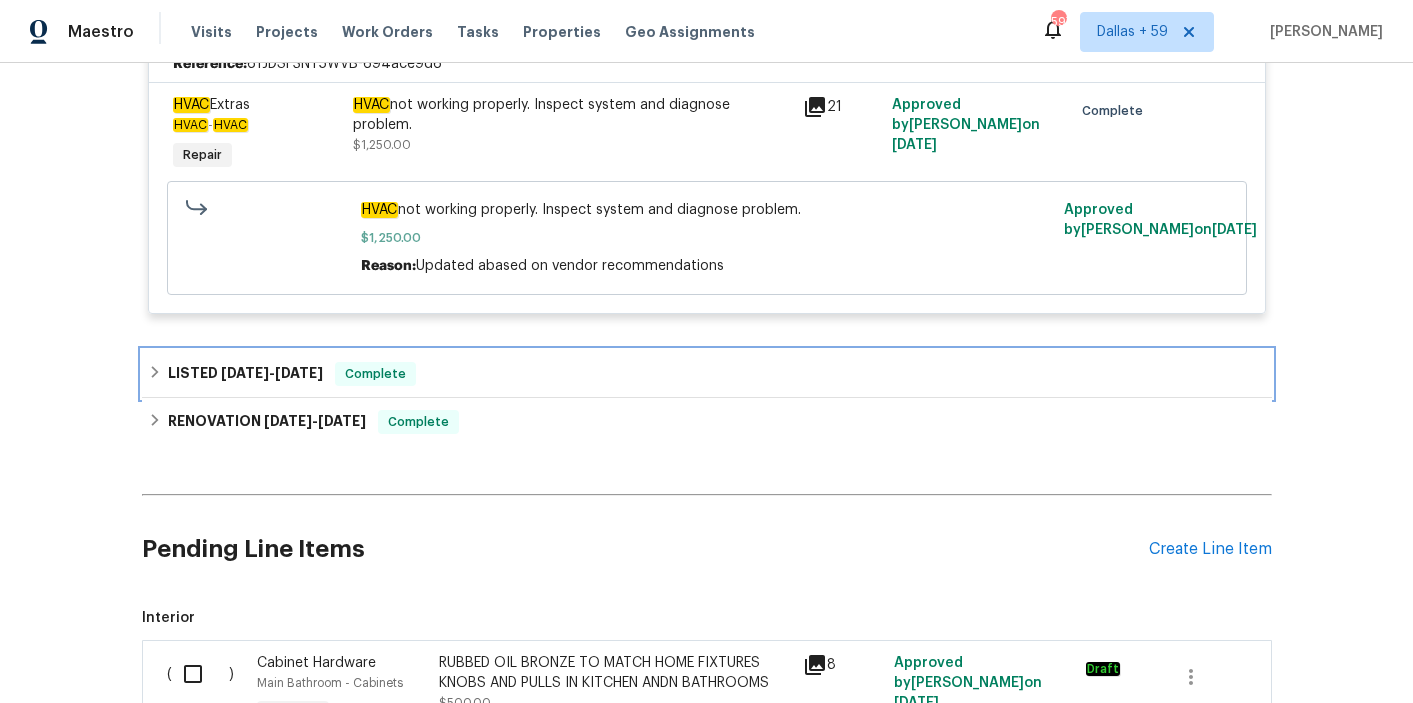 click on "LISTED   5/21/25  -  5/22/25 Complete" at bounding box center (707, 374) 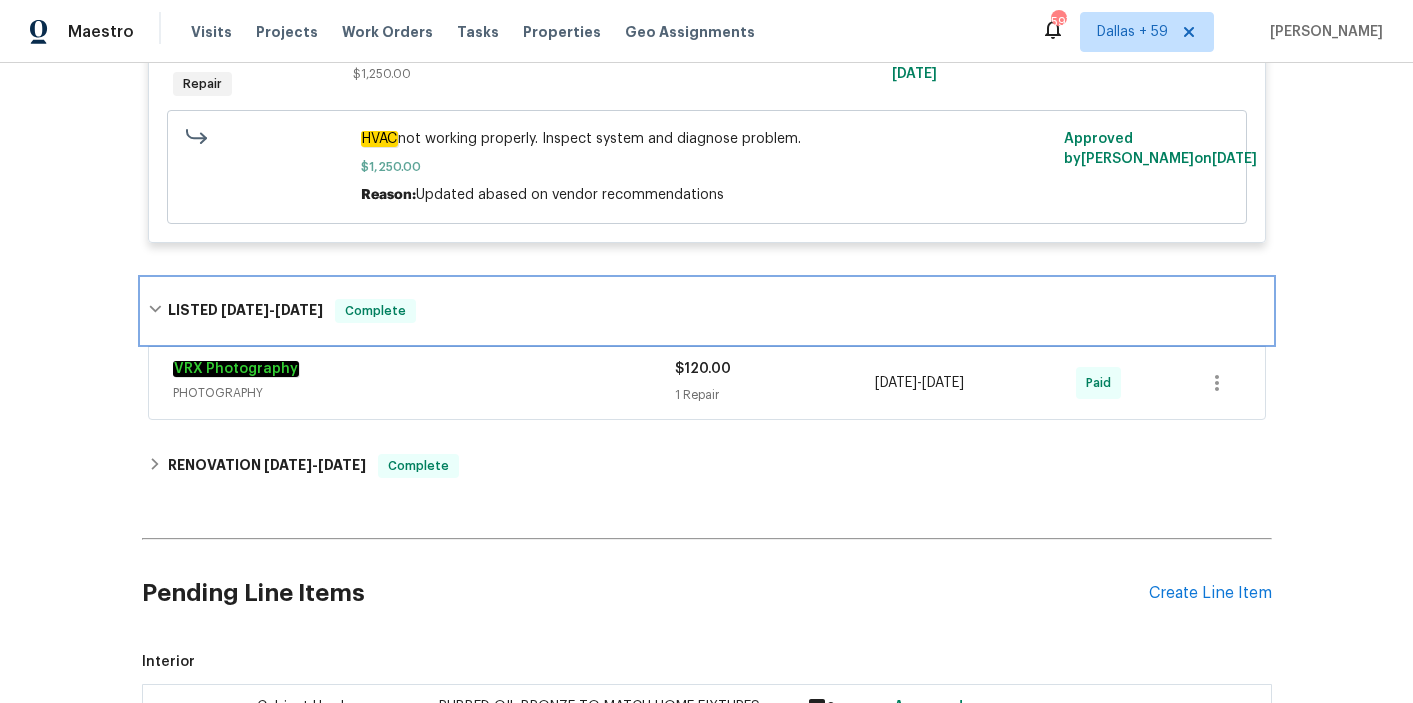 scroll, scrollTop: 597, scrollLeft: 0, axis: vertical 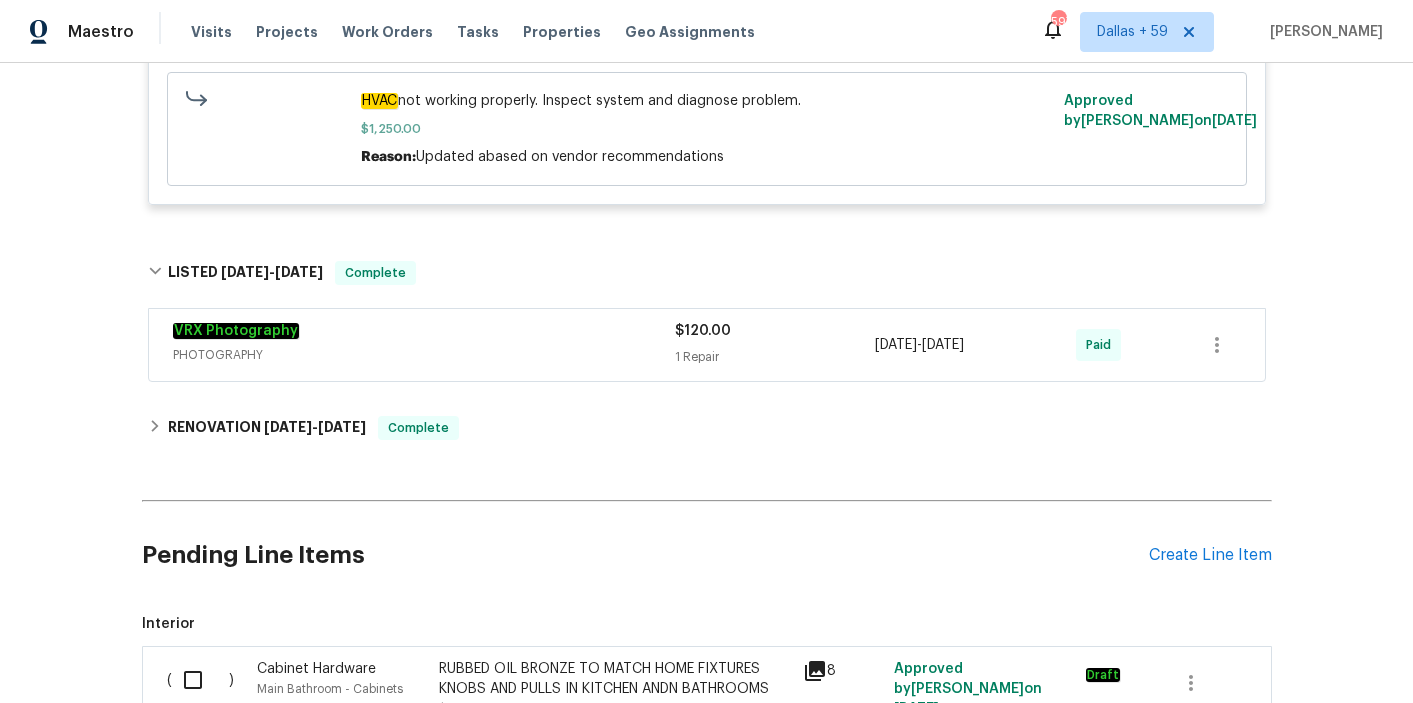 click on "VRX Photography" at bounding box center [424, 333] 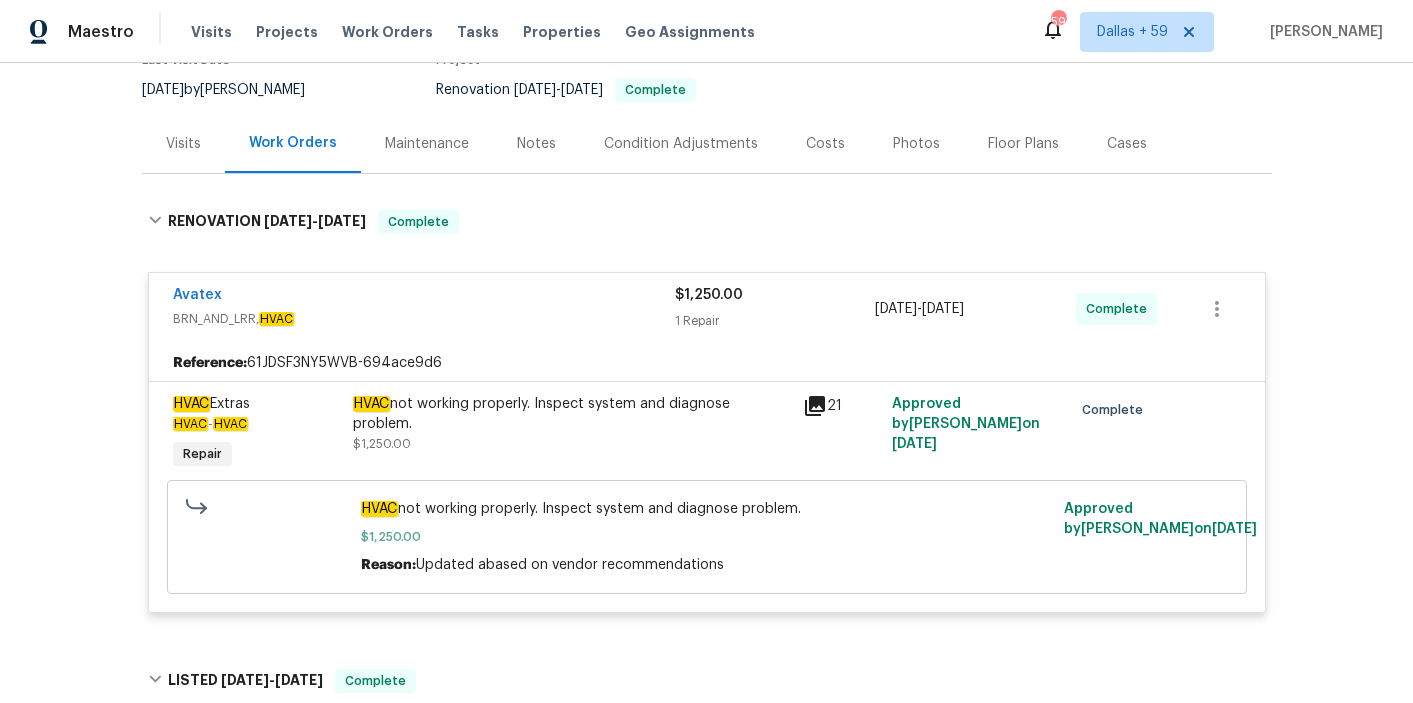 scroll, scrollTop: 187, scrollLeft: 0, axis: vertical 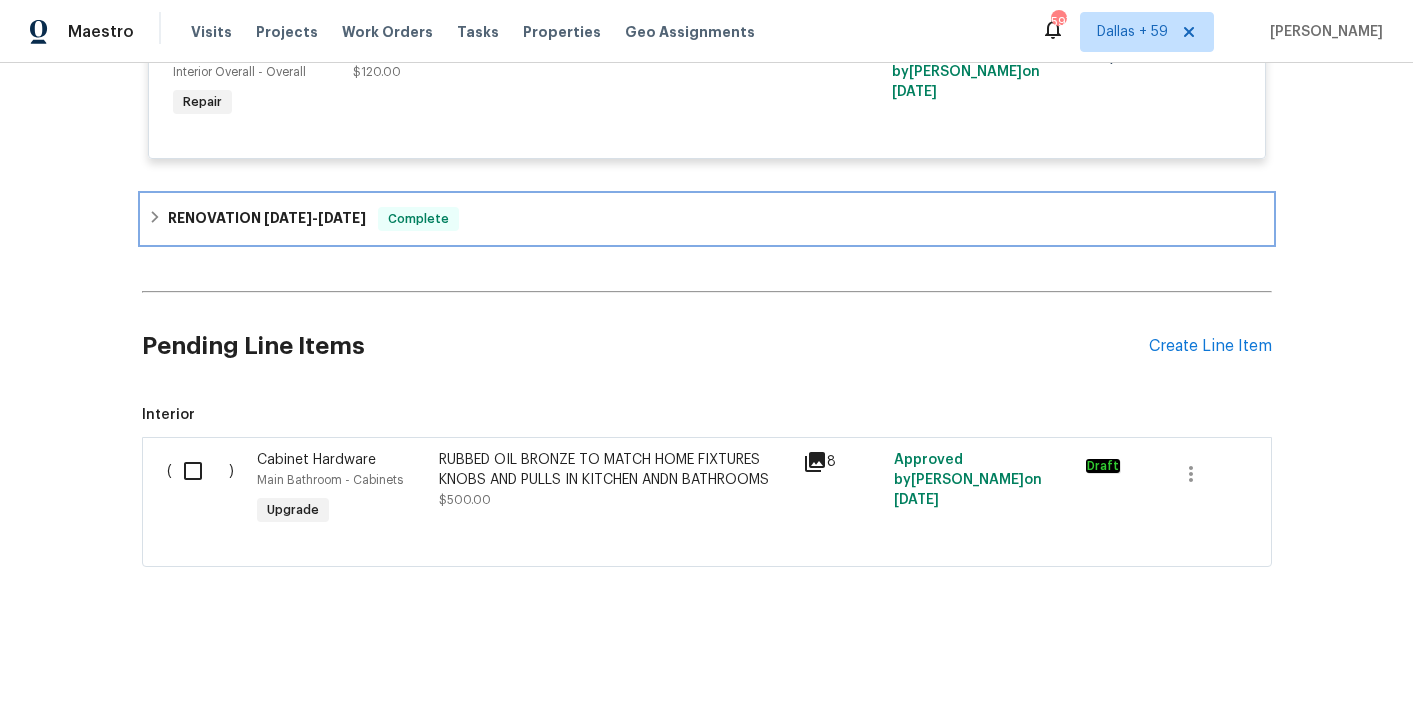 click on "RENOVATION   5/2/25  -  6/2/25 Complete" at bounding box center (707, 219) 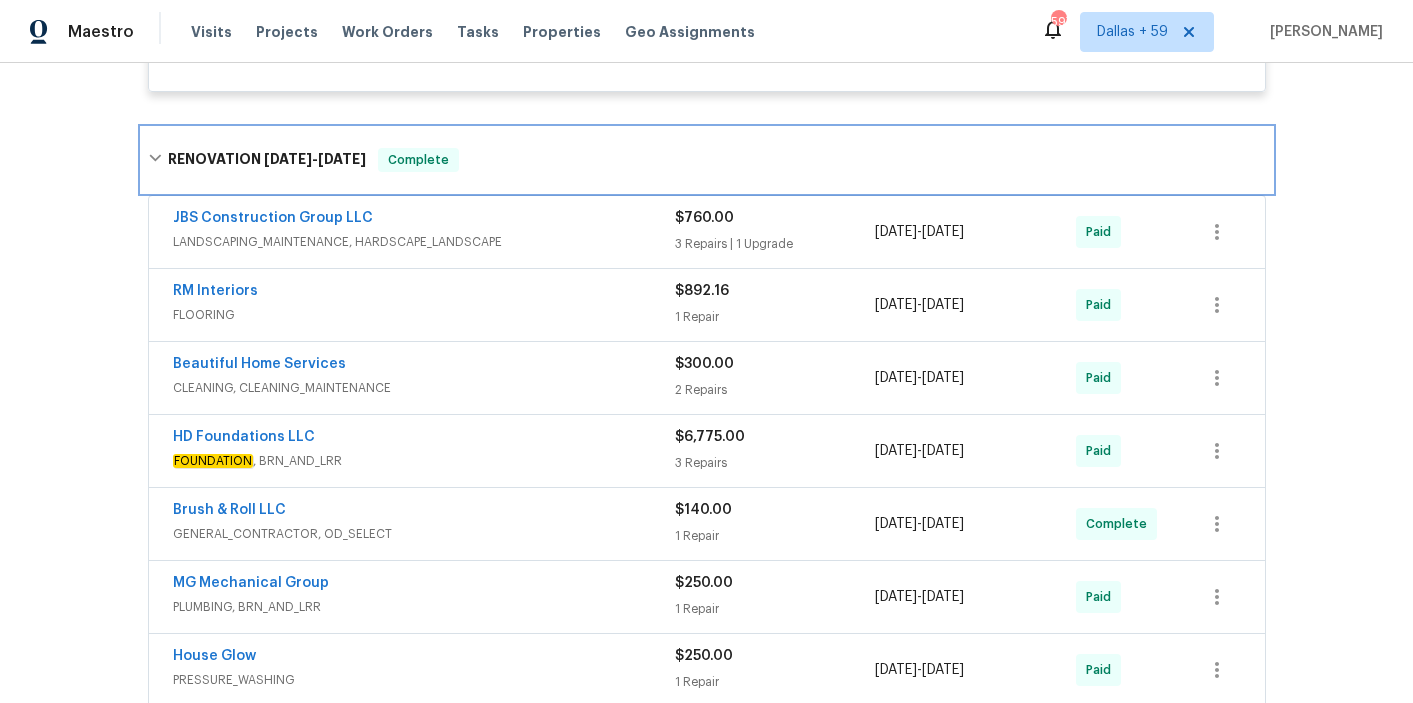scroll, scrollTop: 1077, scrollLeft: 0, axis: vertical 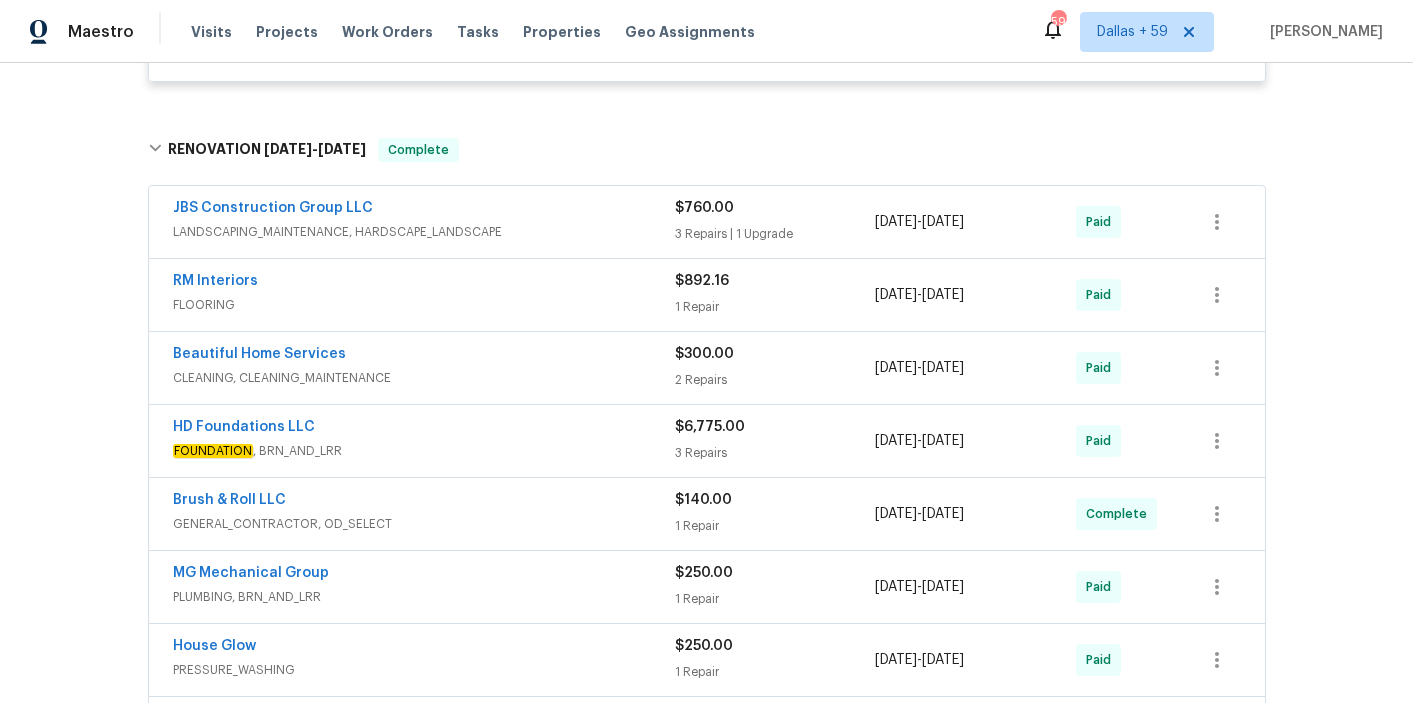 click on "FOUNDATION , BRN_AND_LRR" at bounding box center [424, 451] 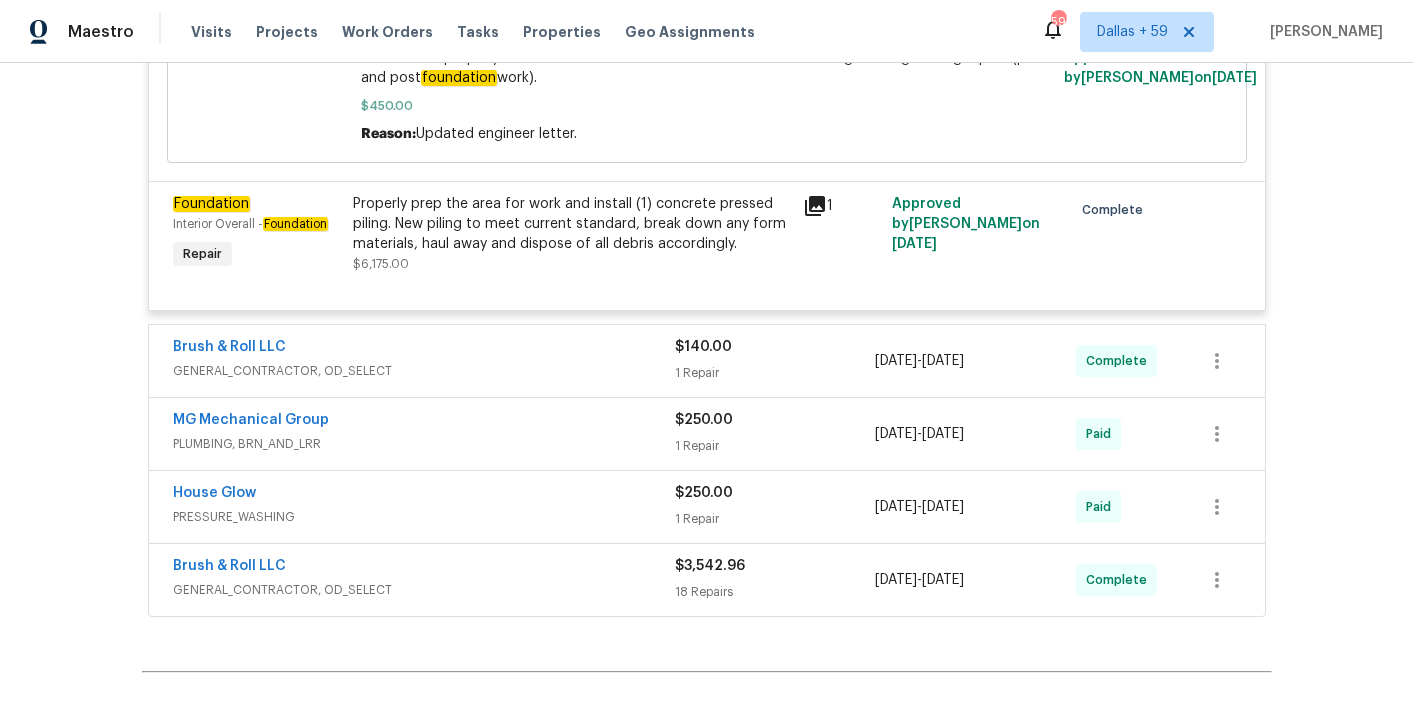 scroll, scrollTop: 1888, scrollLeft: 0, axis: vertical 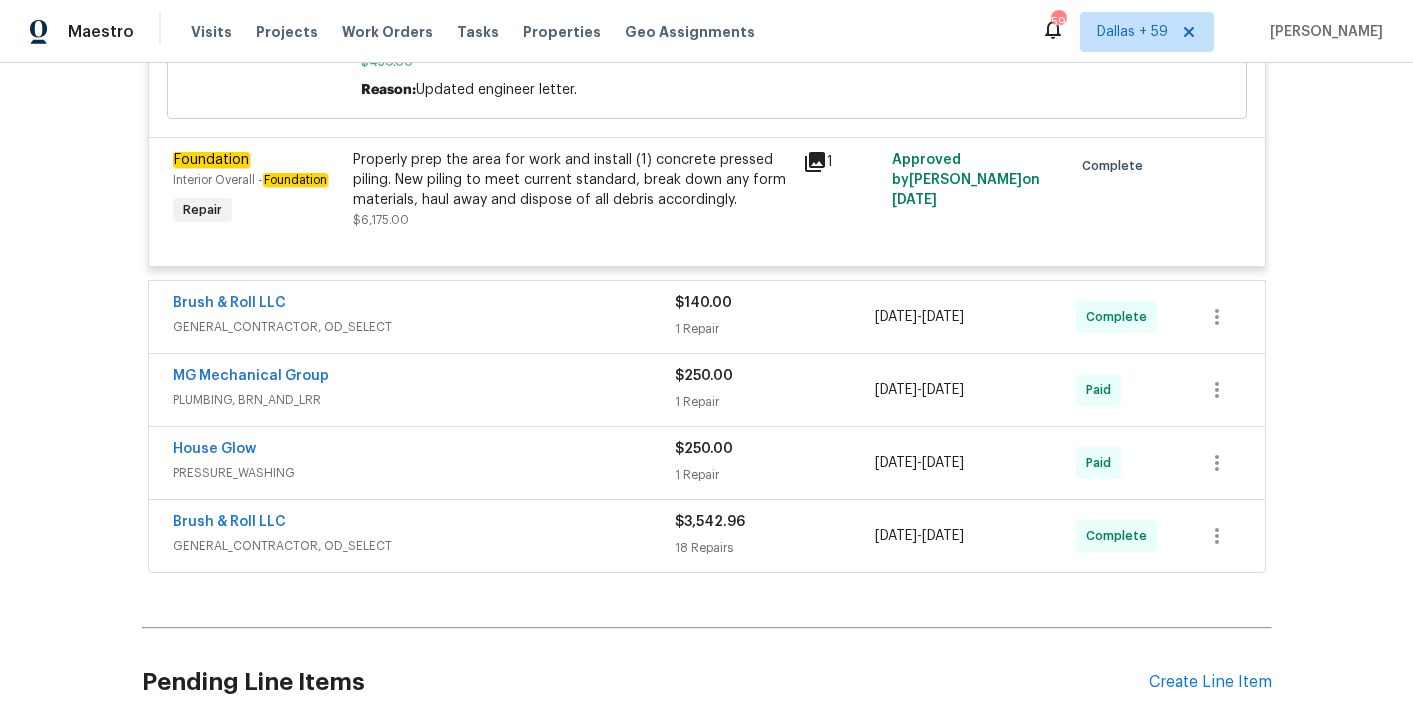 click on "GENERAL_CONTRACTOR, OD_SELECT" at bounding box center (424, 327) 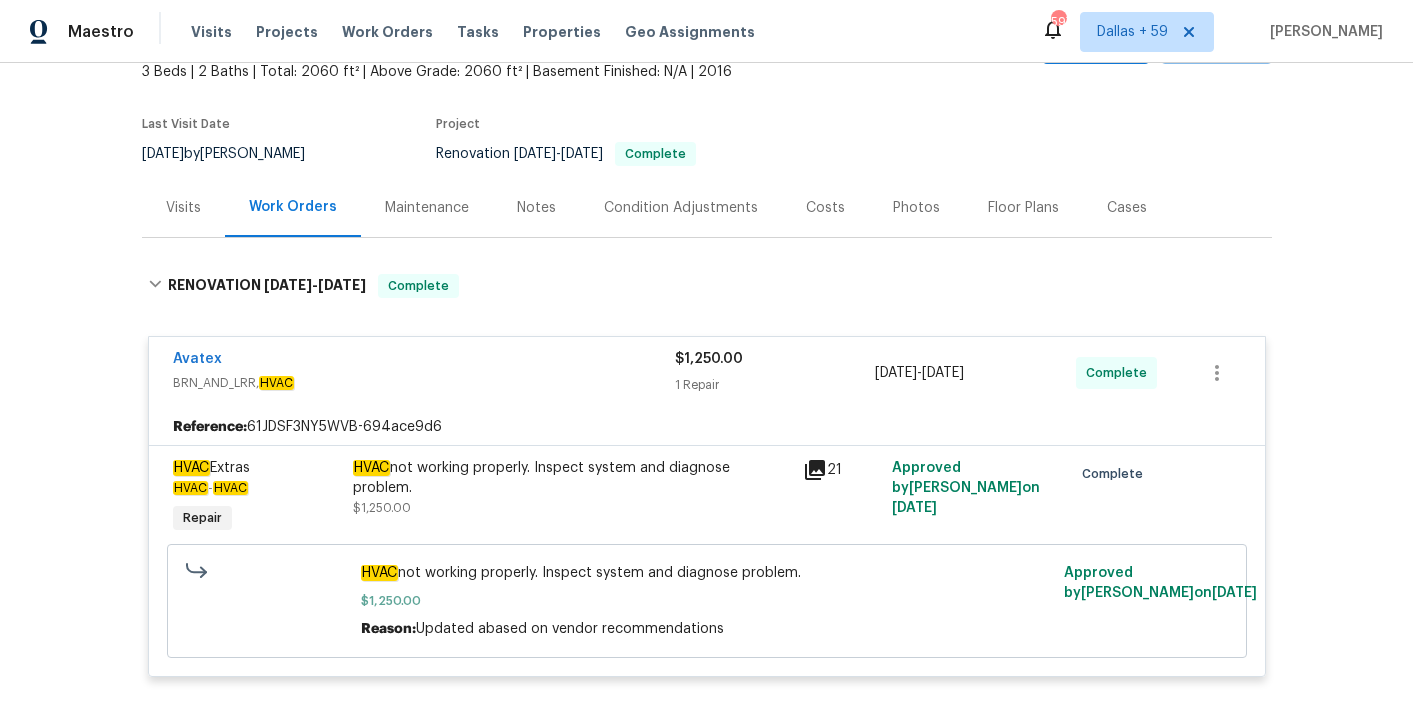scroll, scrollTop: 0, scrollLeft: 0, axis: both 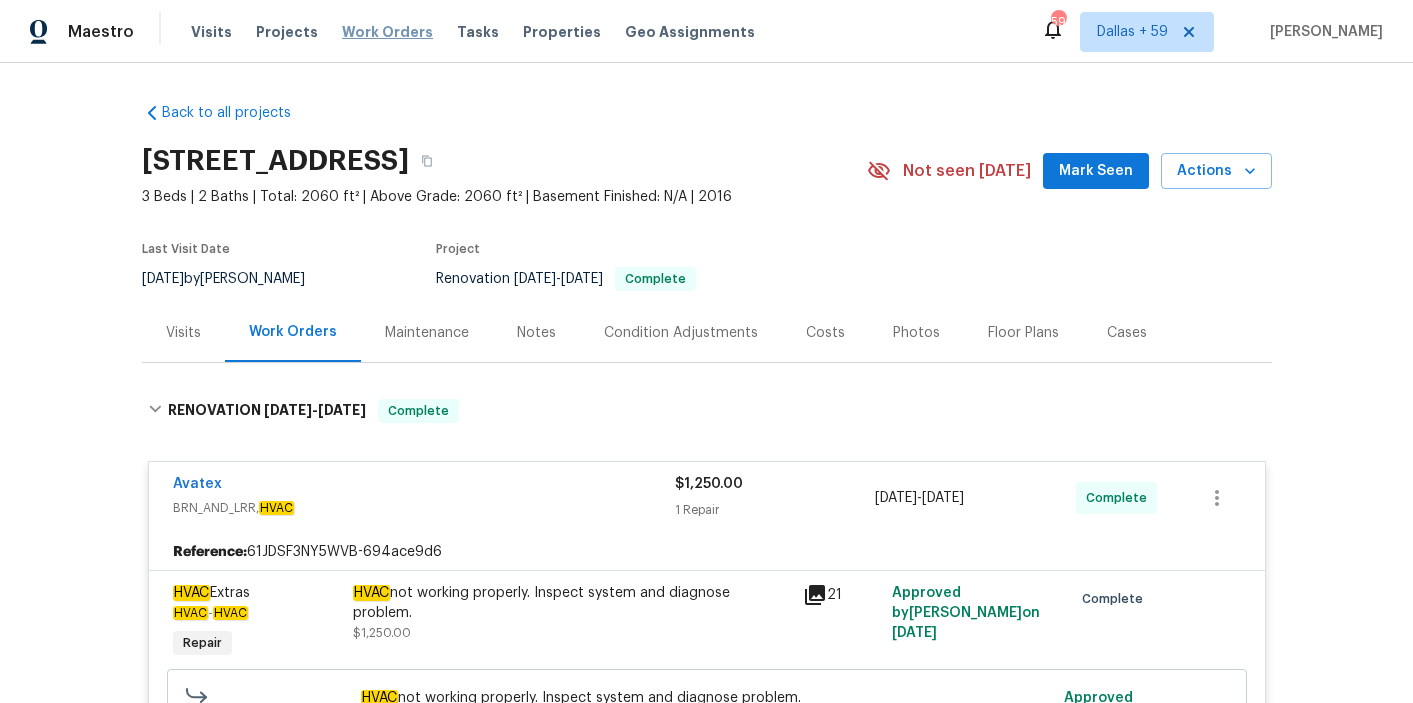 click on "Work Orders" at bounding box center [387, 32] 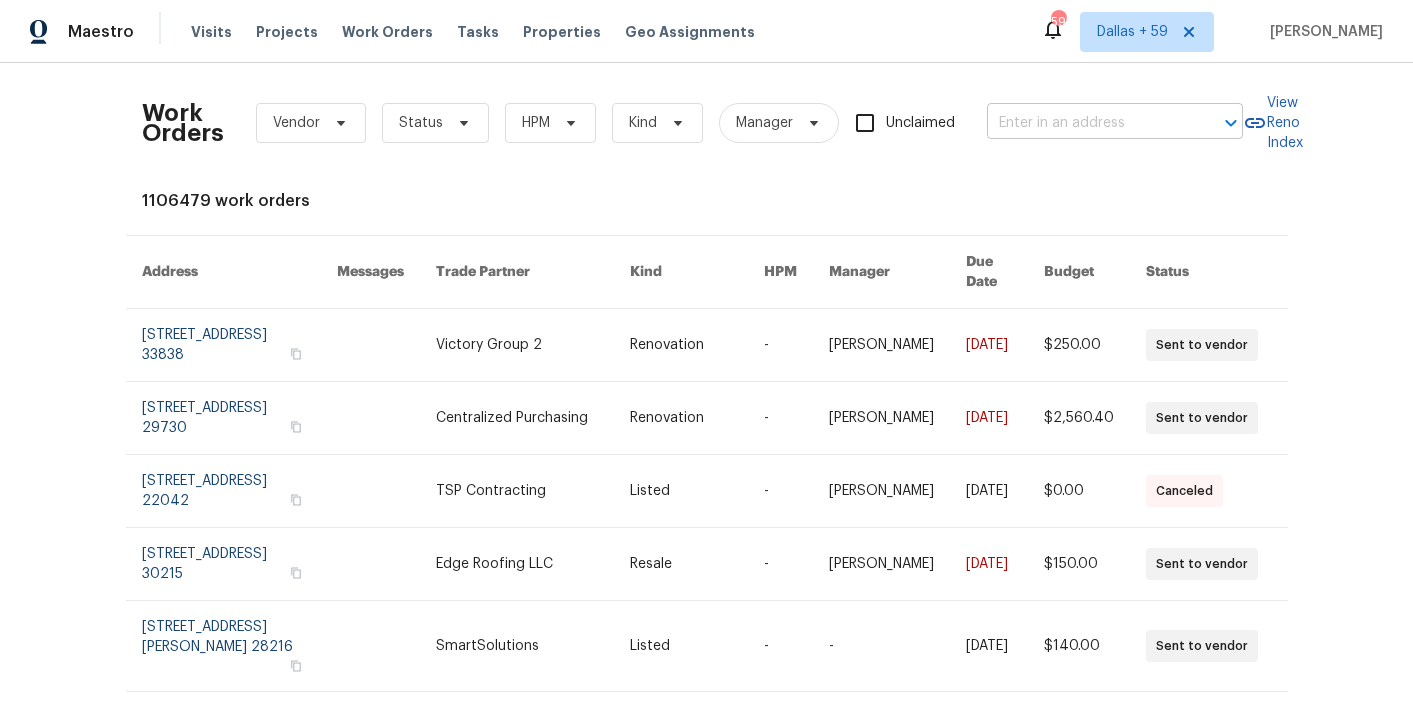 click at bounding box center (1087, 123) 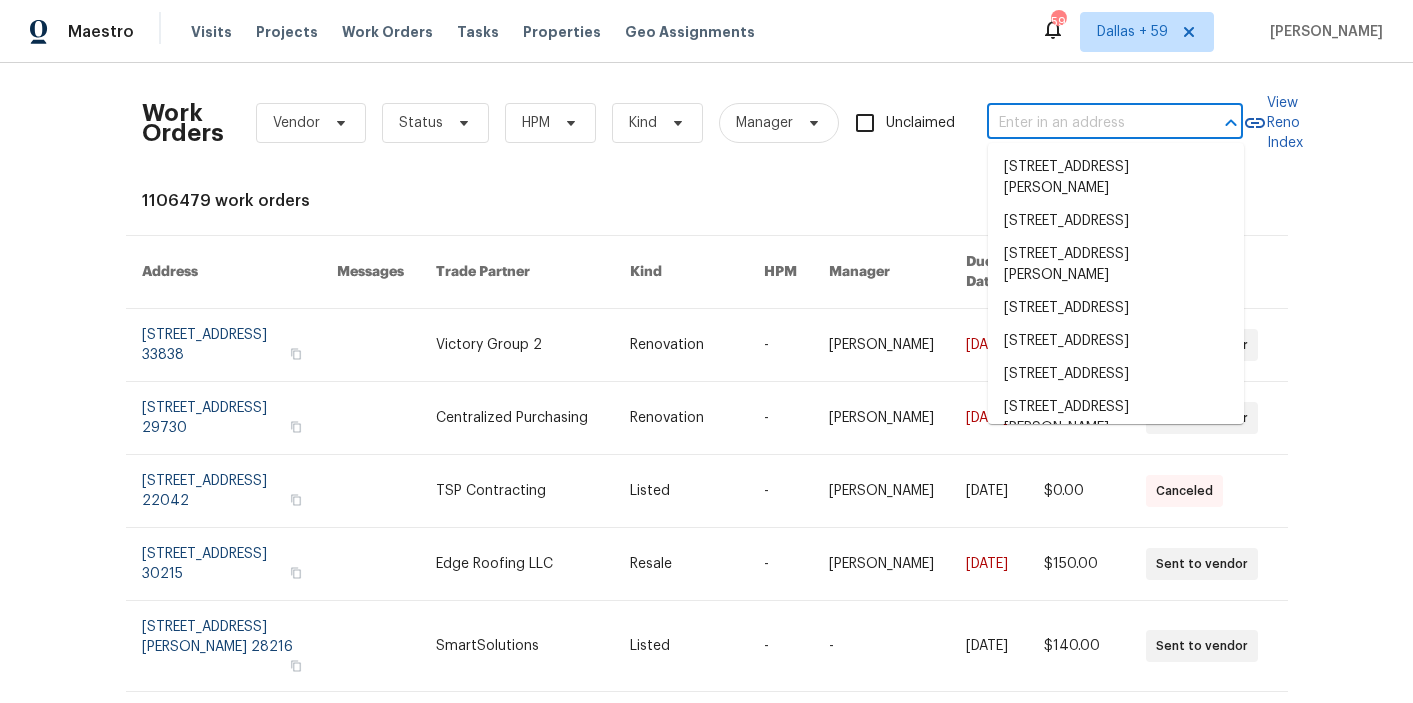 paste on "1434 Hummingbird Ln Seguin, TX 78155" 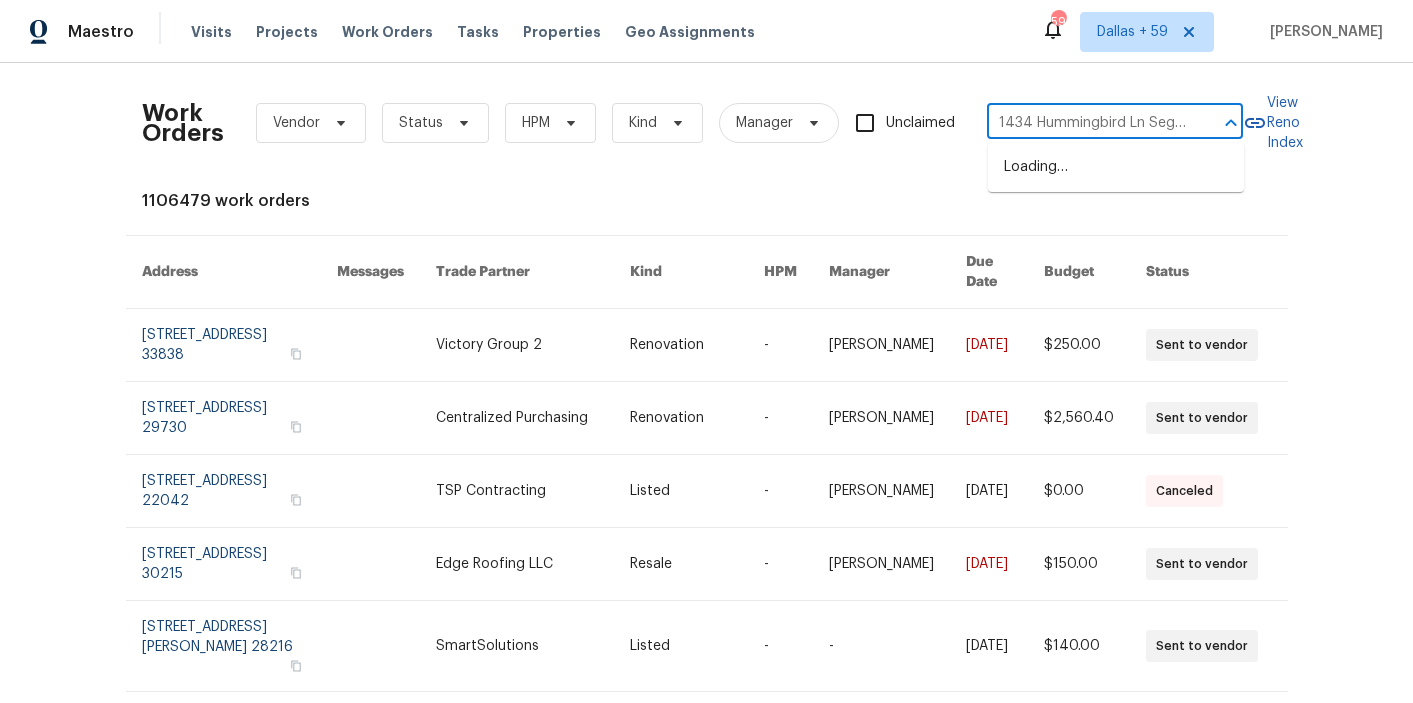scroll, scrollTop: 0, scrollLeft: 72, axis: horizontal 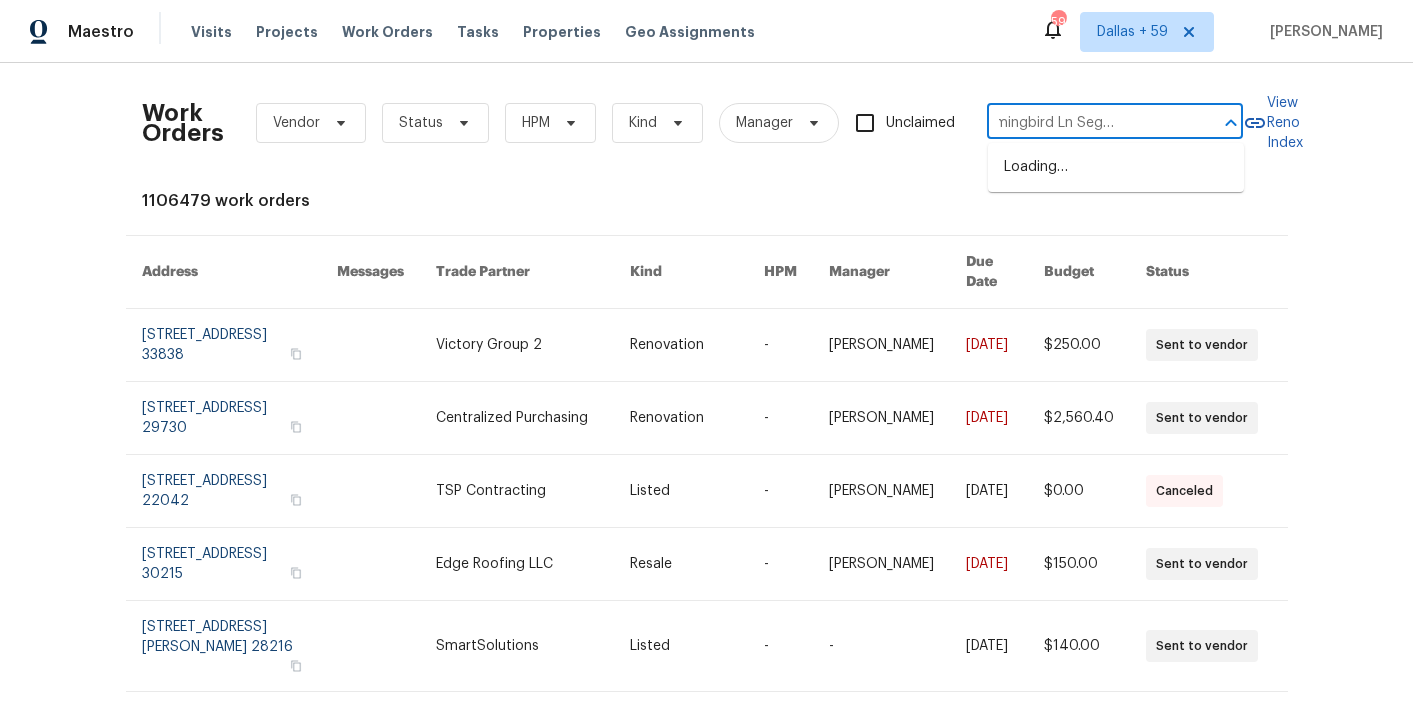type on "1434 Hummingbird Ln Seguin, TX 78155" 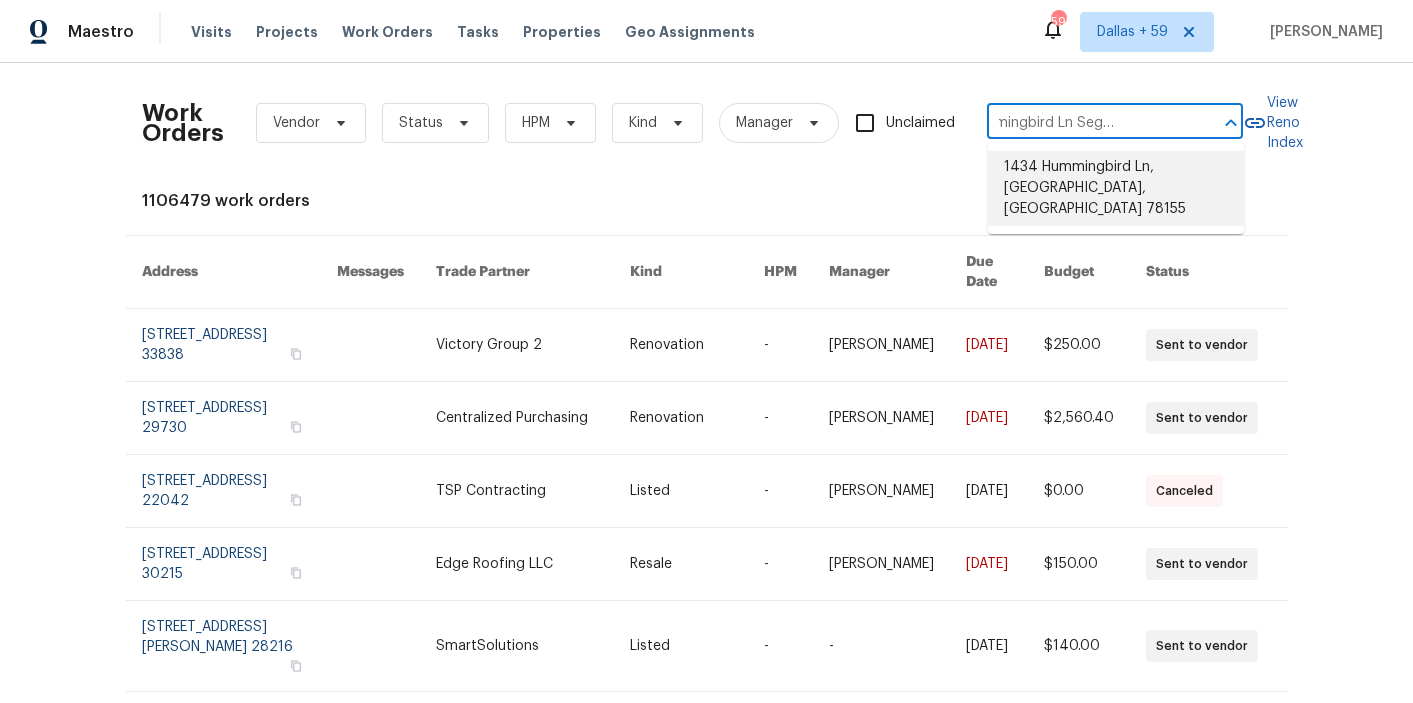 click on "1434 Hummingbird Ln, Seguin, TX 78155" at bounding box center (1116, 188) 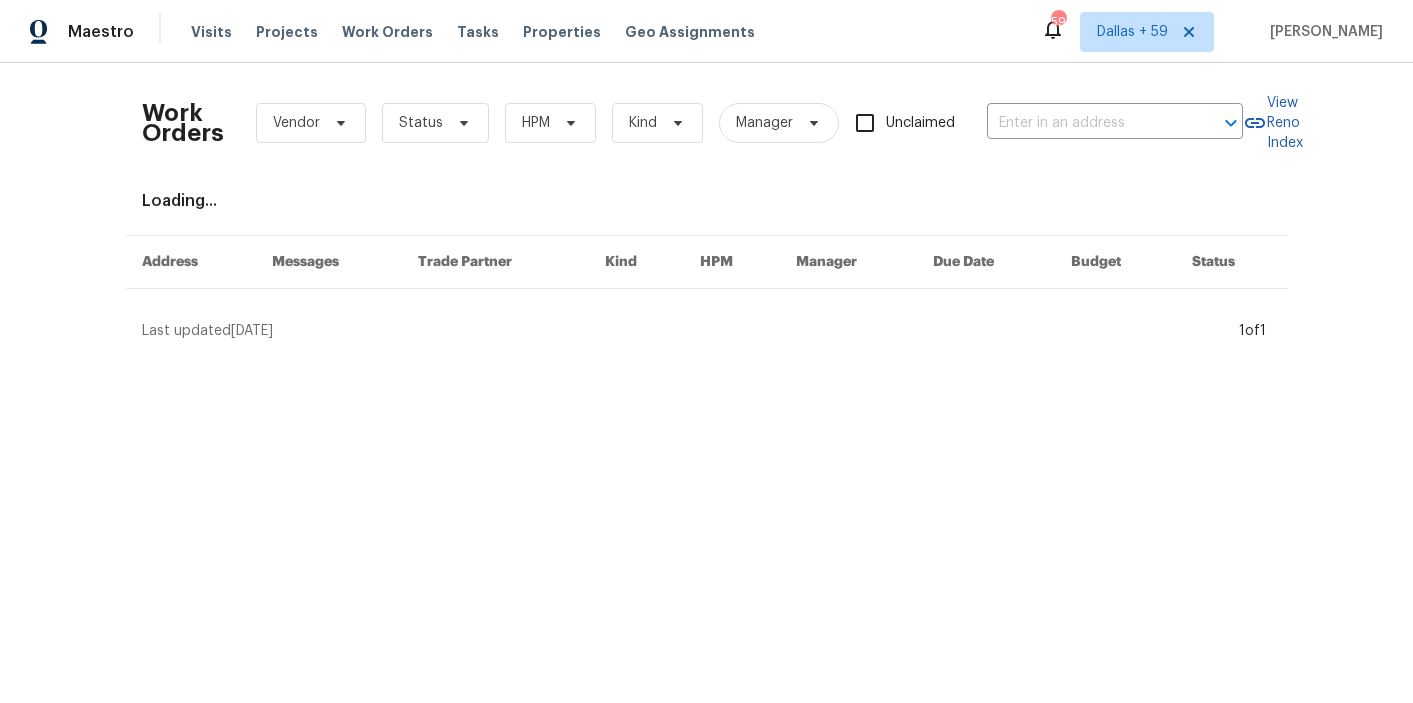 type on "1434 Hummingbird Ln, Seguin, TX 78155" 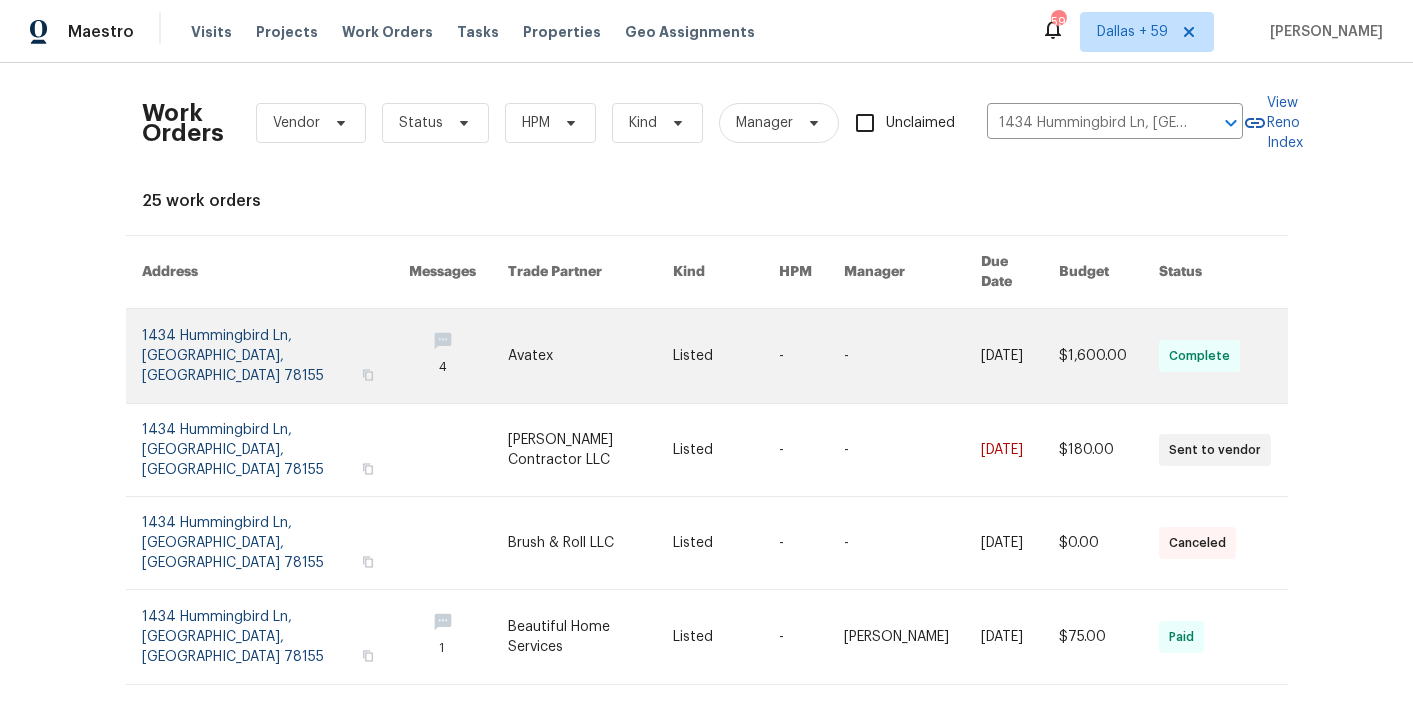 click on "Listed" at bounding box center (710, 356) 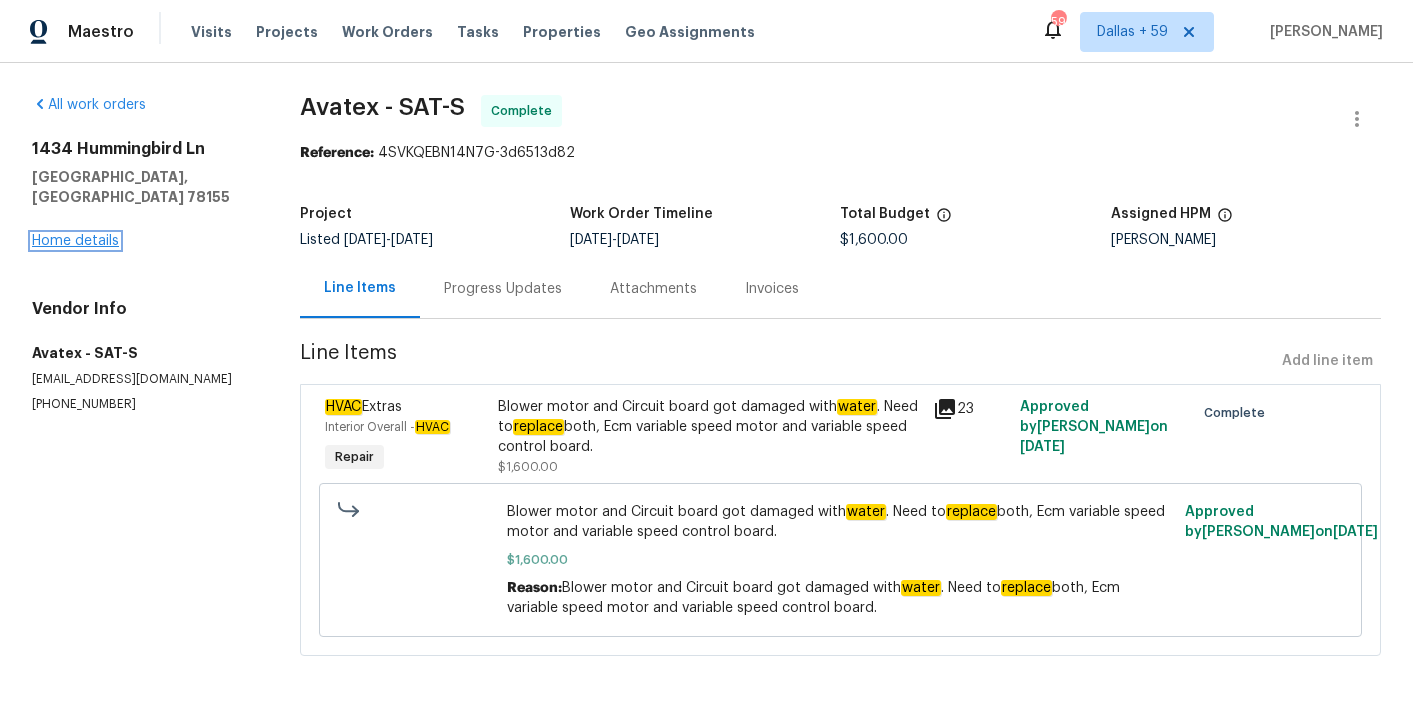click on "Home details" at bounding box center [75, 241] 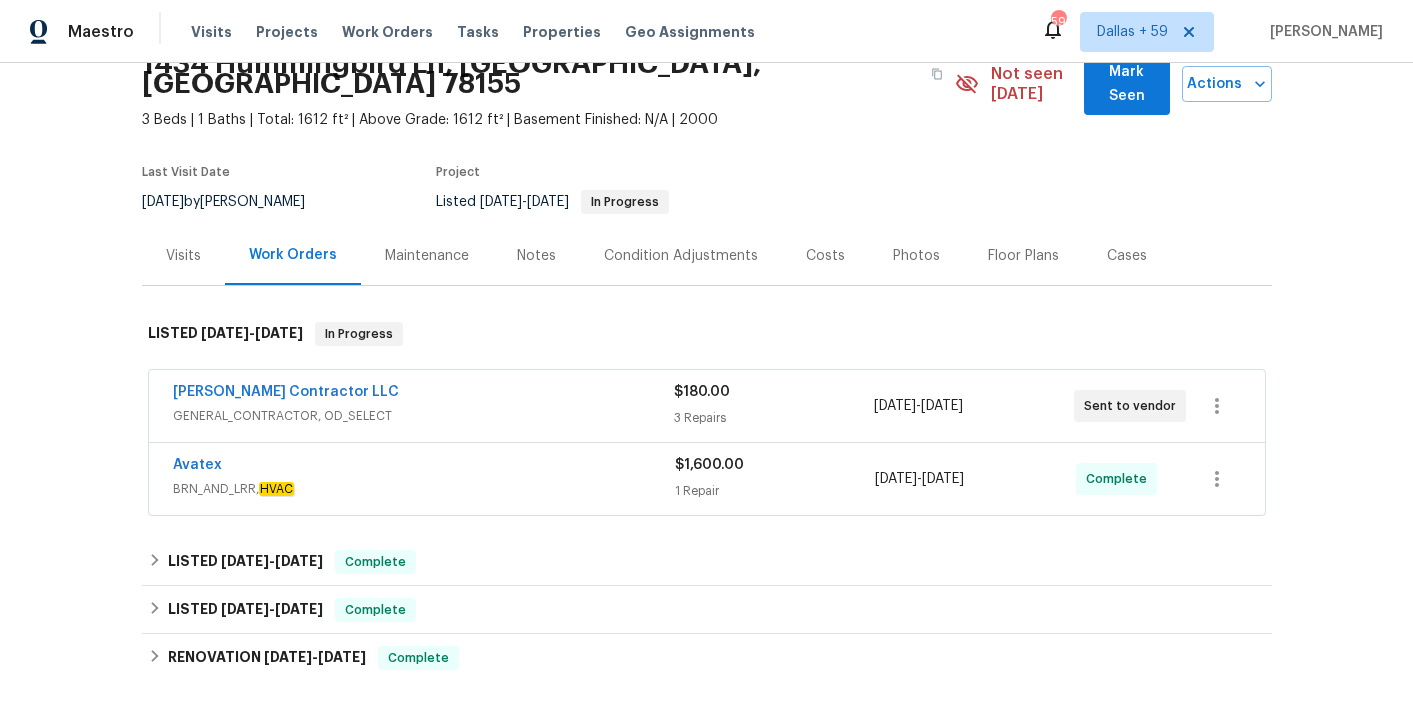 scroll, scrollTop: 116, scrollLeft: 0, axis: vertical 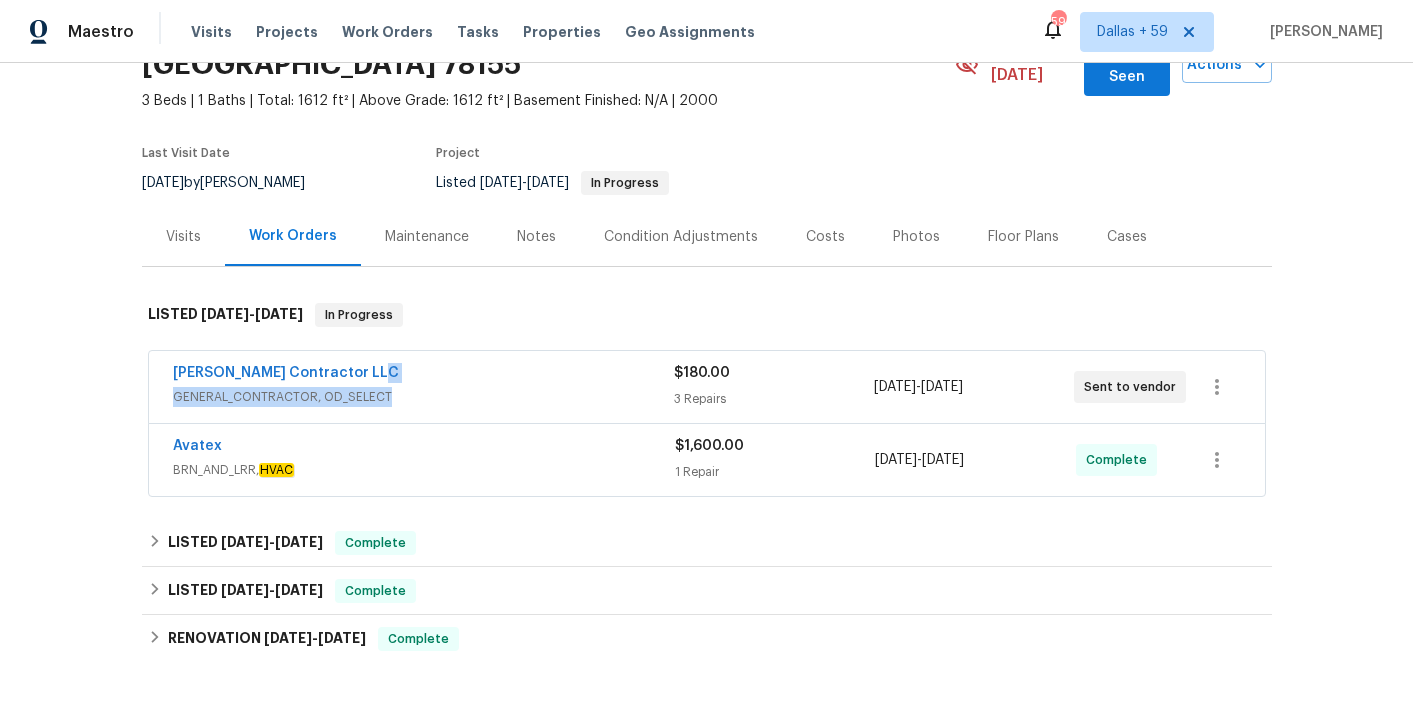 click on "GENERAL_CONTRACTOR, OD_SELECT" at bounding box center [423, 397] 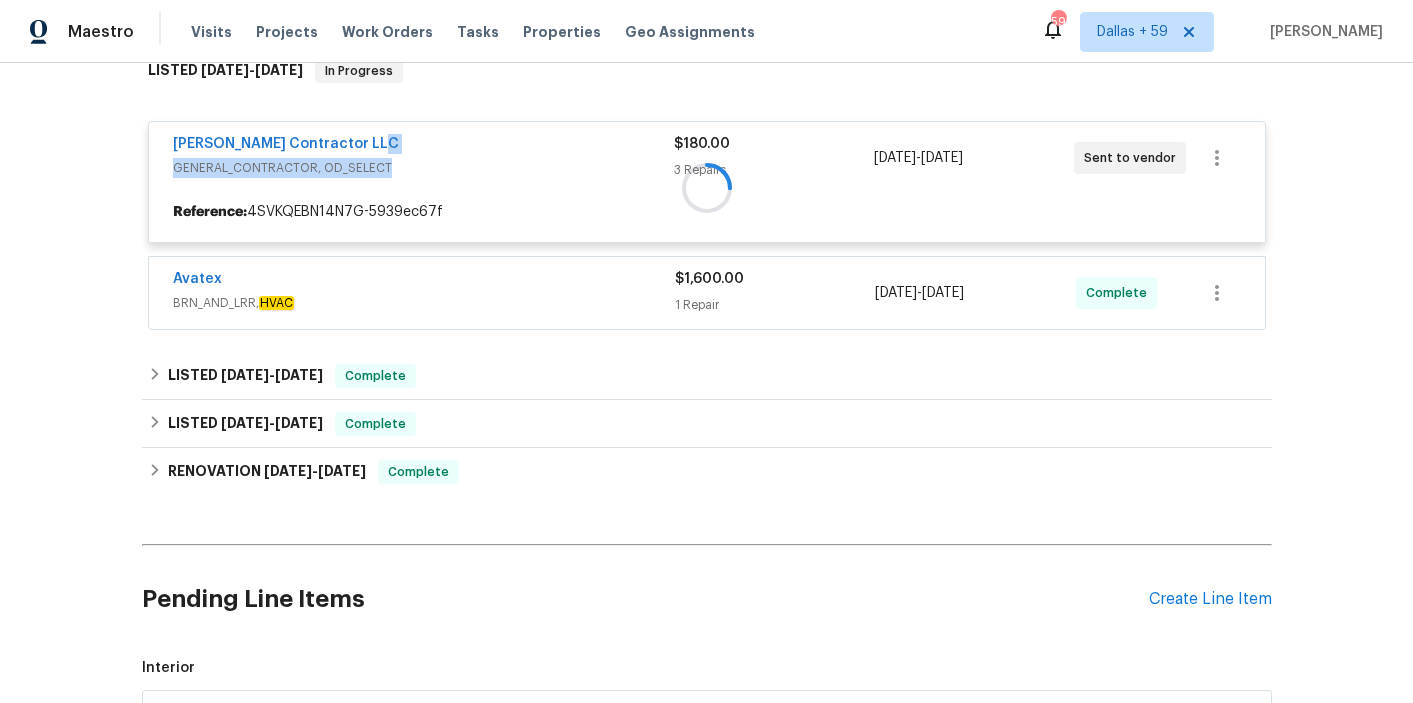 scroll, scrollTop: 359, scrollLeft: 0, axis: vertical 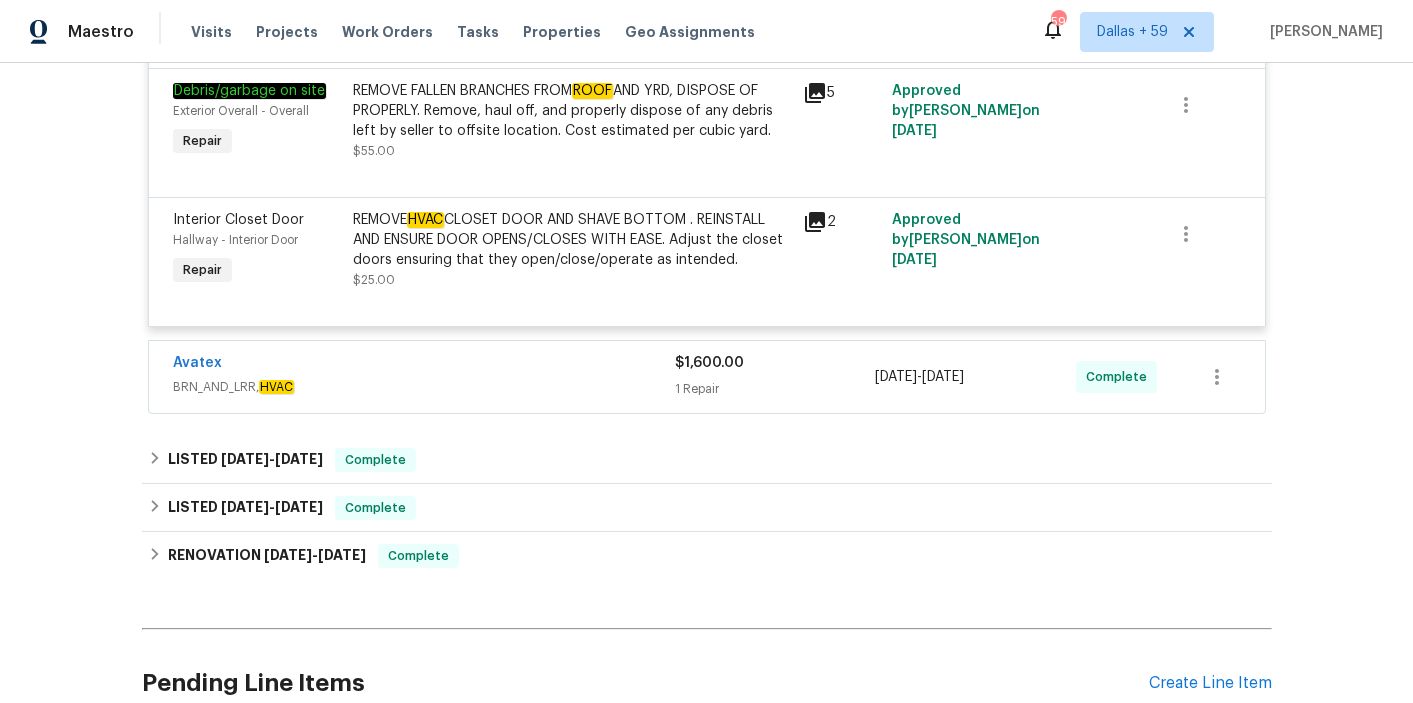 click on "Avatex" at bounding box center [424, 365] 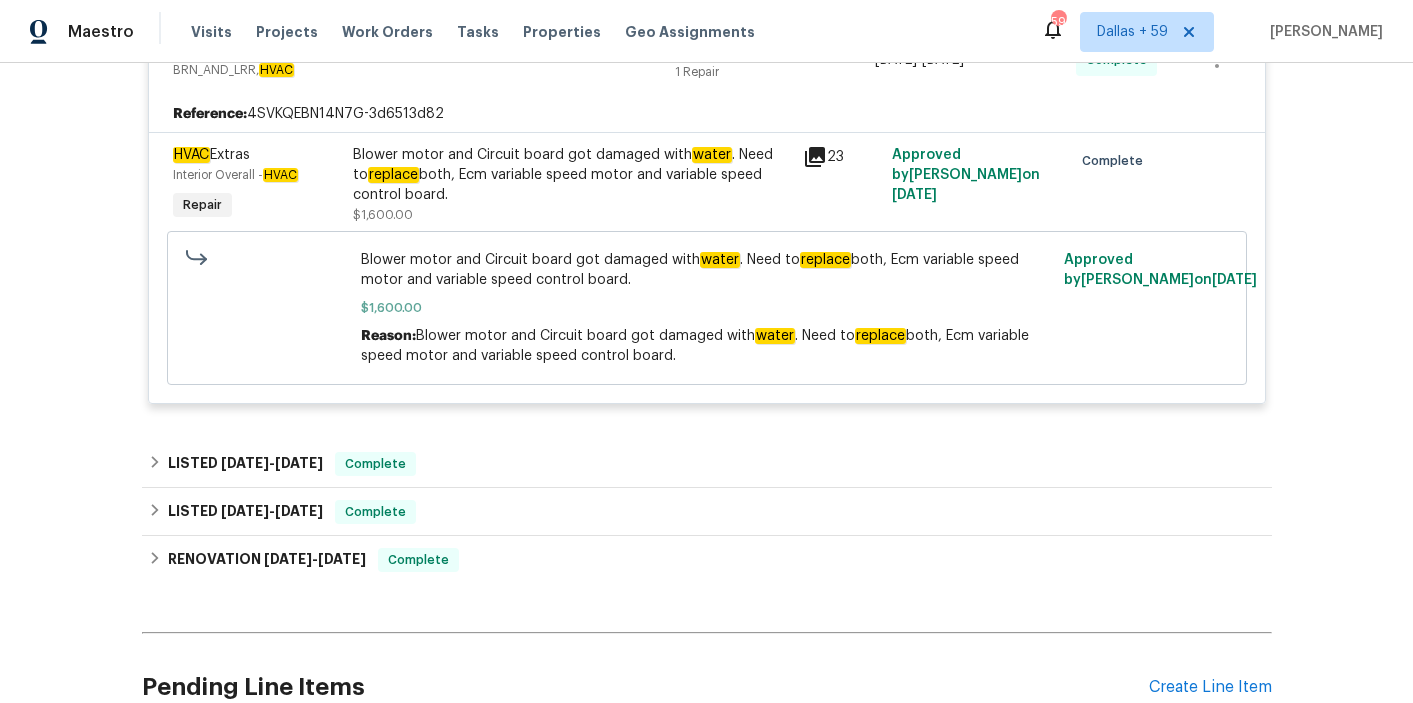 scroll, scrollTop: 1010, scrollLeft: 0, axis: vertical 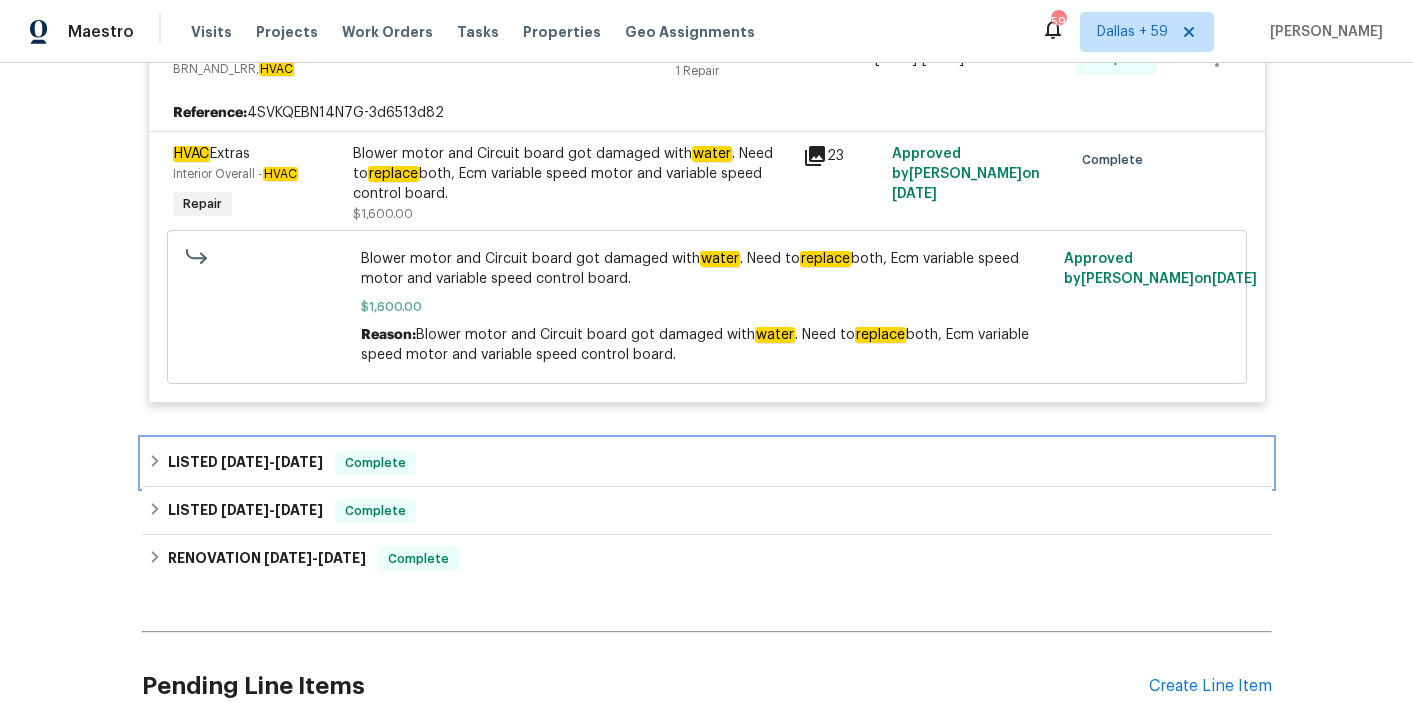 click on "LISTED   2/25/25  -  2/26/25 Complete" at bounding box center [707, 463] 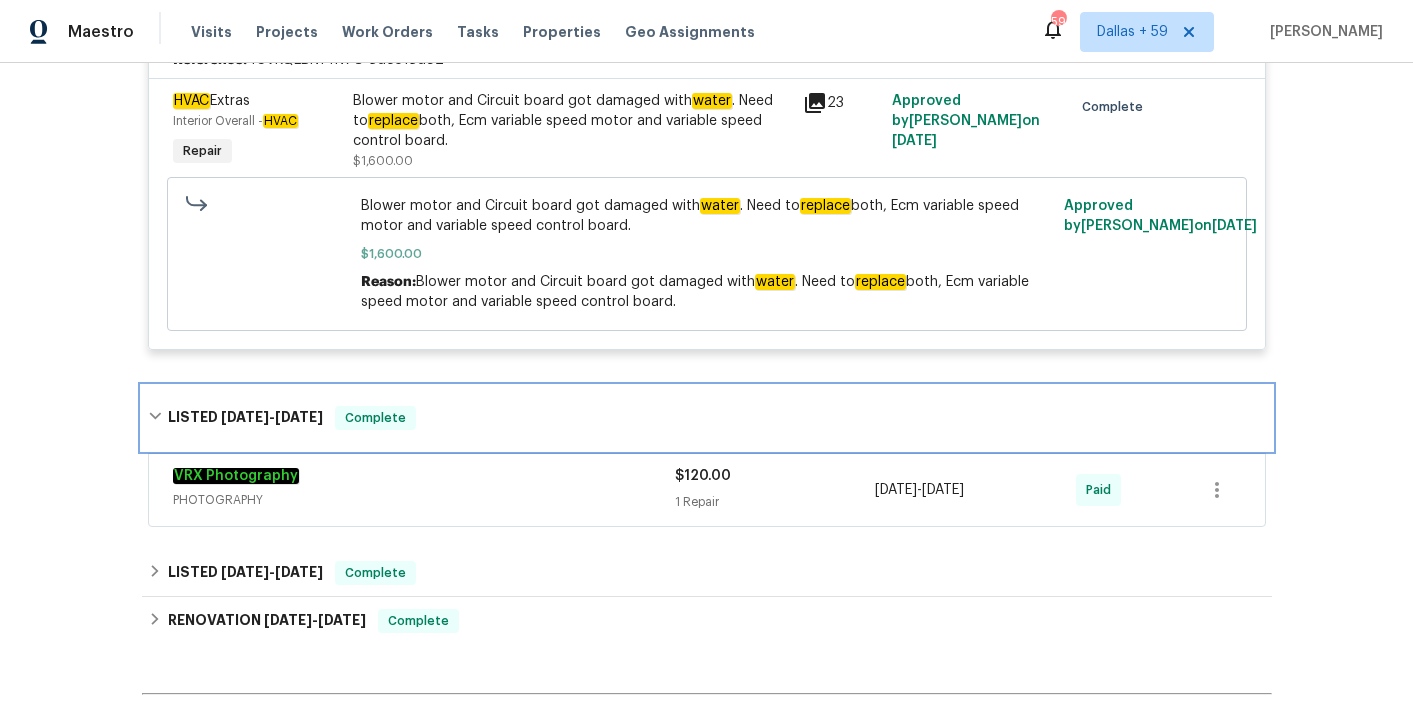 scroll, scrollTop: 1091, scrollLeft: 0, axis: vertical 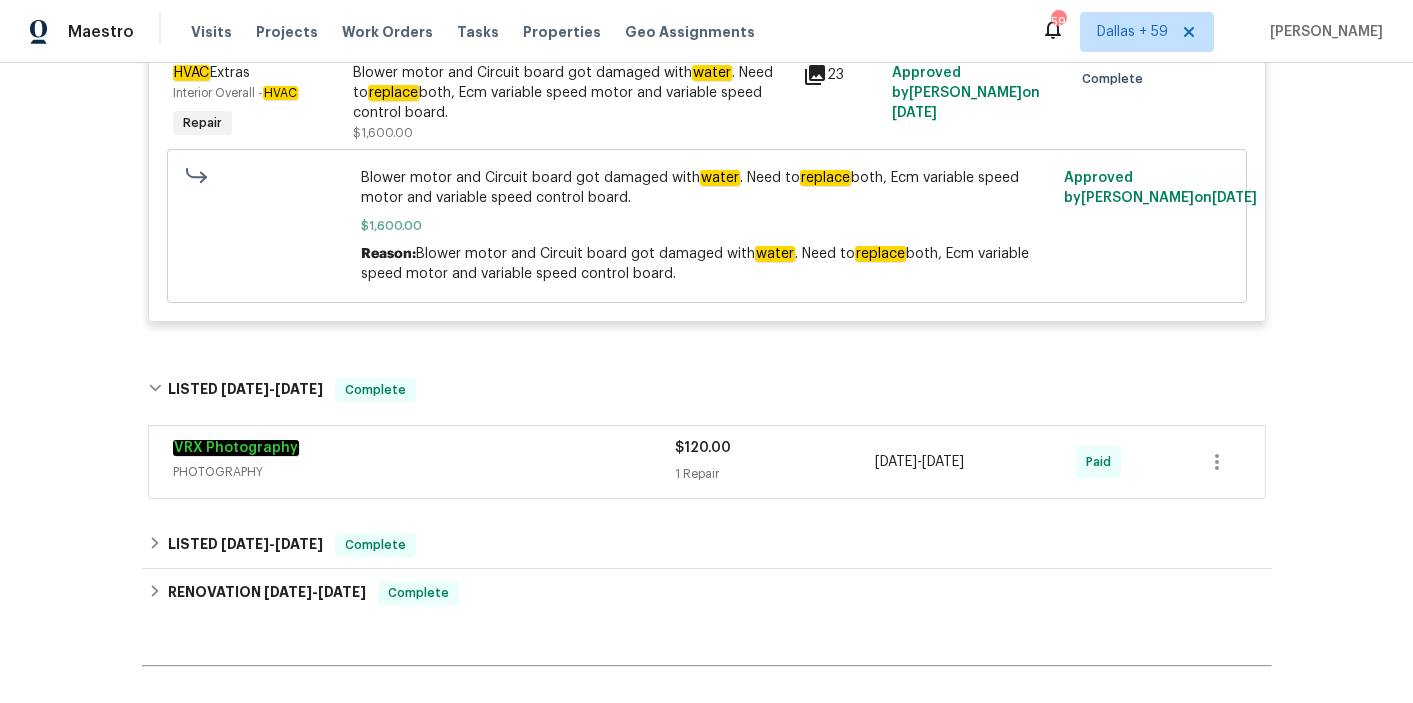click on "VRX Photography" at bounding box center (424, 450) 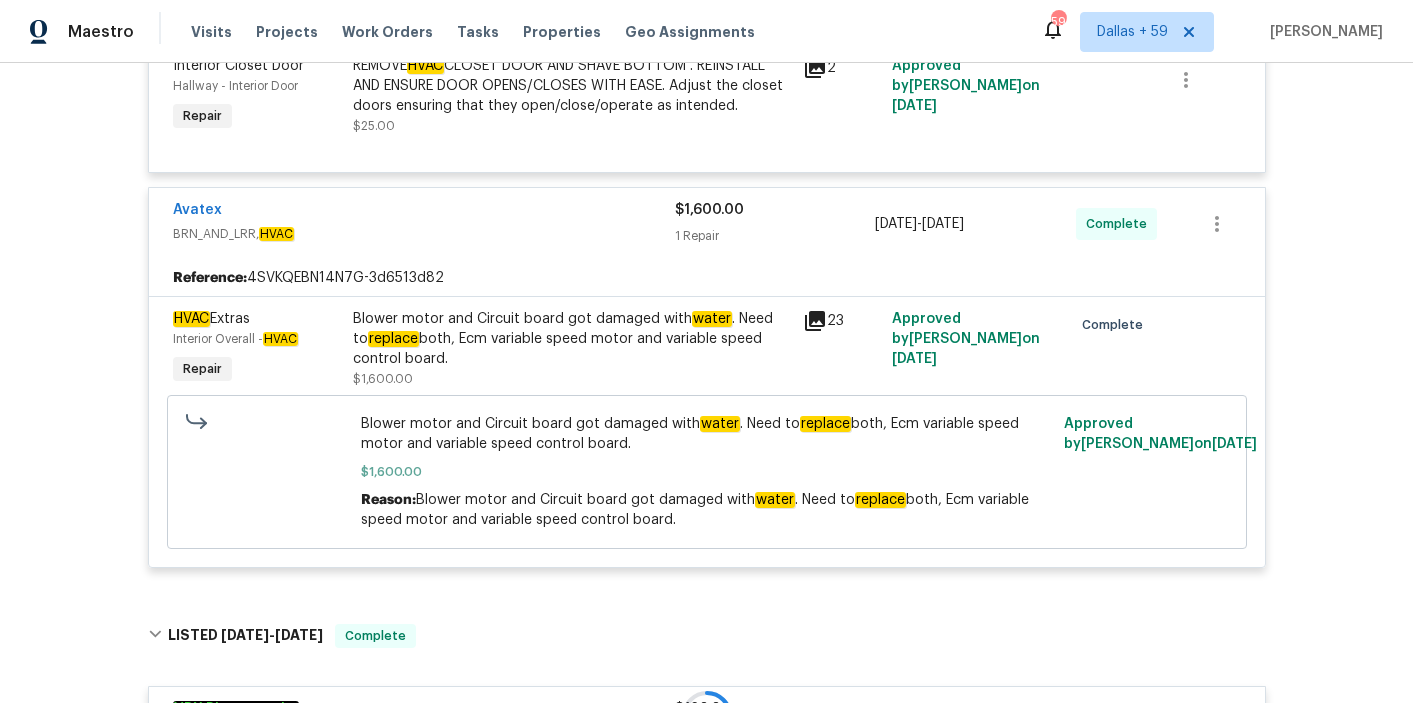 scroll, scrollTop: 795, scrollLeft: 0, axis: vertical 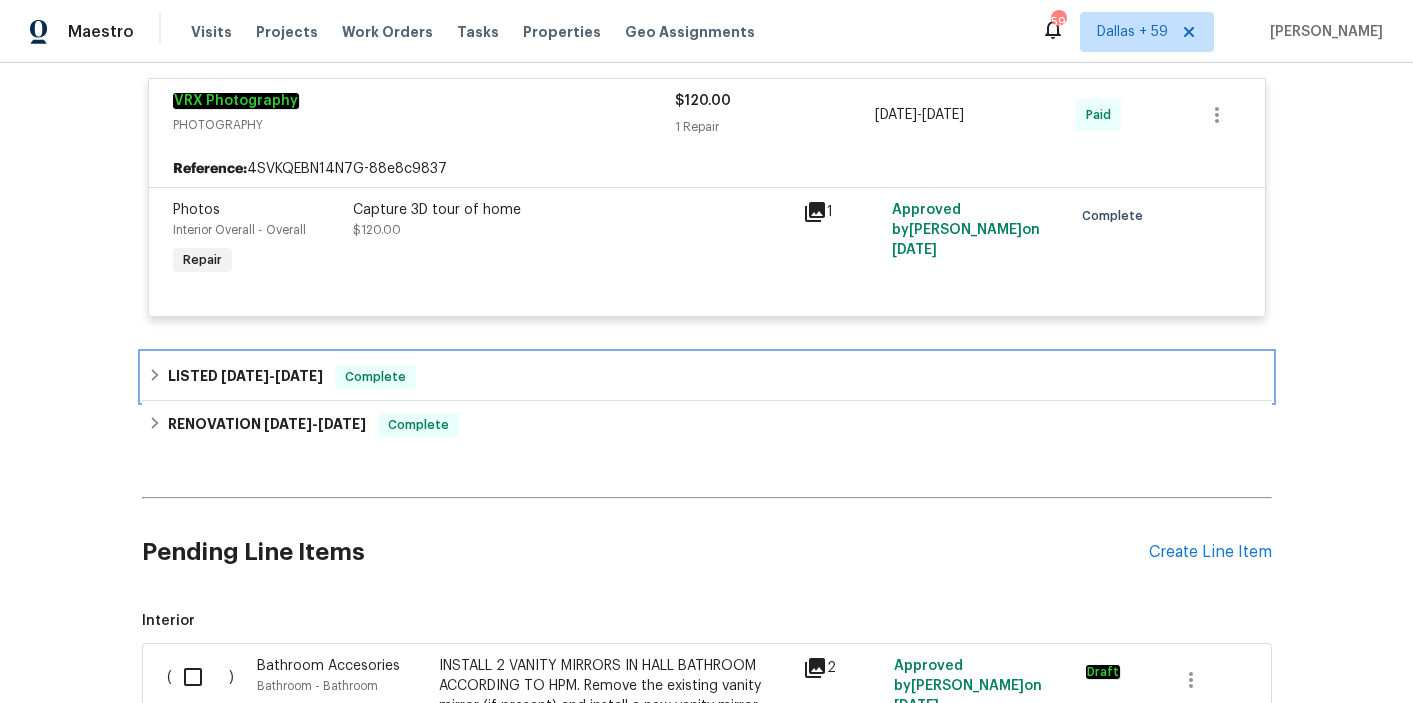 click on "LISTED   2/25/25  -  5/28/25 Complete" at bounding box center (707, 377) 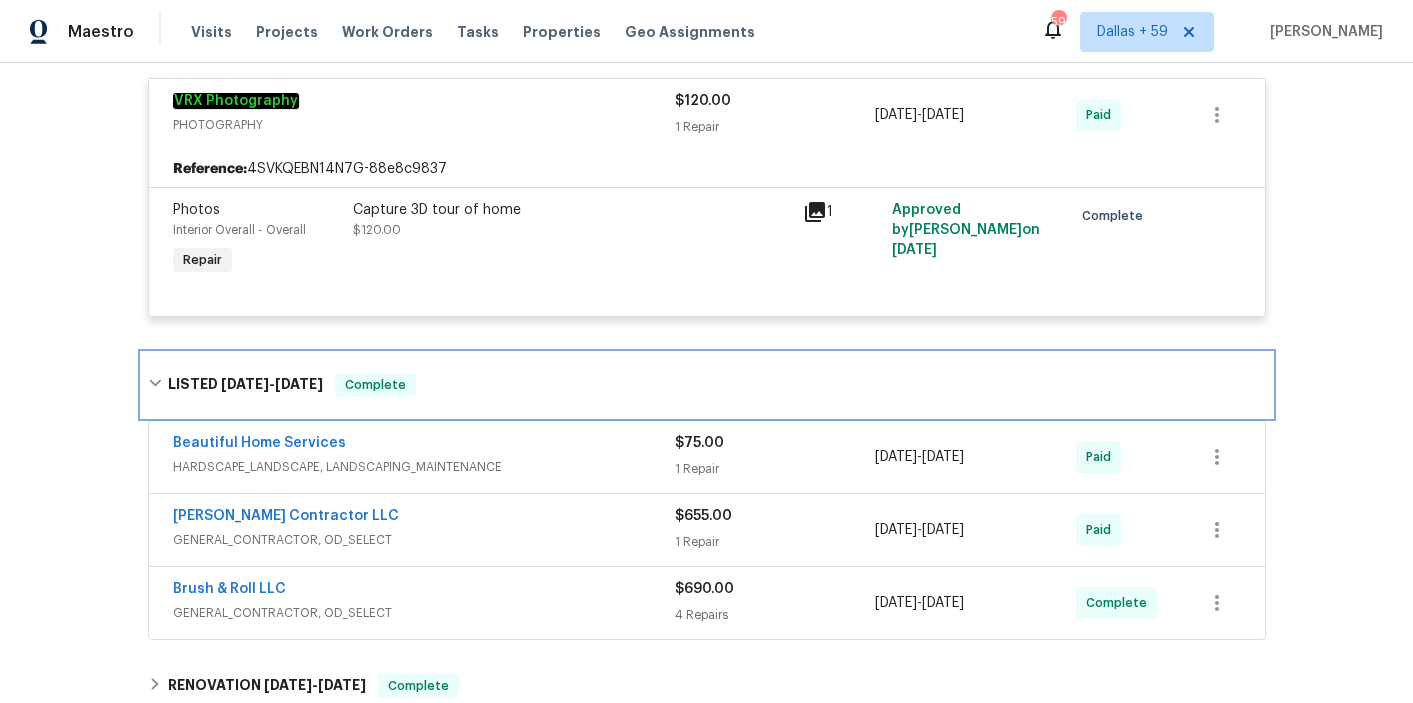 scroll, scrollTop: 1510, scrollLeft: 0, axis: vertical 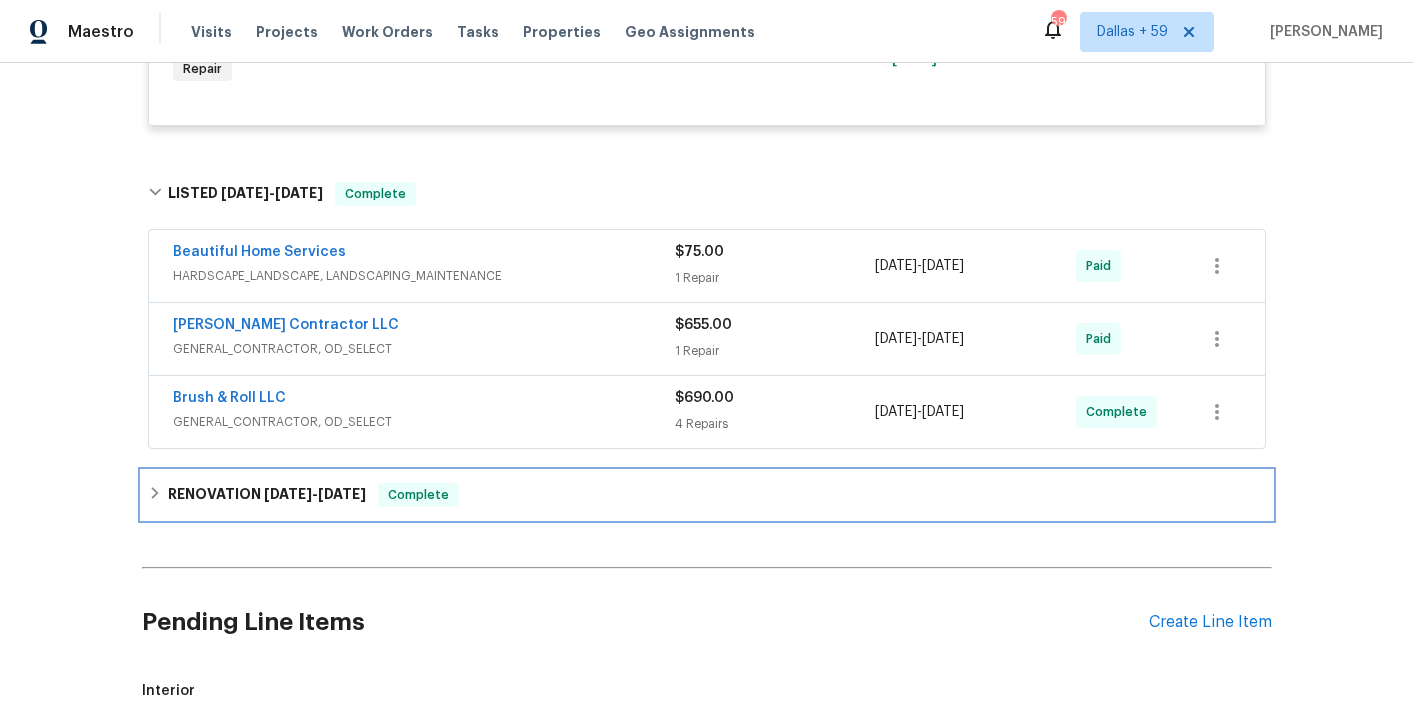 click on "RENOVATION   2/4/25  -  3/4/25 Complete" at bounding box center (707, 495) 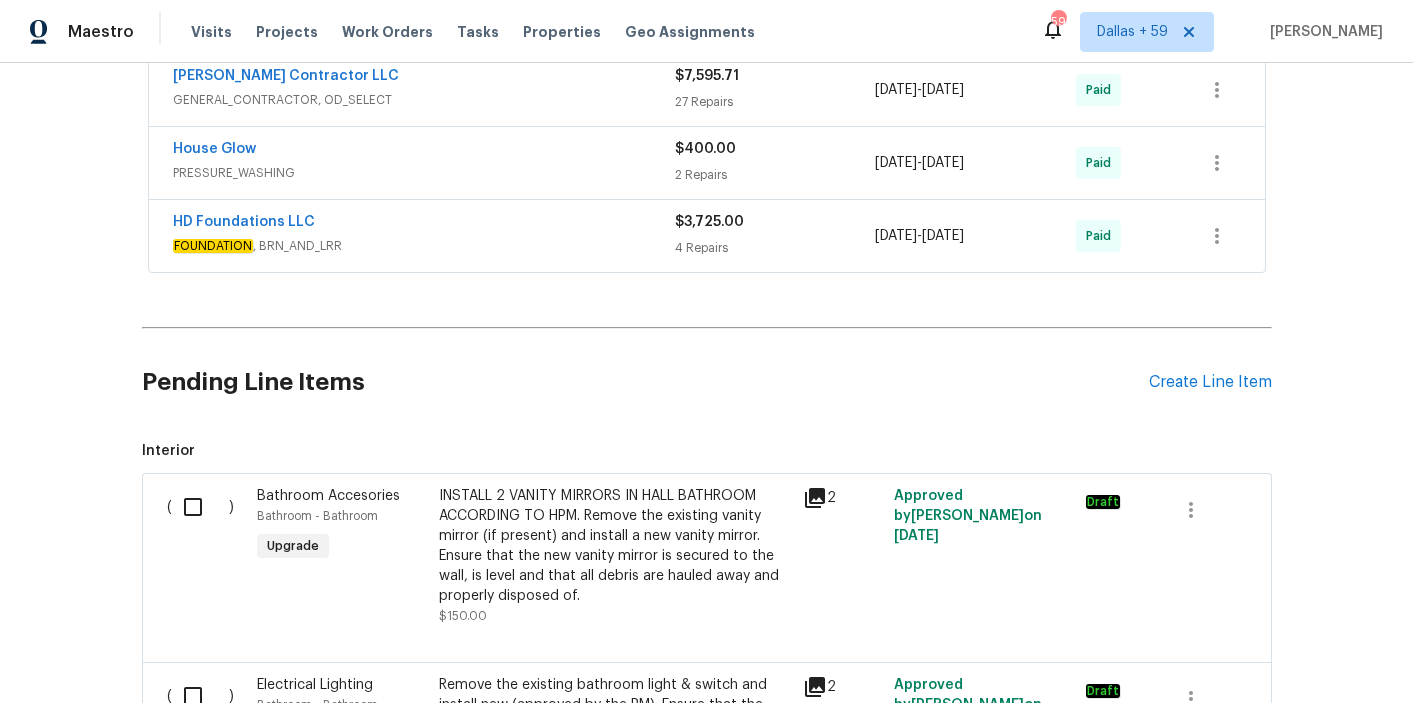 scroll, scrollTop: 2924, scrollLeft: 0, axis: vertical 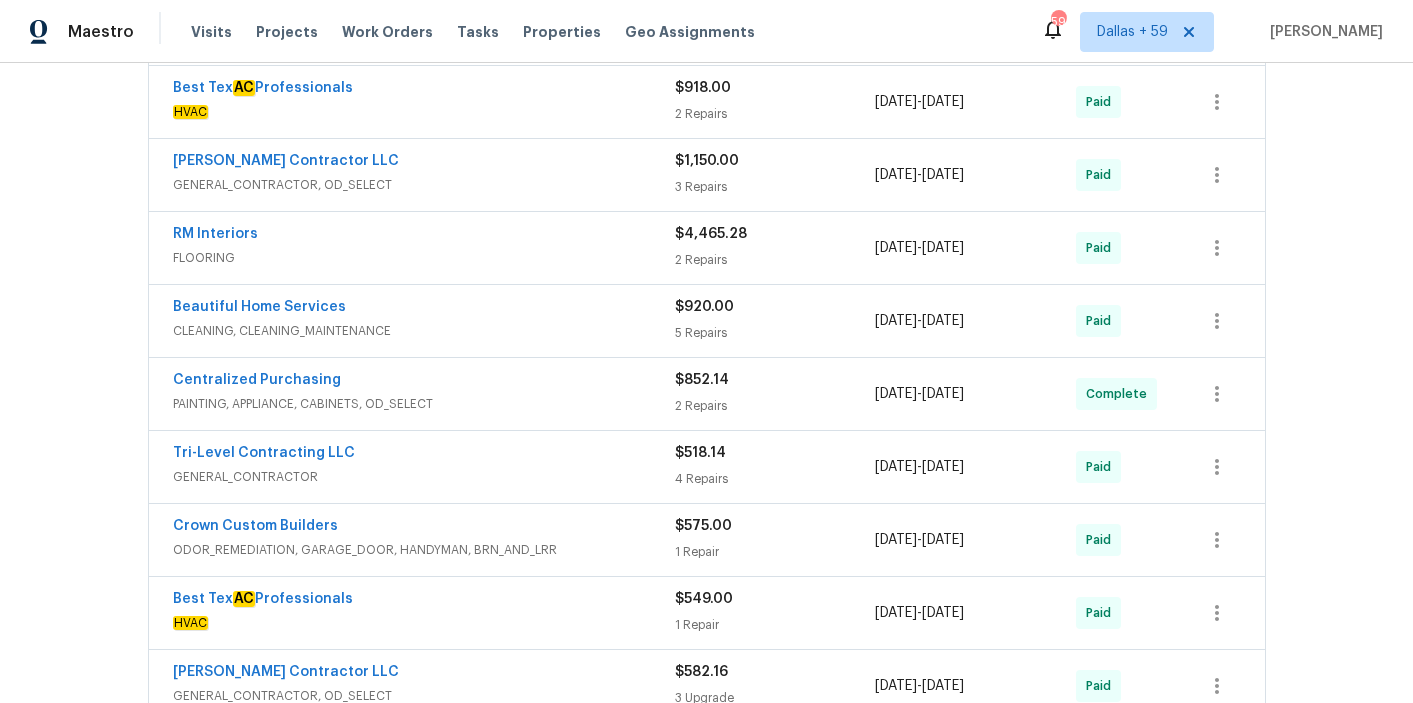 click on "FLOORING" at bounding box center (424, 258) 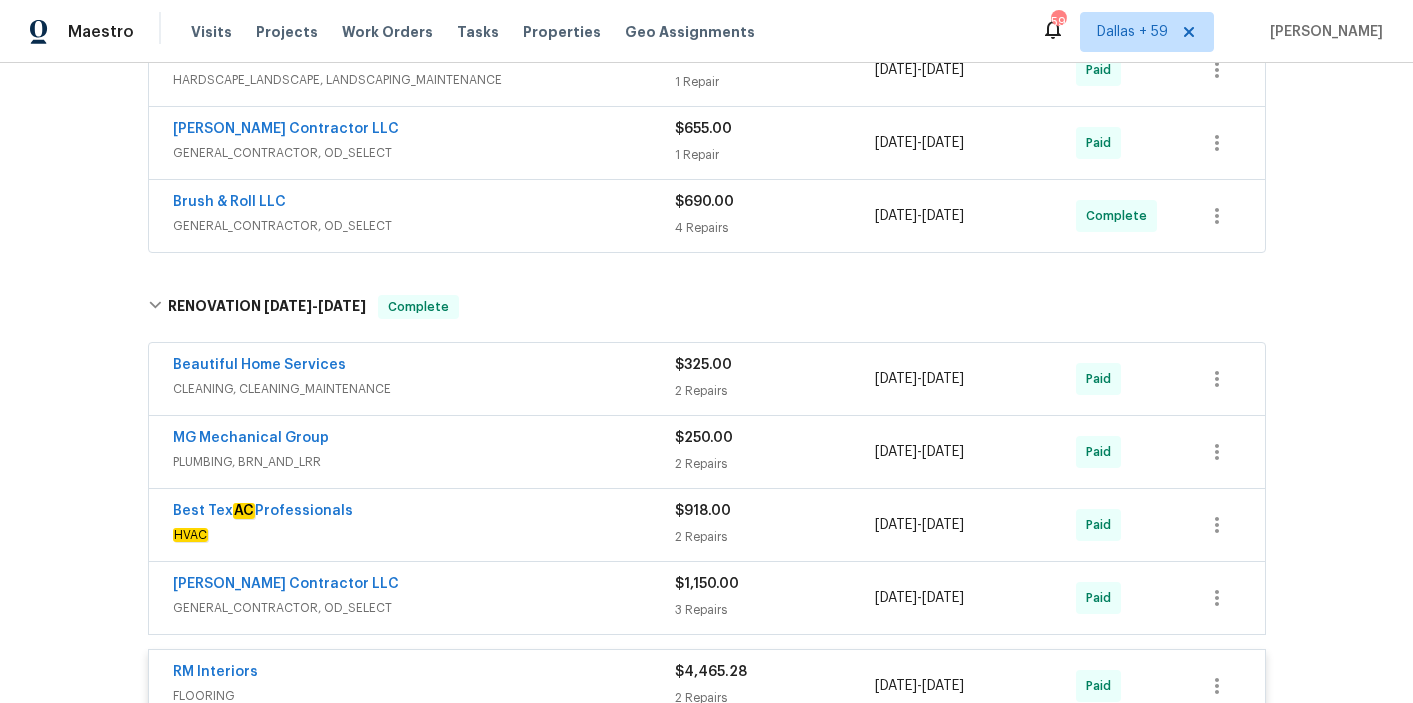 scroll, scrollTop: 1798, scrollLeft: 0, axis: vertical 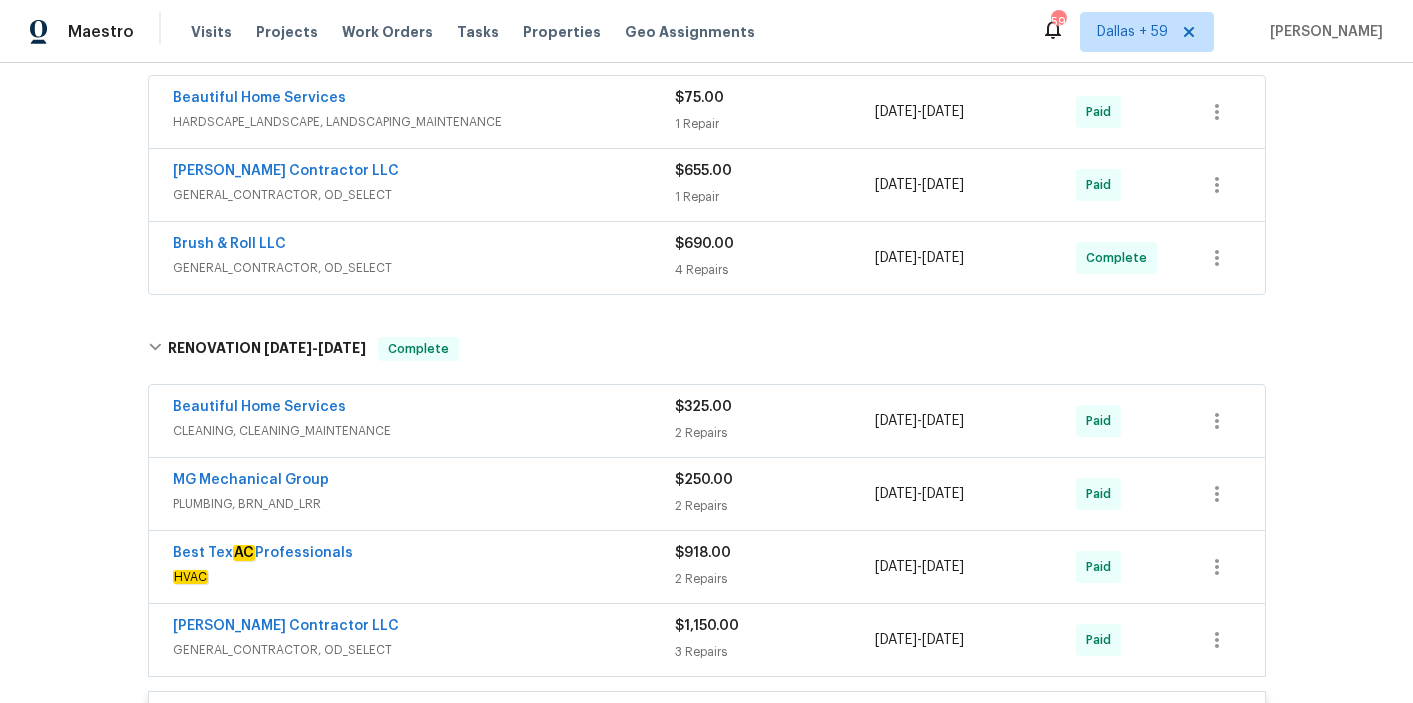 click on "GENERAL_CONTRACTOR, OD_SELECT" at bounding box center [424, 268] 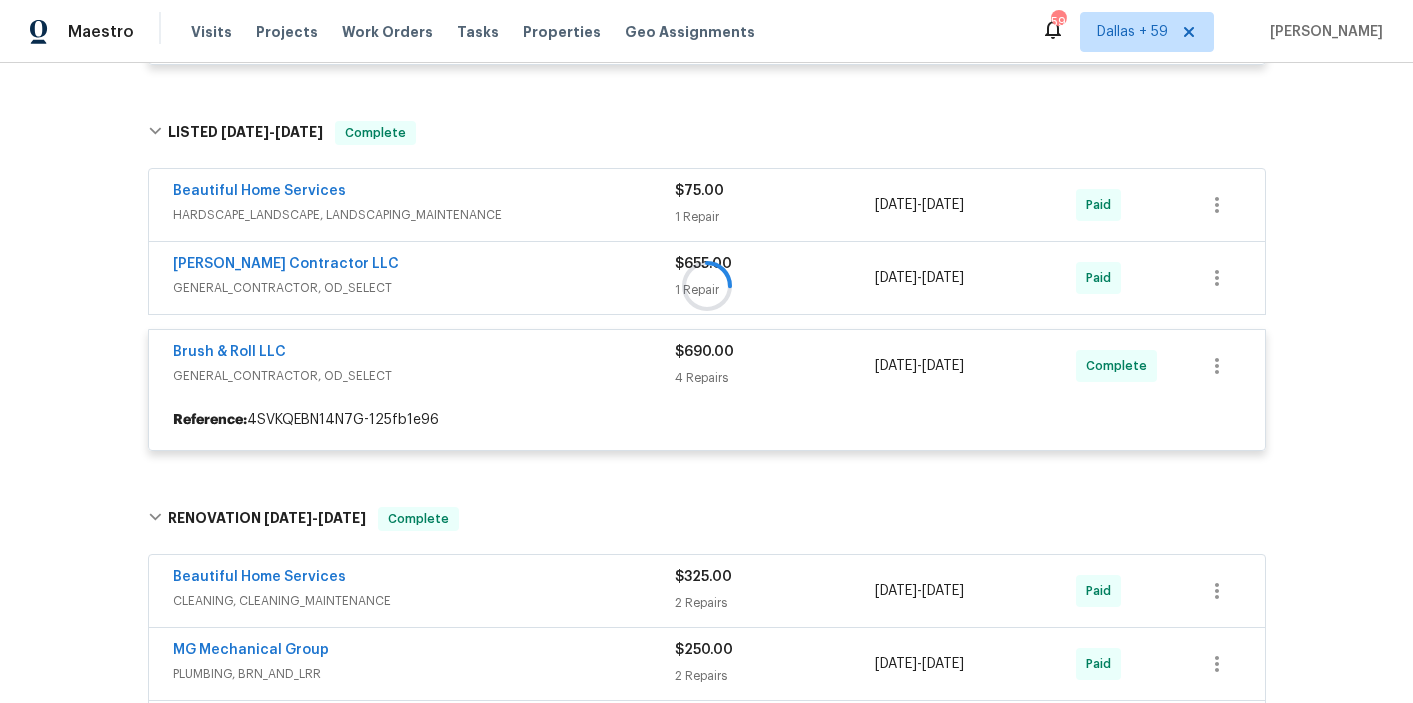 scroll, scrollTop: 1709, scrollLeft: 0, axis: vertical 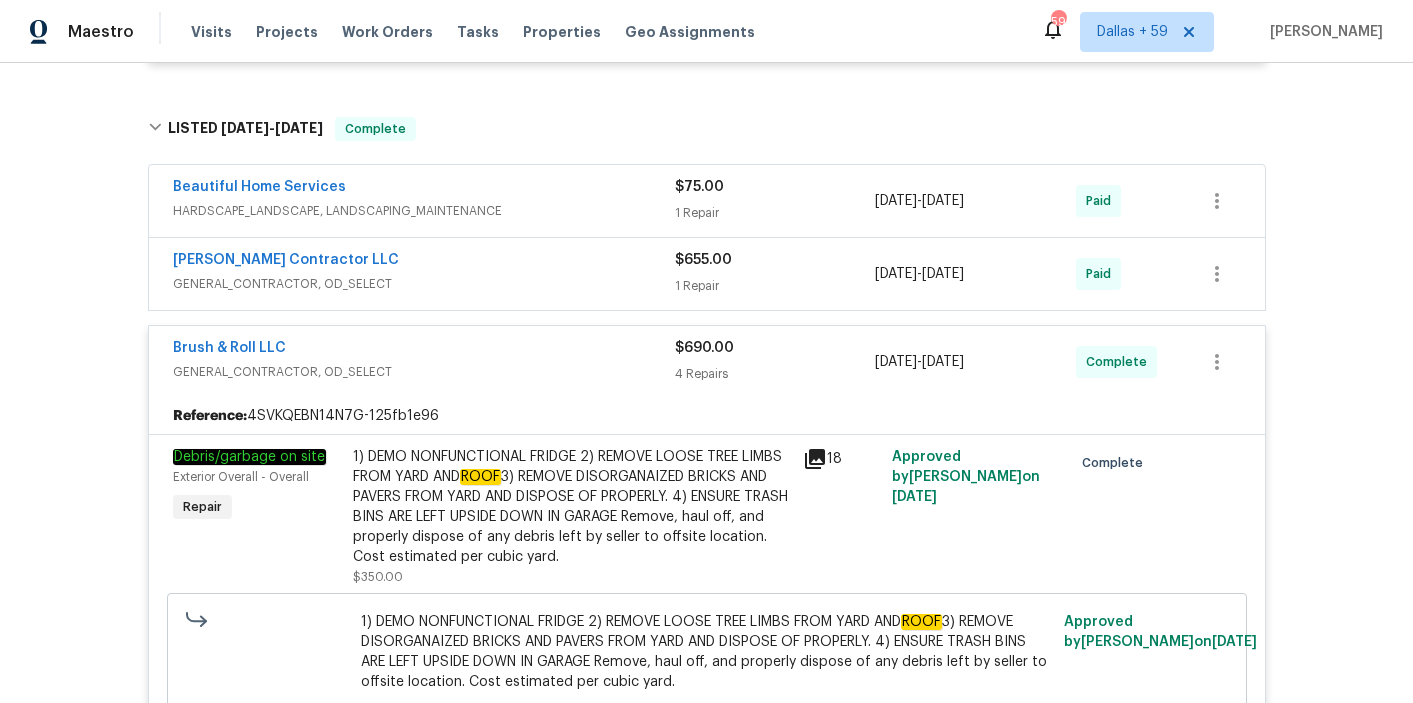 click on "GENERAL_CONTRACTOR, OD_SELECT" at bounding box center [424, 284] 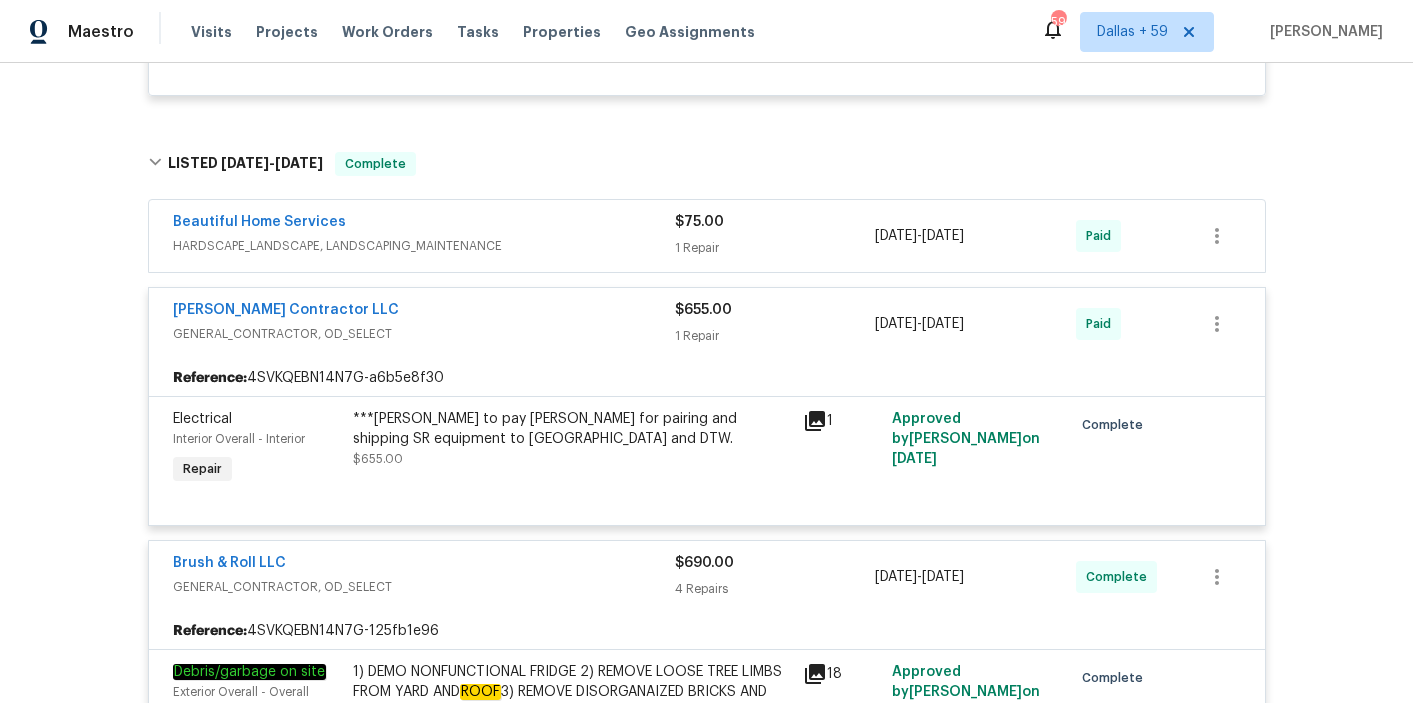 scroll, scrollTop: 1676, scrollLeft: 0, axis: vertical 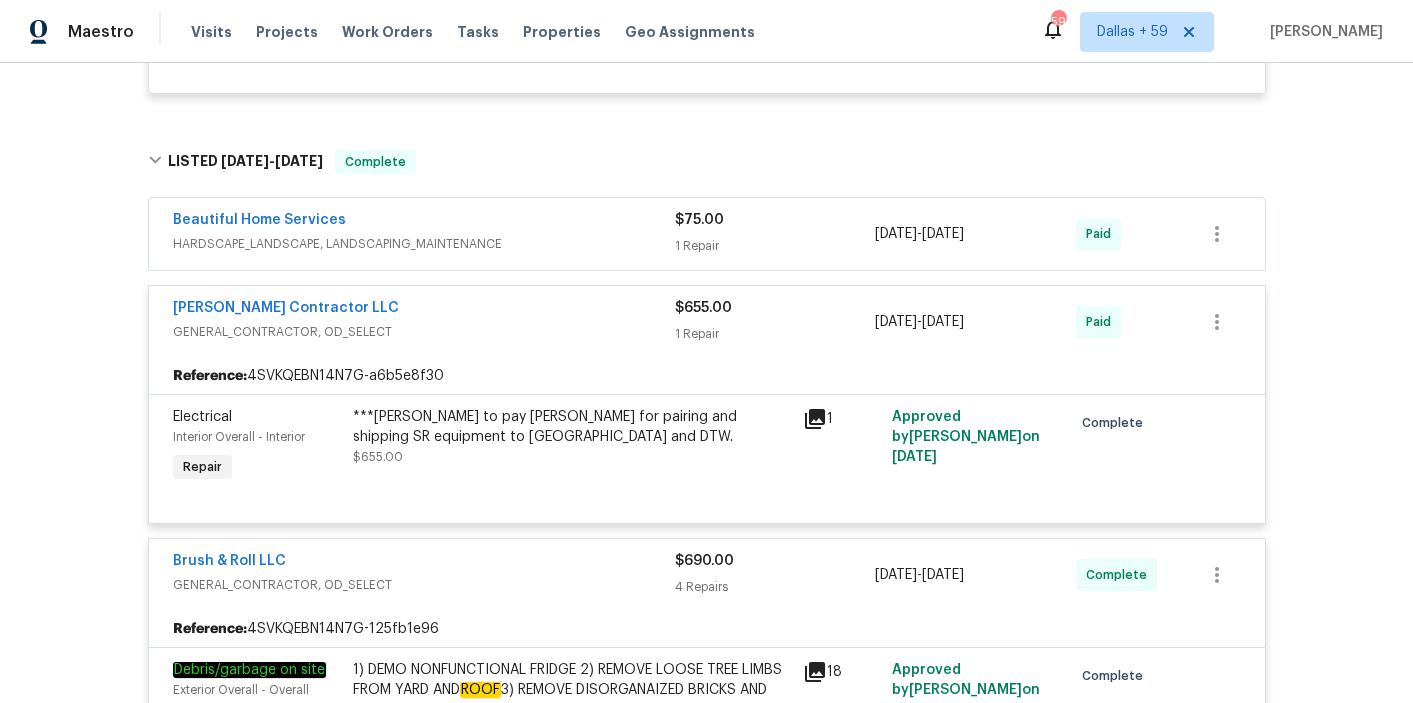 click on "HARDSCAPE_LANDSCAPE, LANDSCAPING_MAINTENANCE" at bounding box center (424, 244) 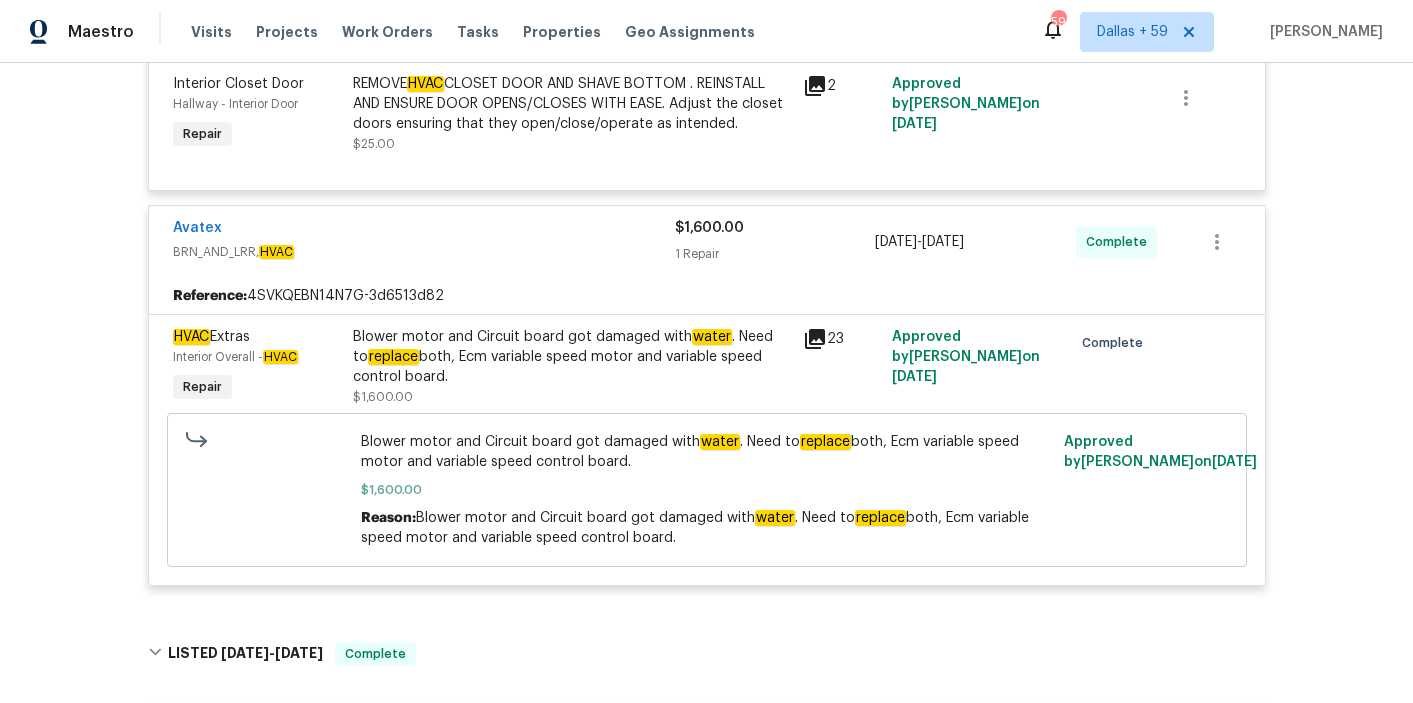 scroll, scrollTop: 833, scrollLeft: 0, axis: vertical 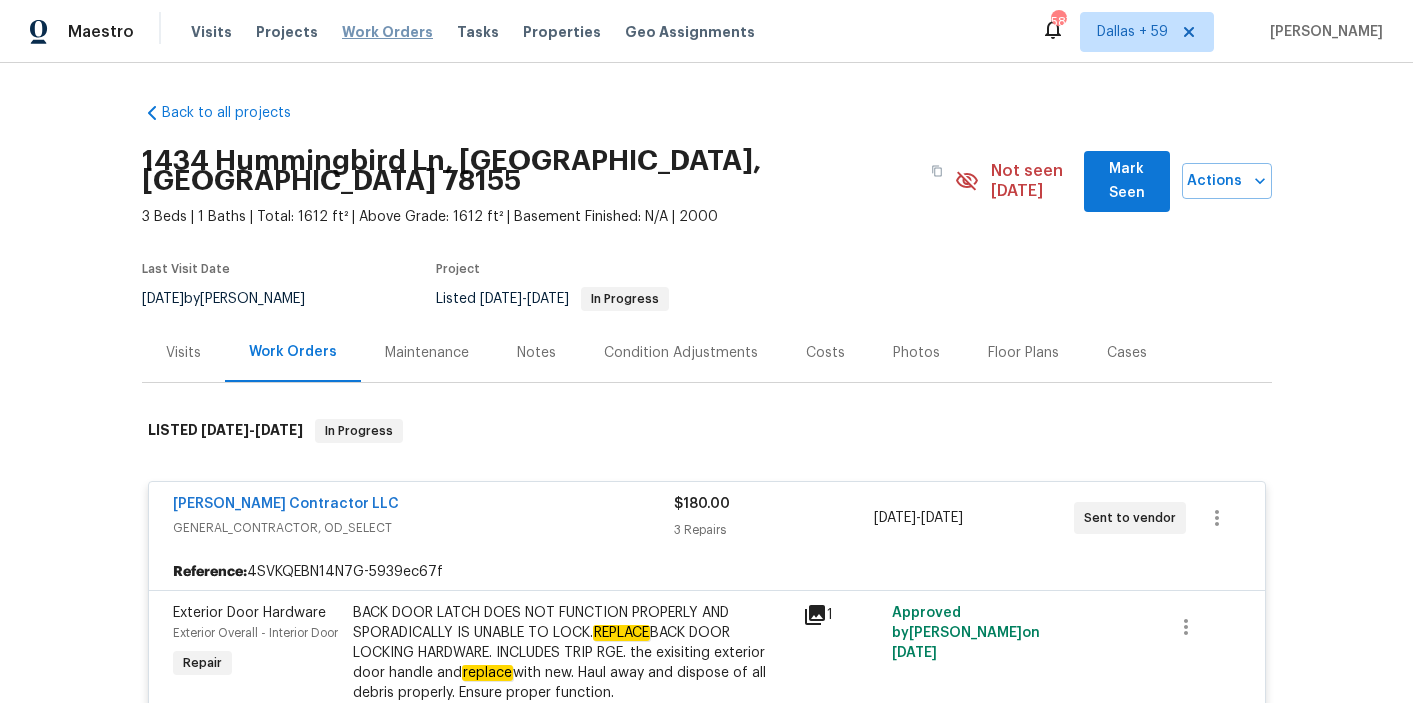 click on "Work Orders" at bounding box center (387, 32) 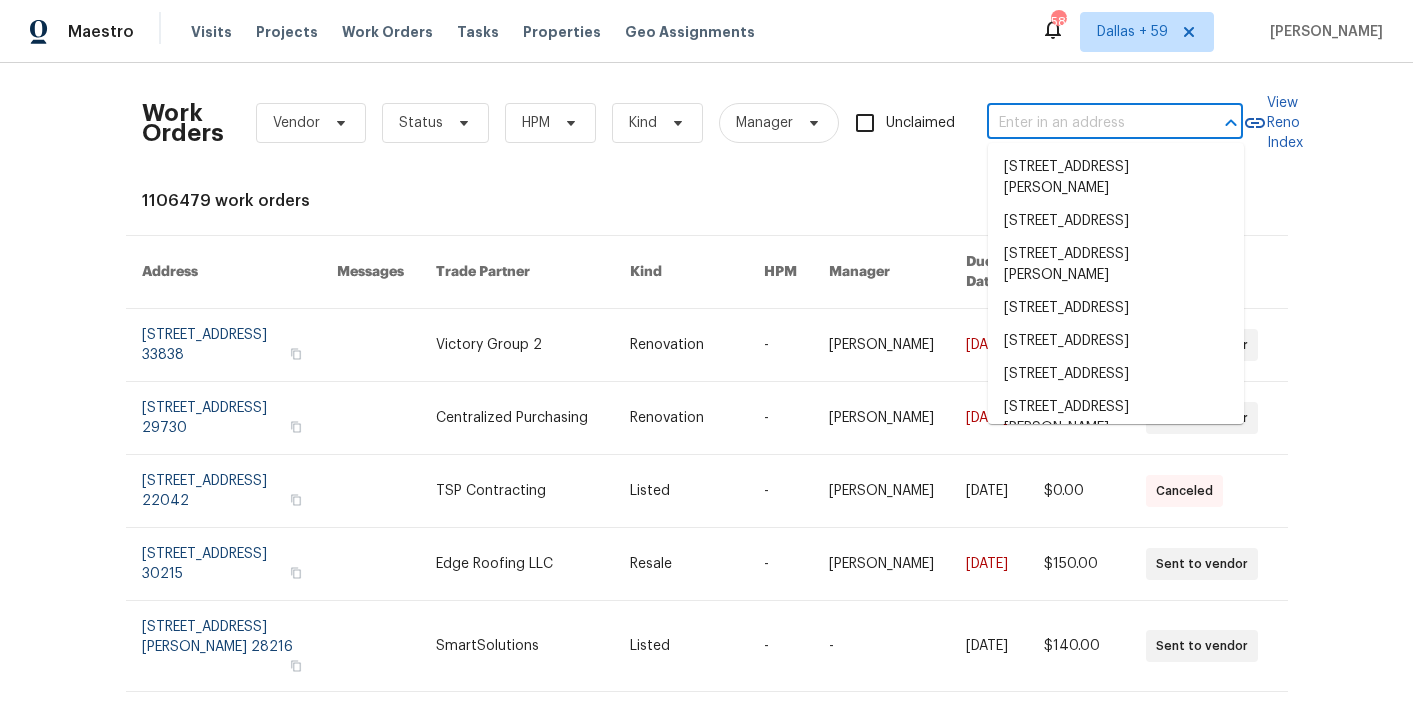 click at bounding box center (1087, 123) 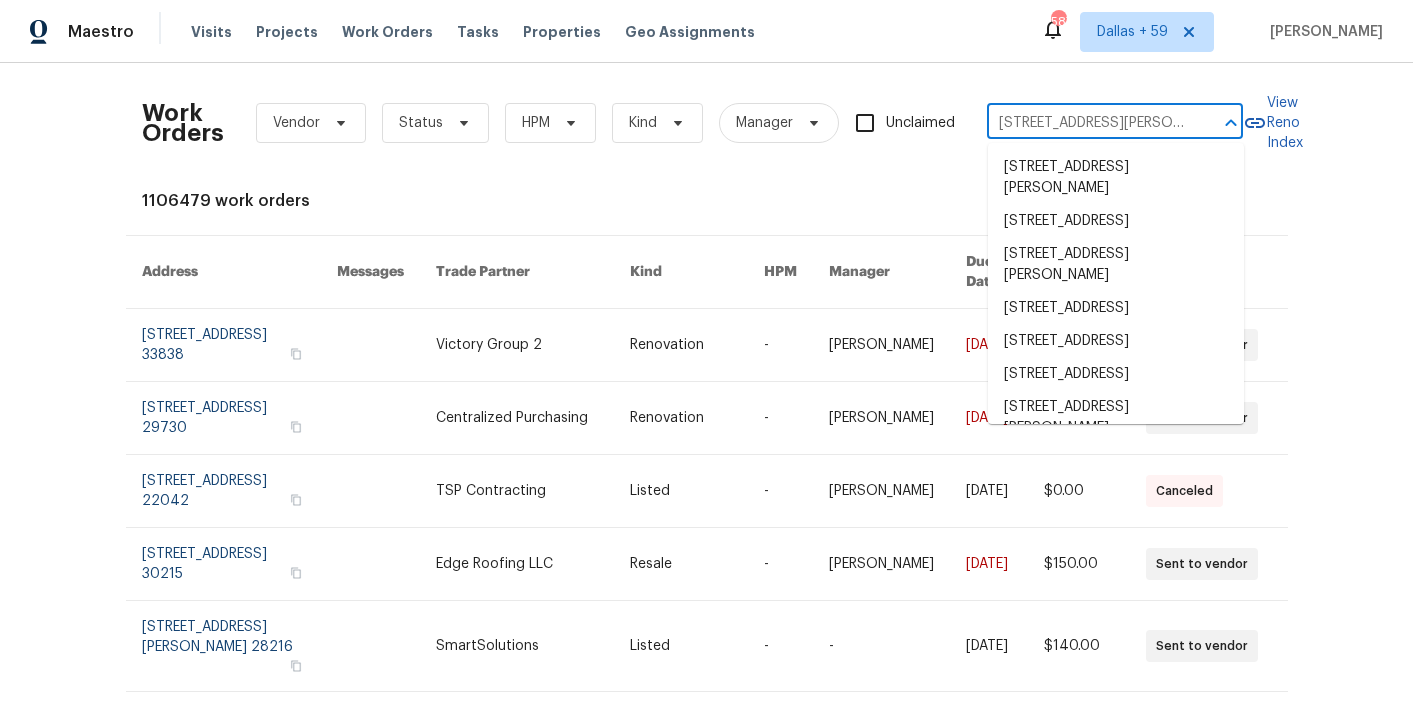 scroll, scrollTop: 0, scrollLeft: 42, axis: horizontal 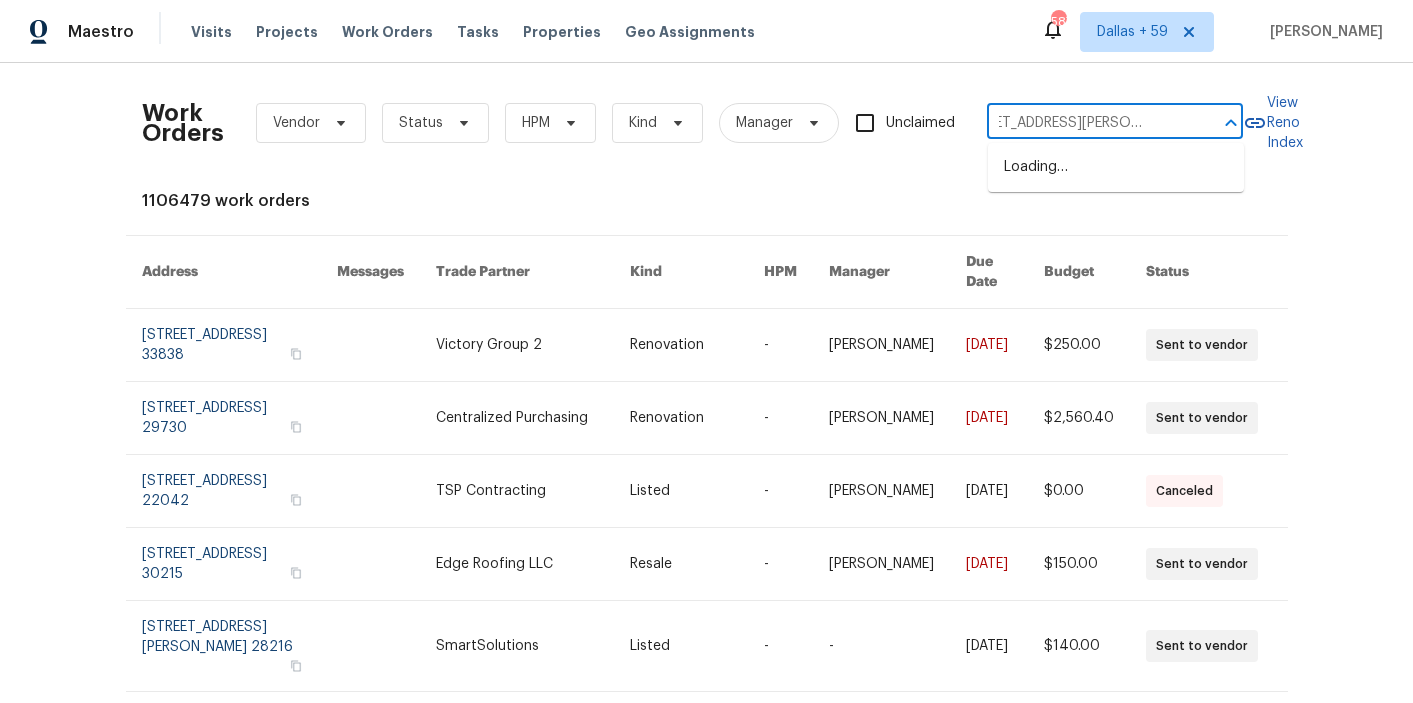 type on "2724 Valestra Cir, Oakton, VA 22124" 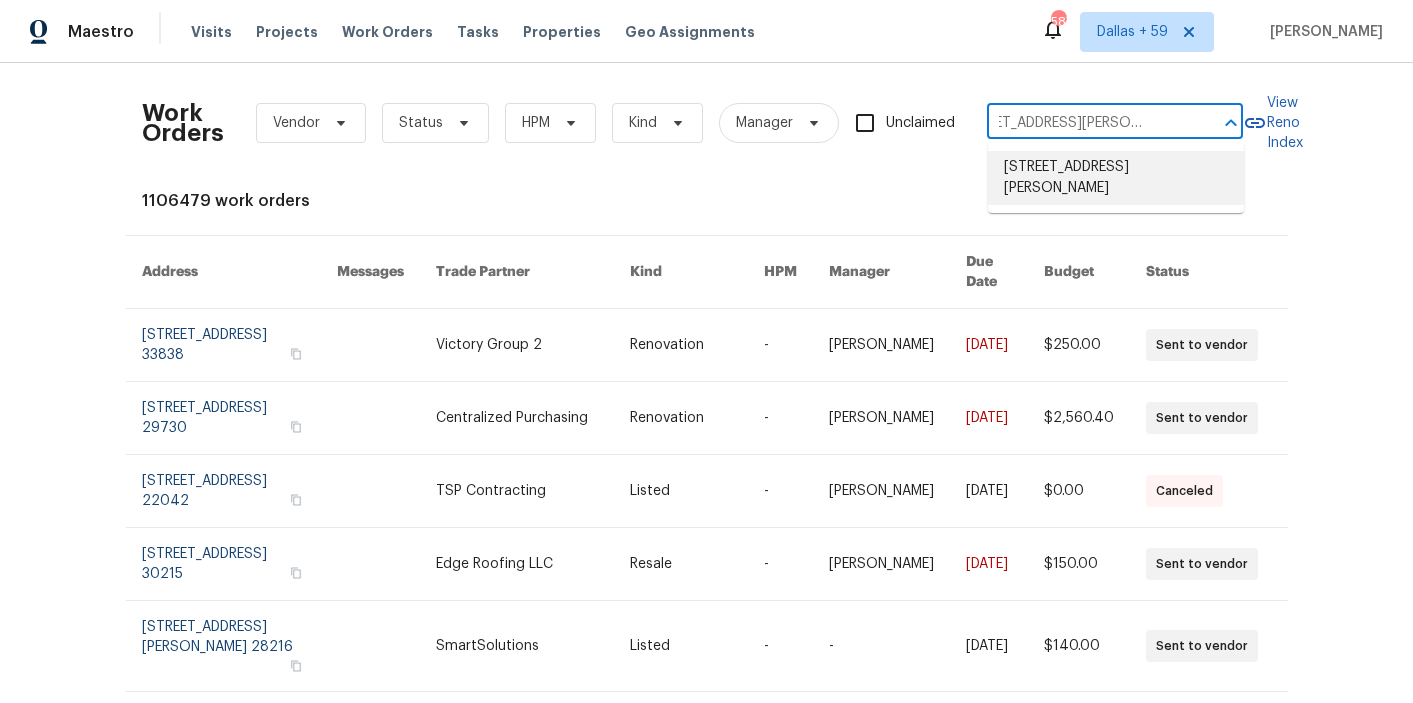 click on "2724 Valestra Cir, Oakton, VA 22124" at bounding box center [1116, 178] 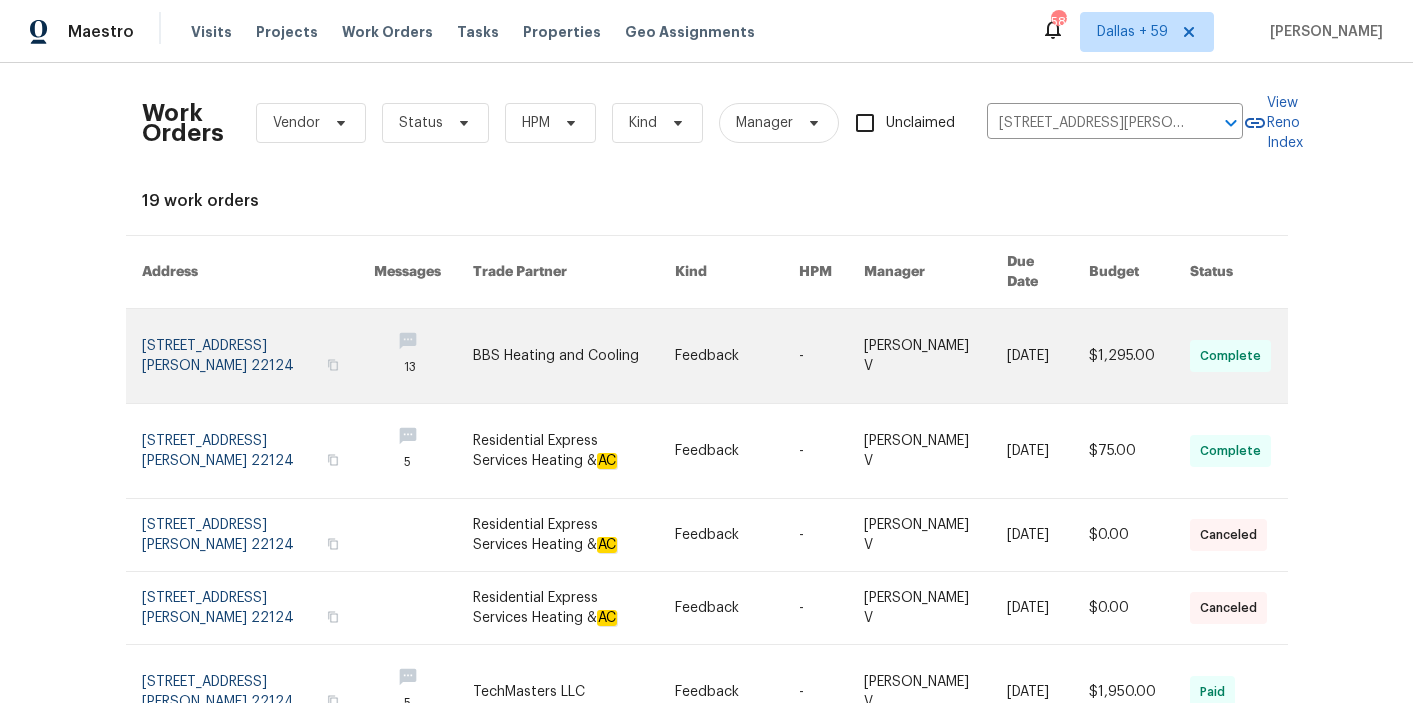 click at bounding box center (737, 356) 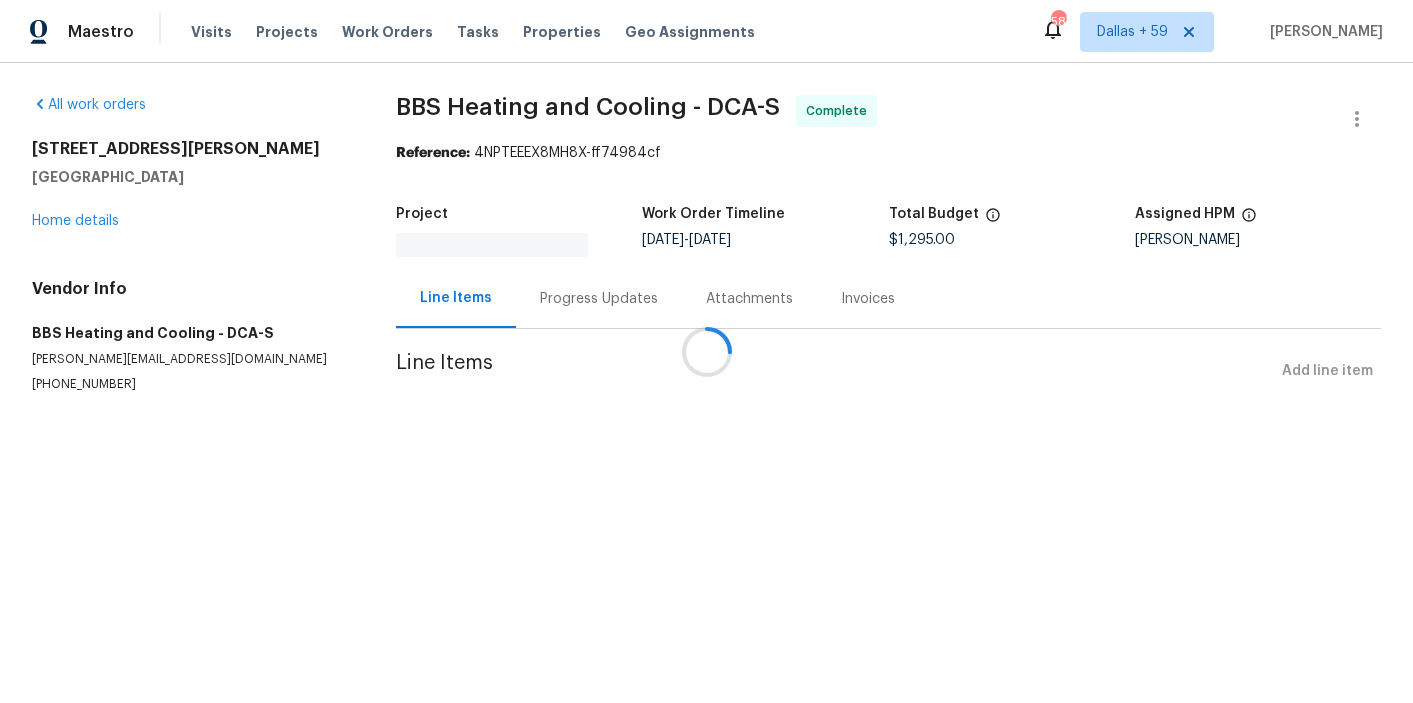 click at bounding box center (706, 351) 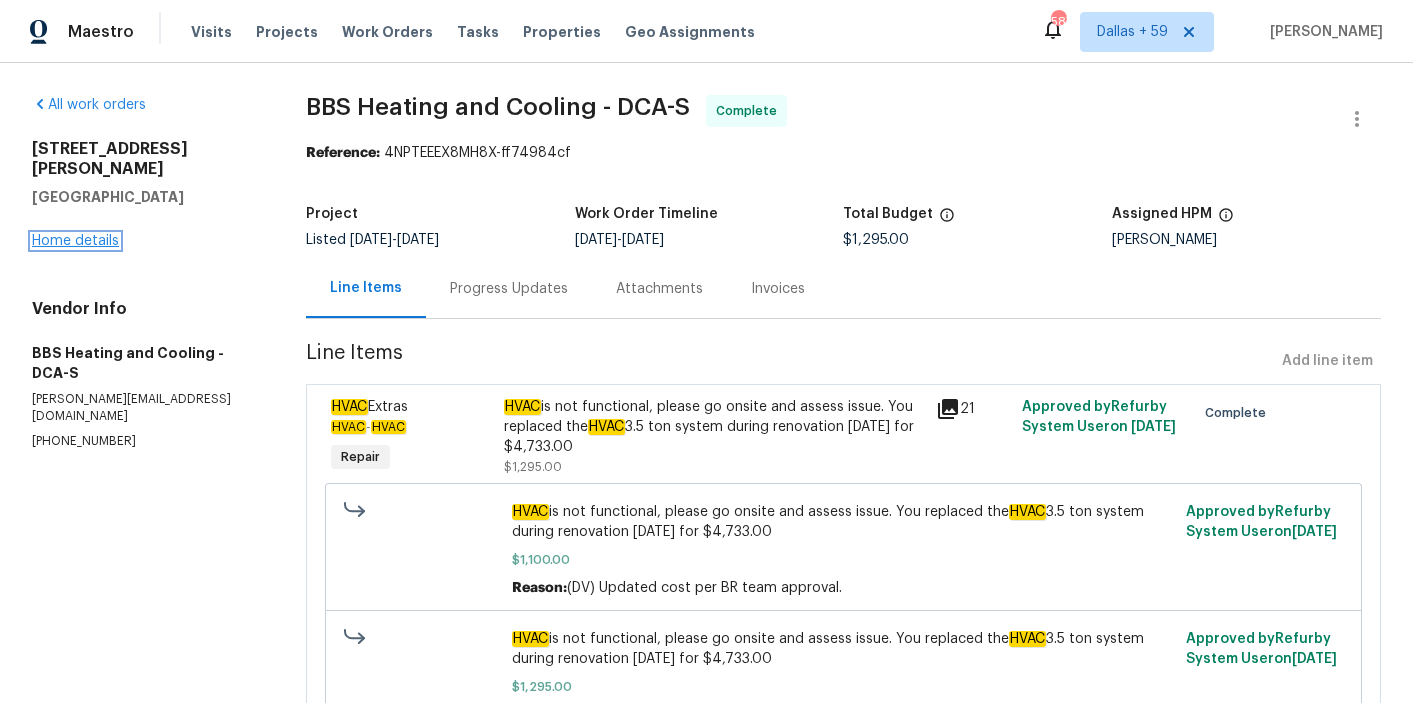 click on "Home details" at bounding box center [75, 241] 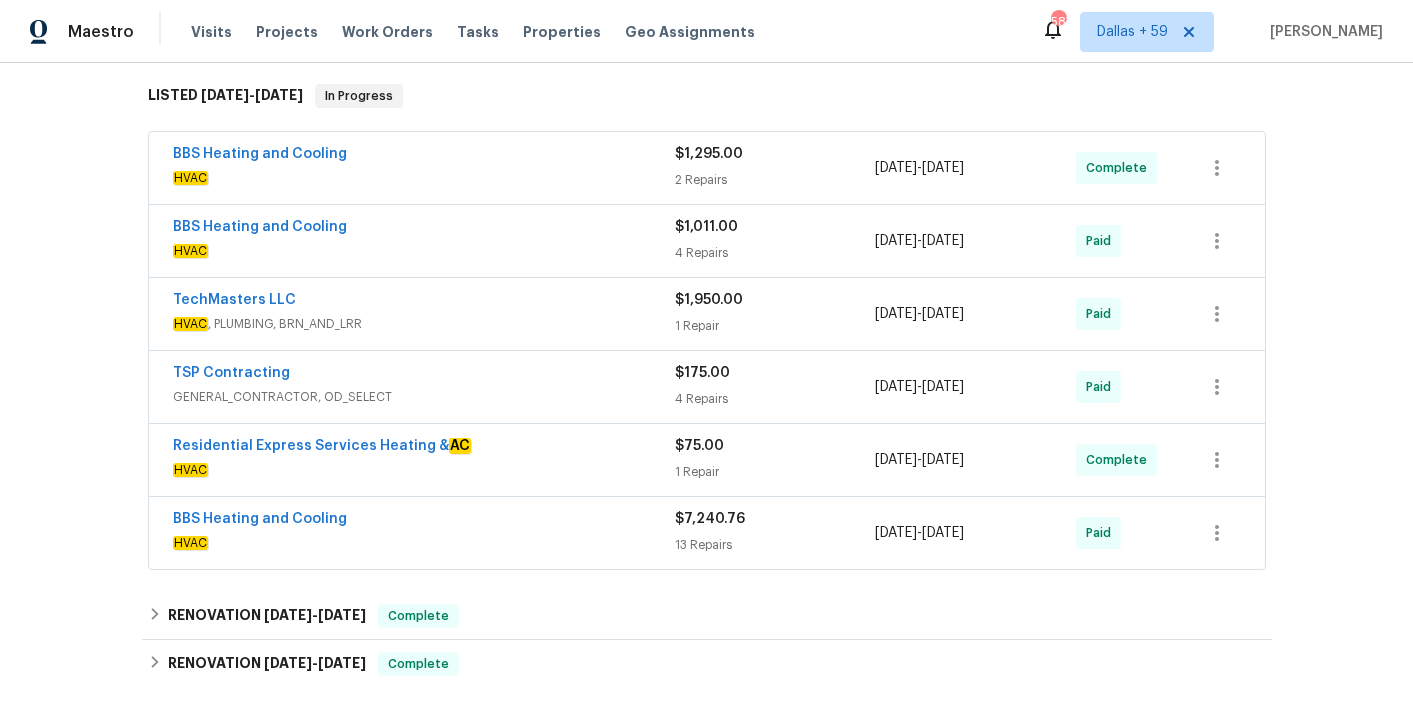 scroll, scrollTop: 345, scrollLeft: 0, axis: vertical 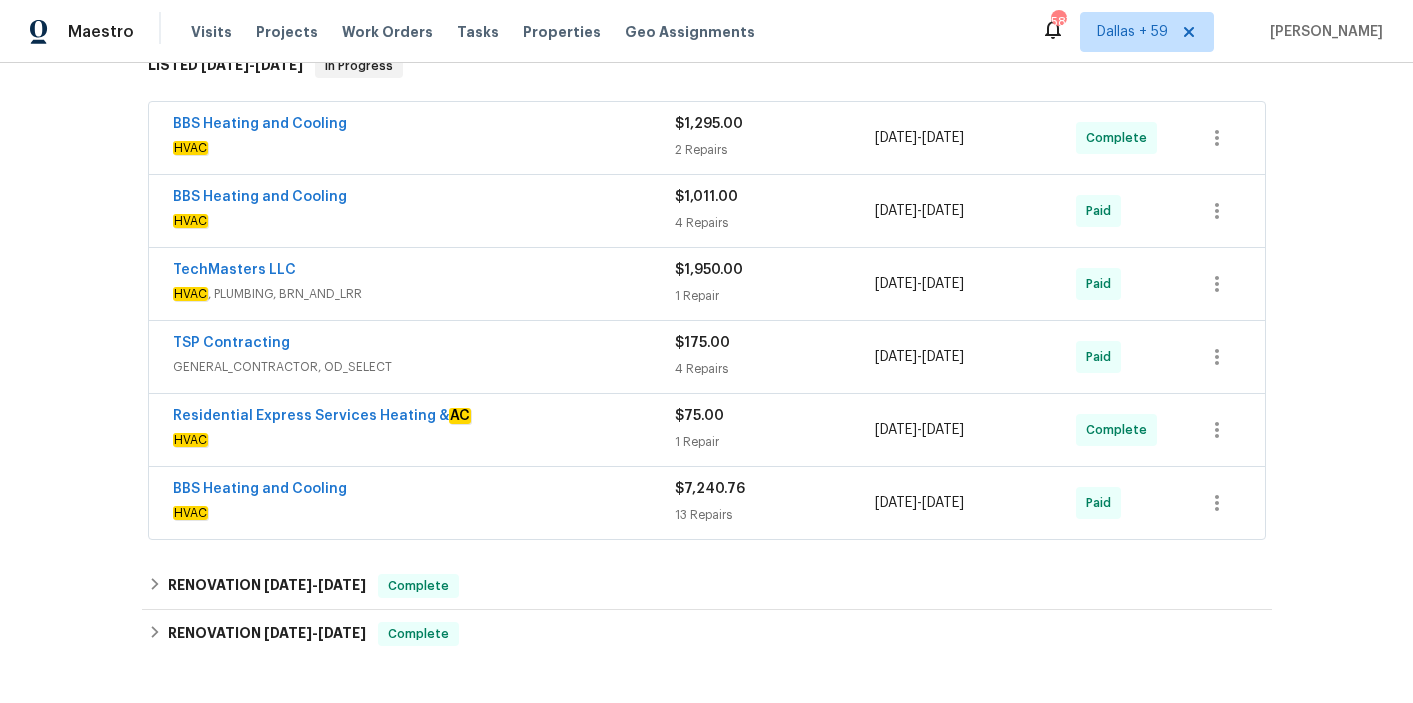 click on "BBS Heating and Cooling" at bounding box center [424, 126] 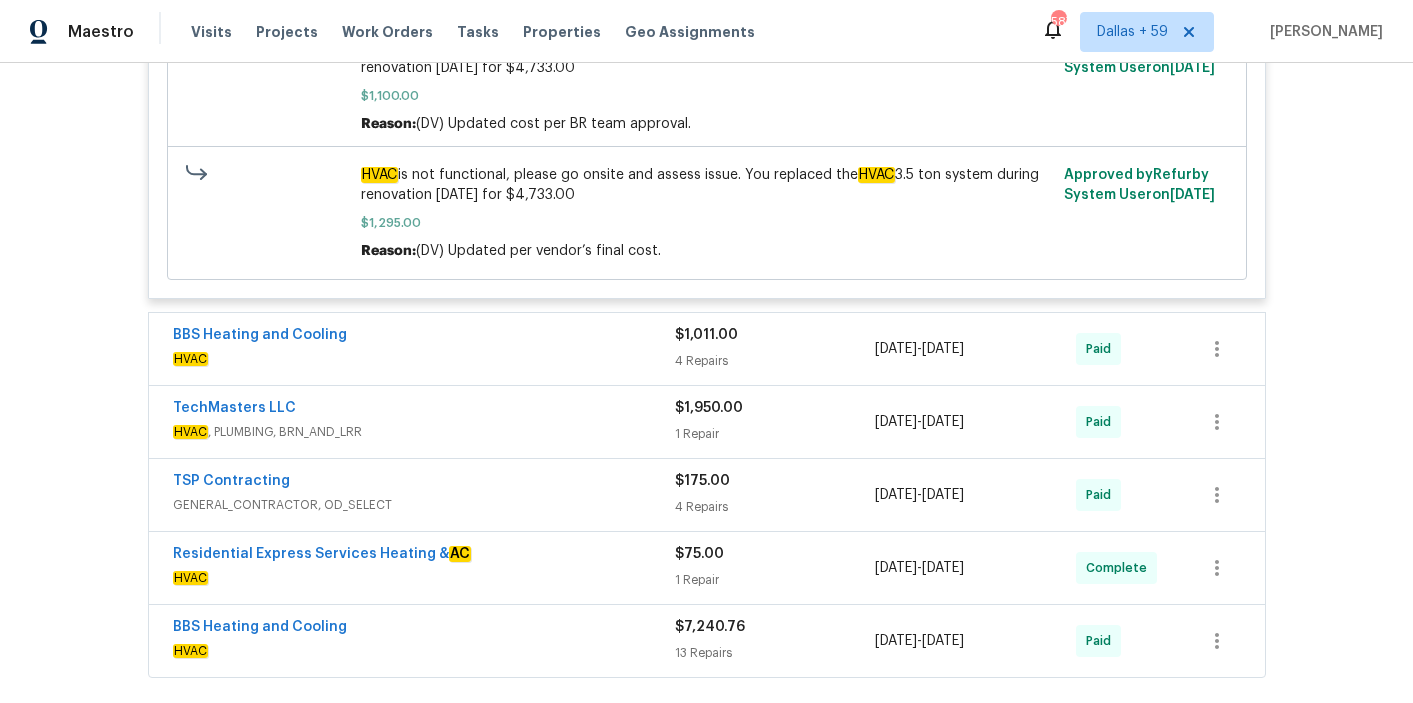 scroll, scrollTop: 948, scrollLeft: 0, axis: vertical 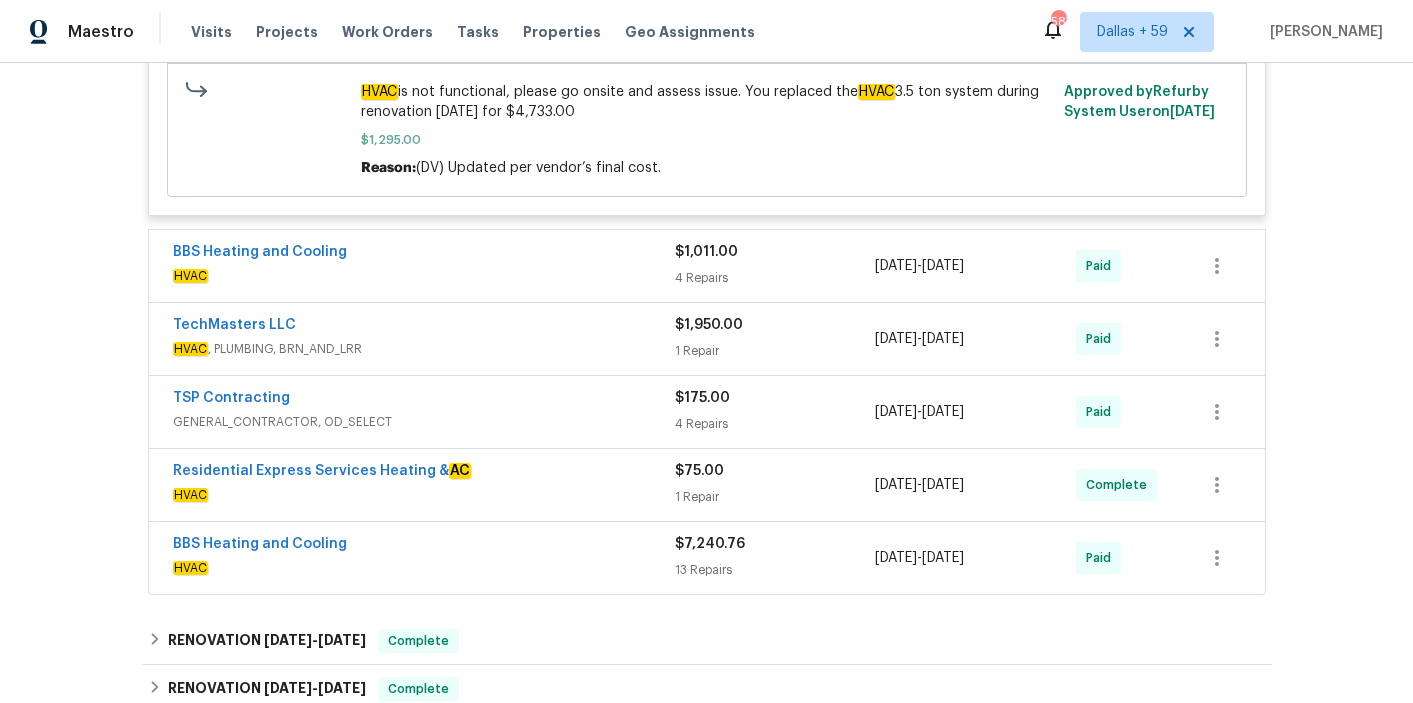 click on "HVAC" at bounding box center [424, 276] 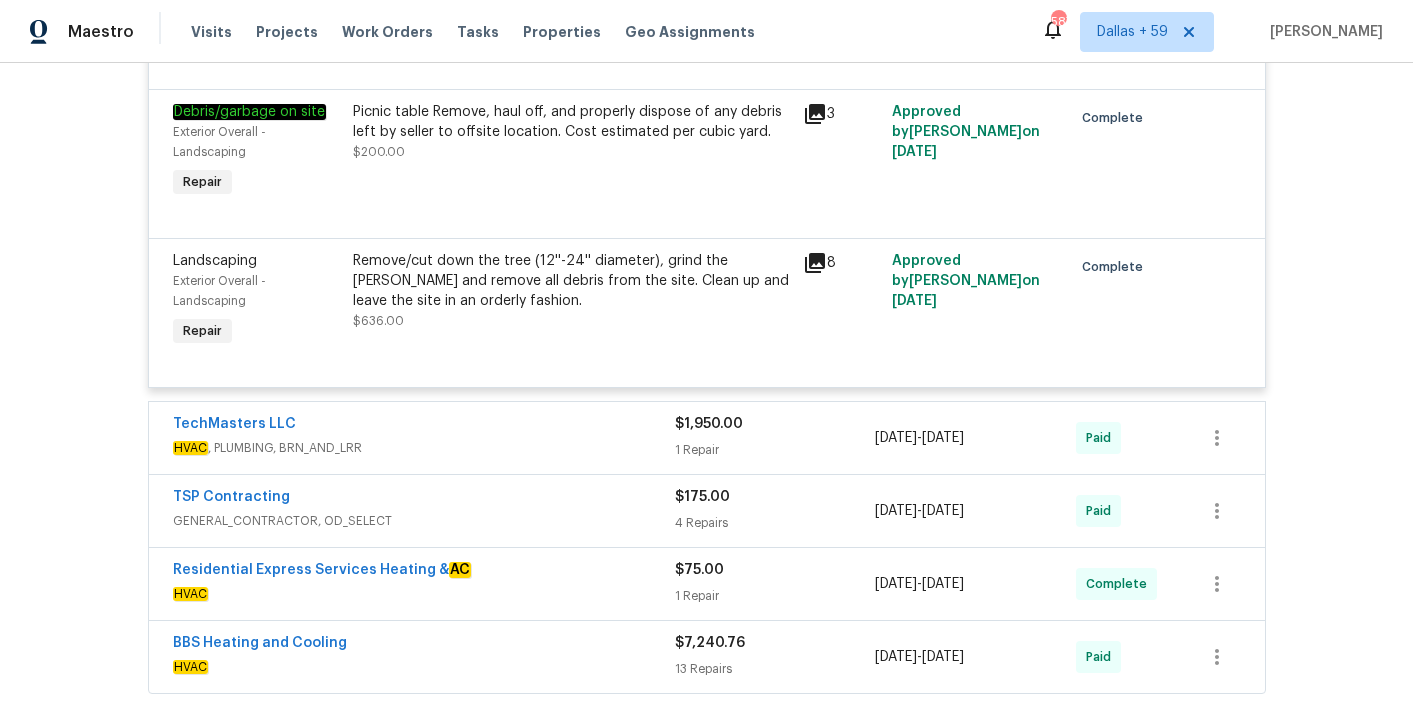 scroll, scrollTop: 1587, scrollLeft: 0, axis: vertical 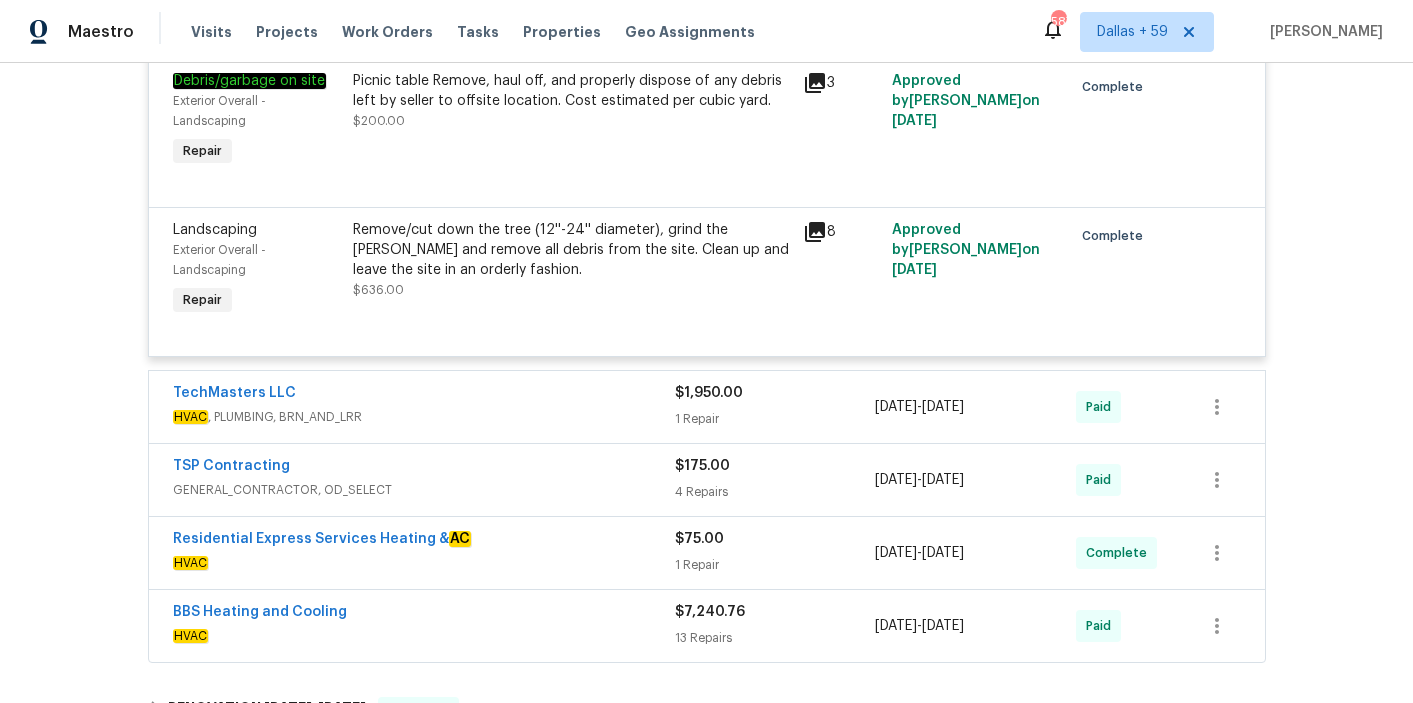 click on "TechMasters LLC" at bounding box center (424, 395) 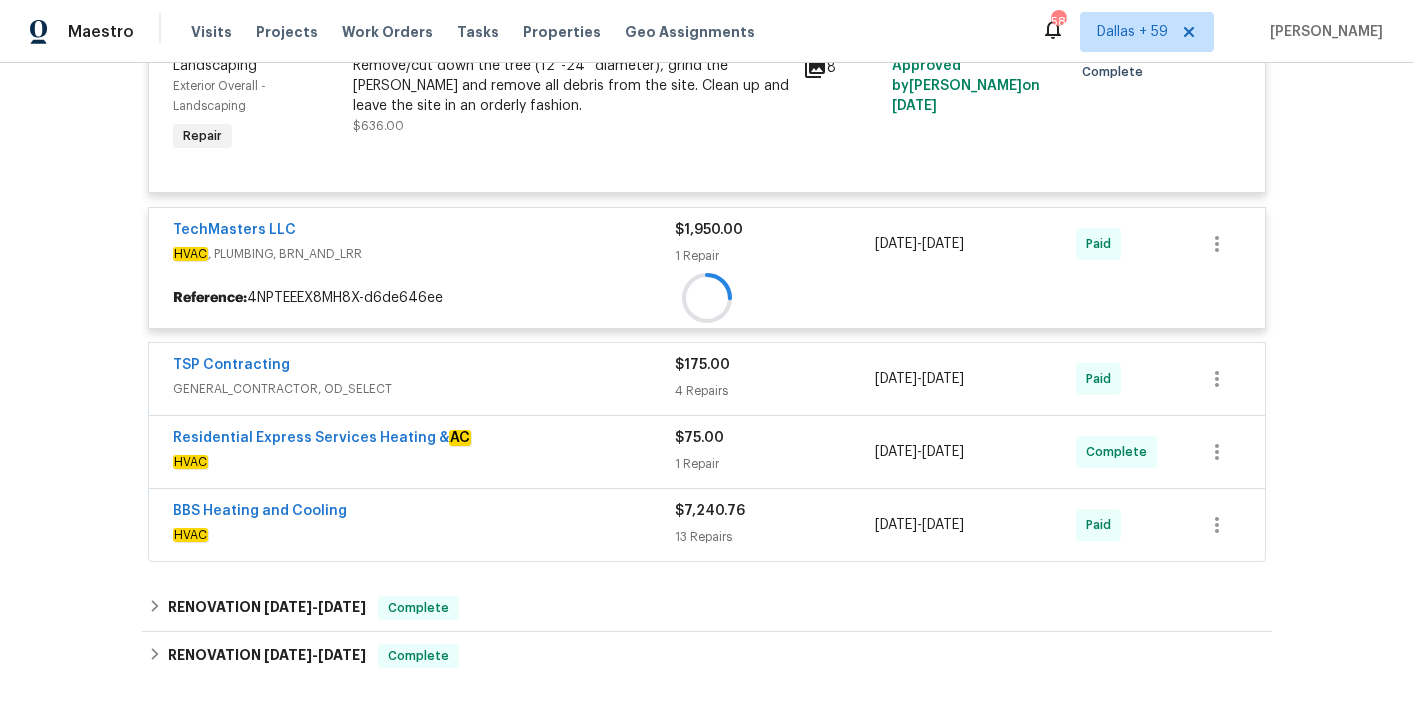 scroll, scrollTop: 1758, scrollLeft: 0, axis: vertical 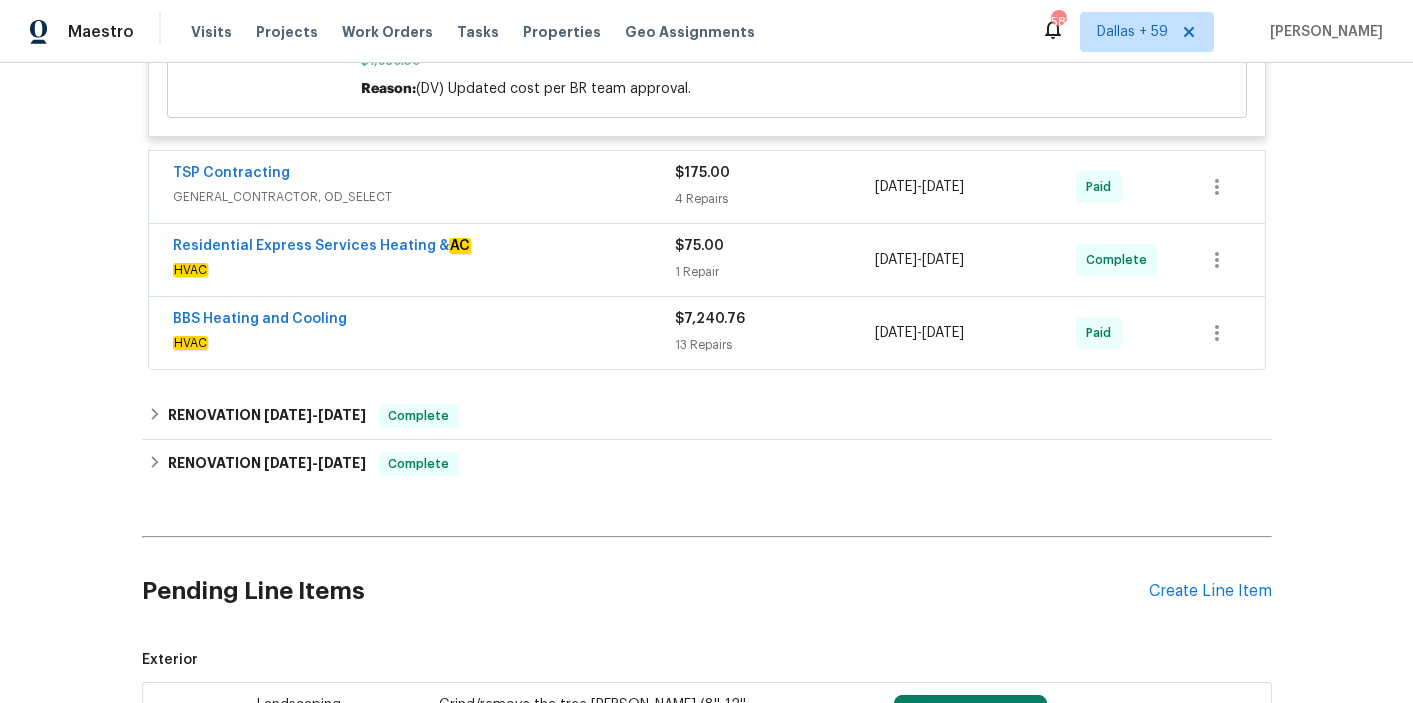 click on "TSP Contracting" at bounding box center [424, 175] 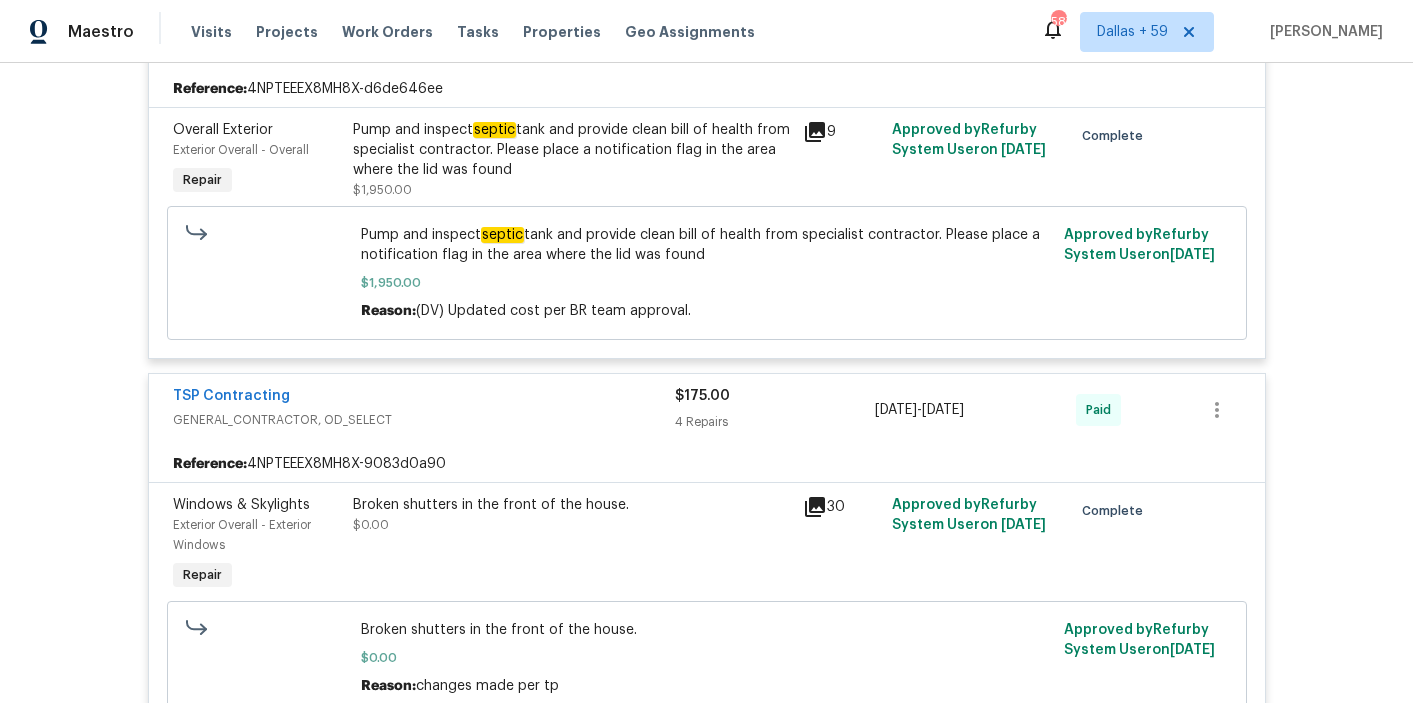 scroll, scrollTop: 1792, scrollLeft: 0, axis: vertical 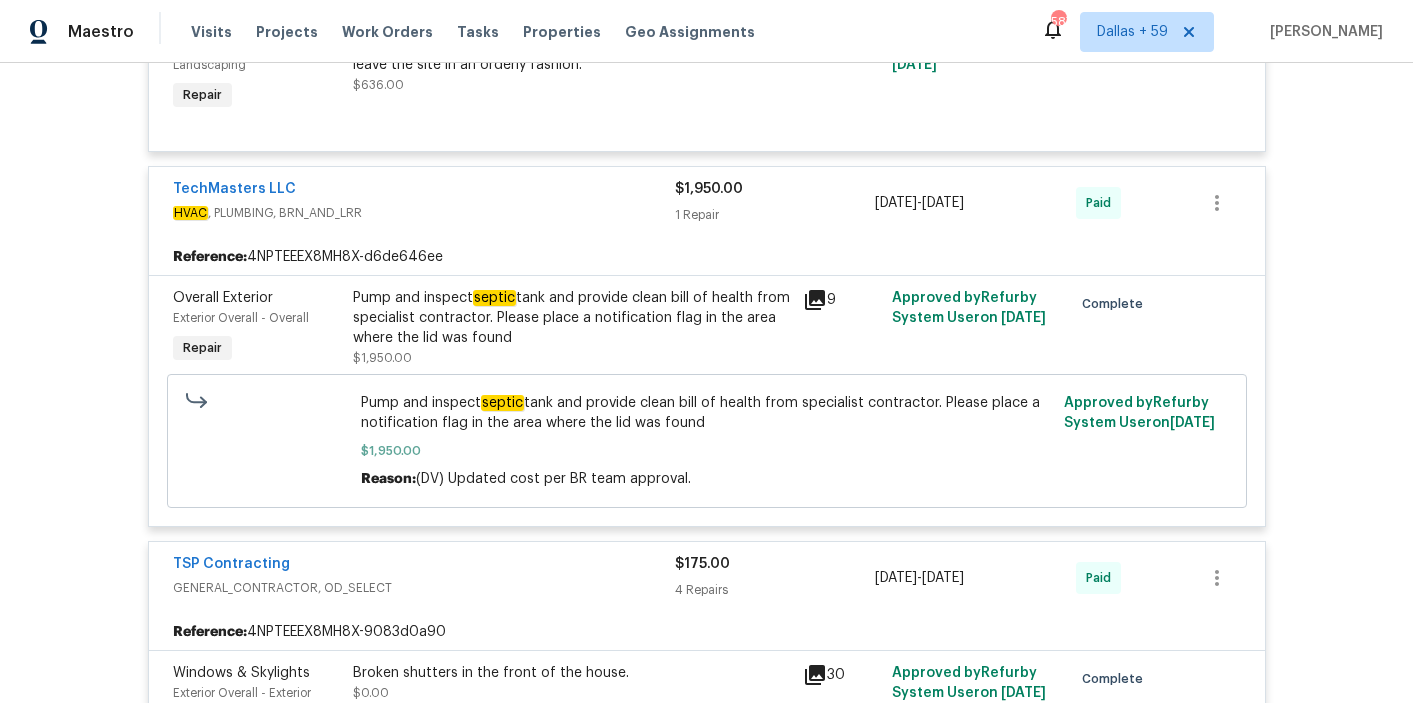 click on "TSP Contracting" at bounding box center (424, 566) 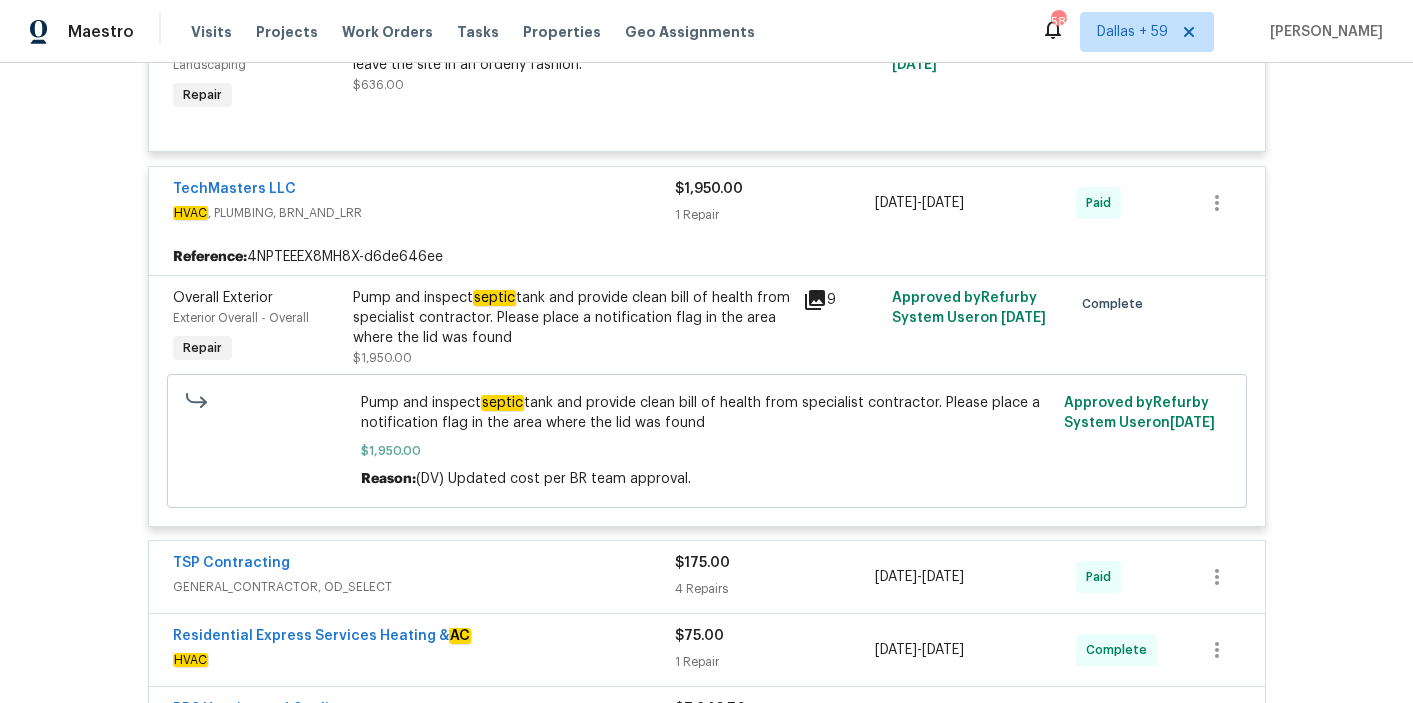 click on "TechMasters LLC" at bounding box center (424, 191) 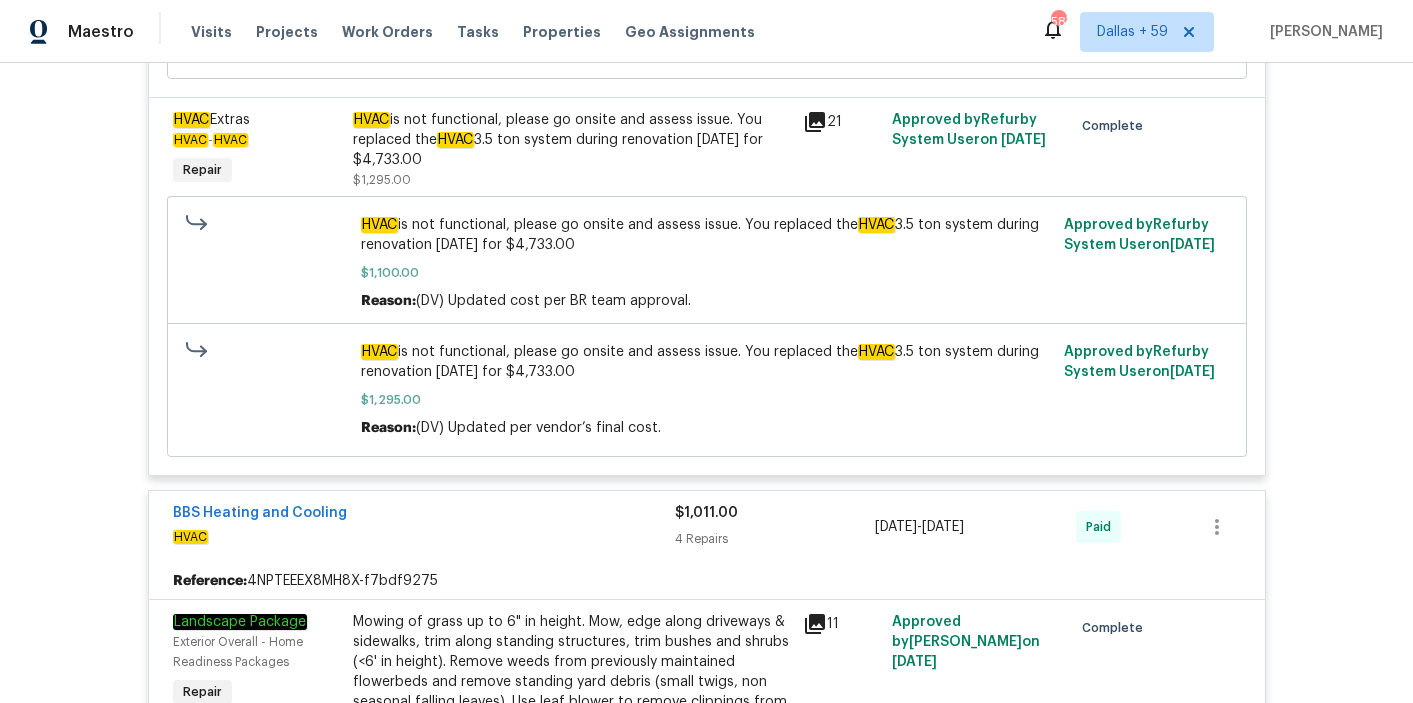 scroll, scrollTop: 694, scrollLeft: 0, axis: vertical 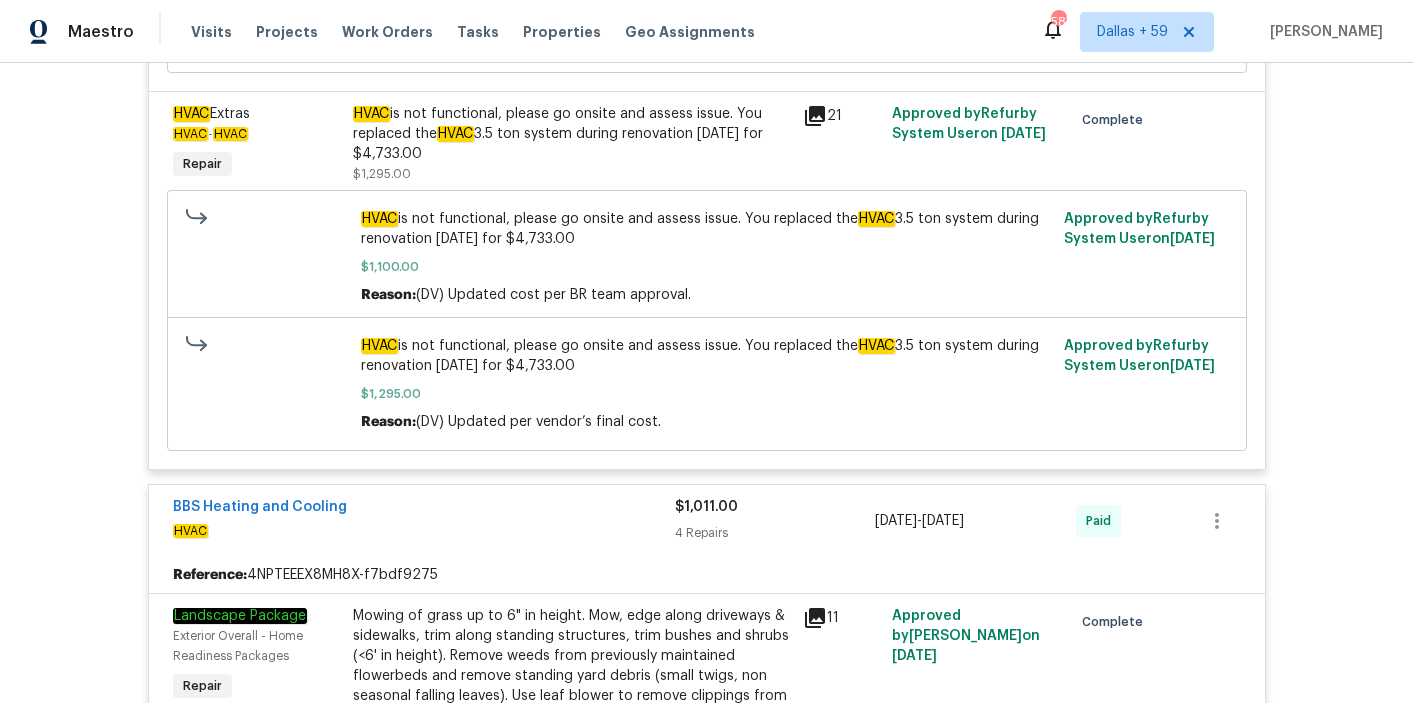 click on "BBS Heating and Cooling" at bounding box center (424, 509) 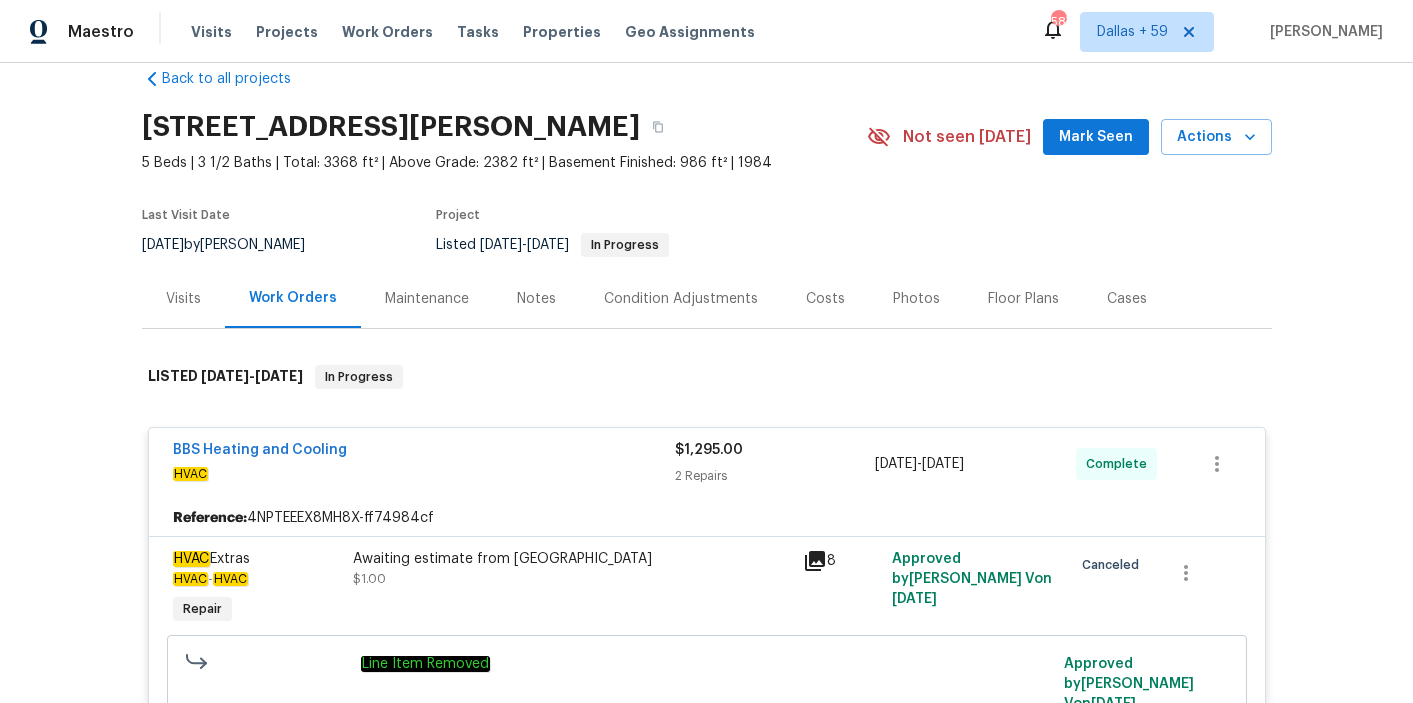 scroll, scrollTop: 41, scrollLeft: 0, axis: vertical 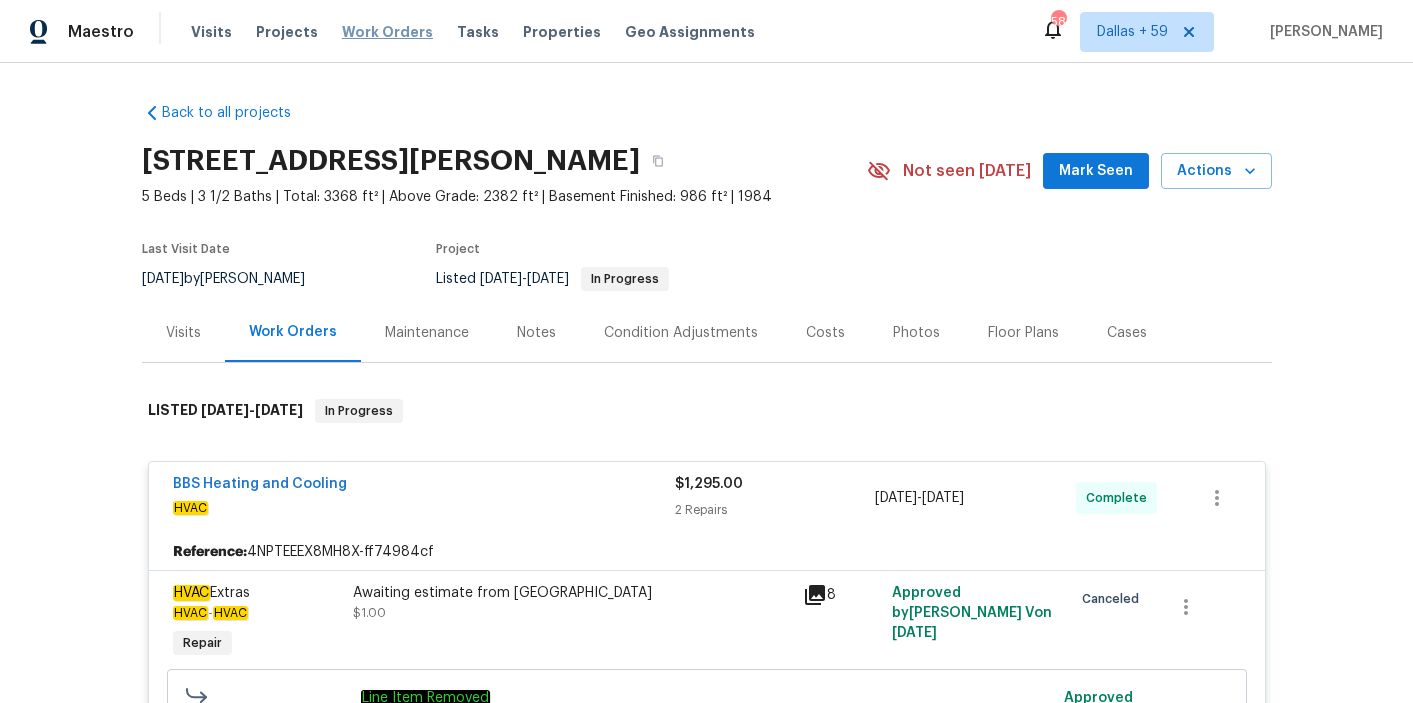 click on "Work Orders" at bounding box center [387, 32] 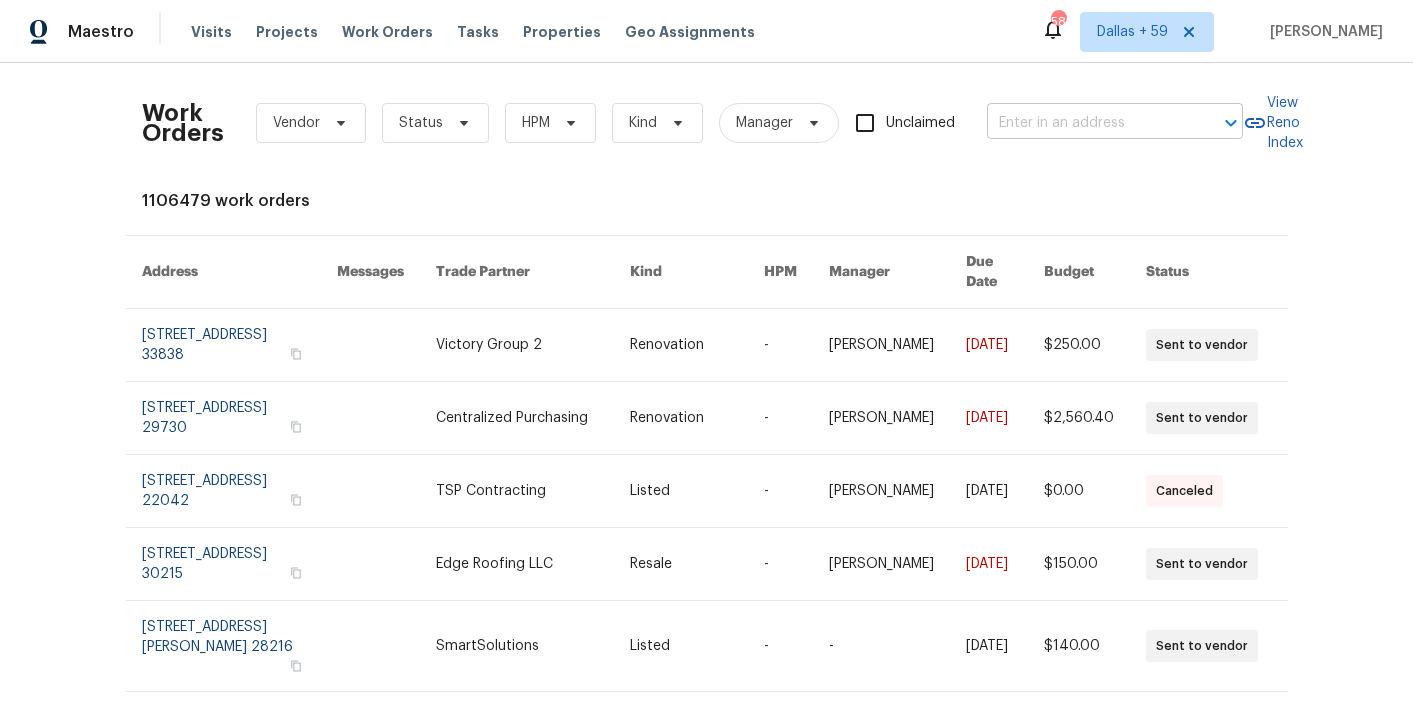 click at bounding box center [1087, 123] 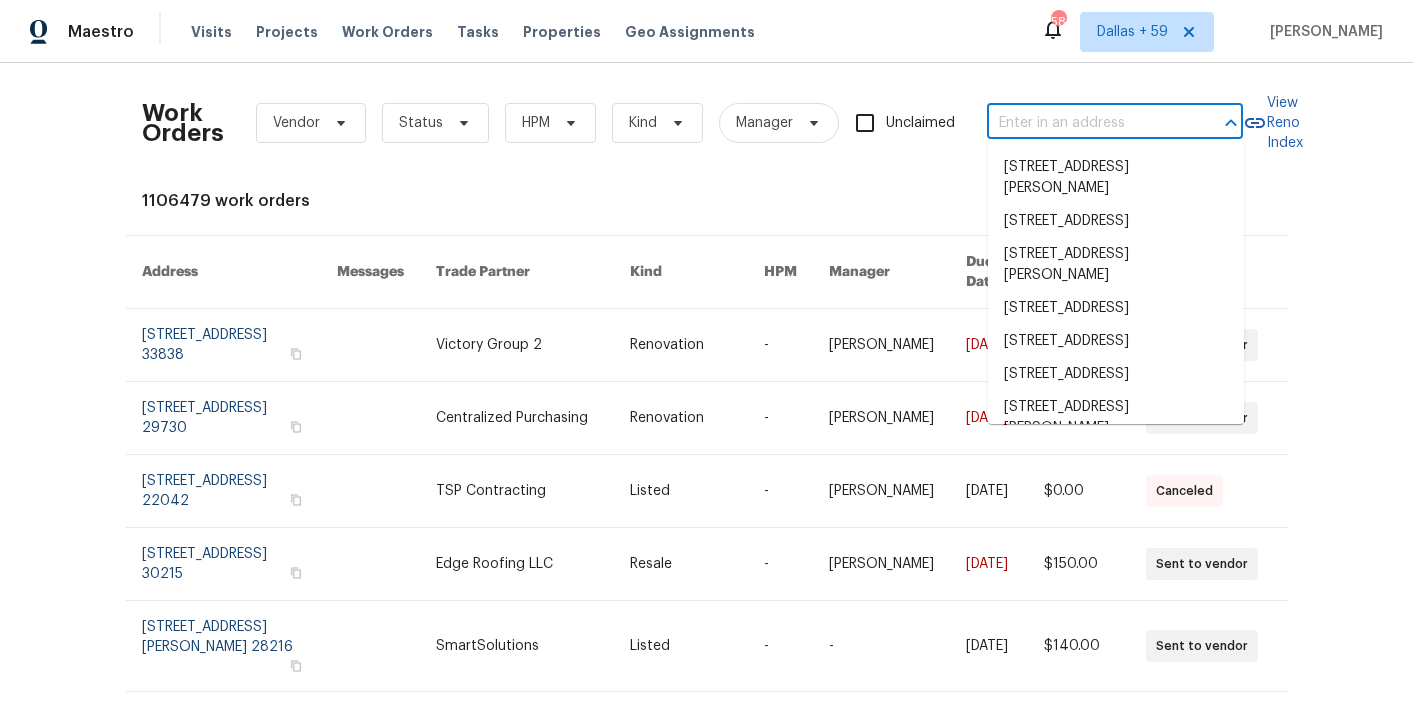paste on "385 32nd St, Boulder, CO 80305" 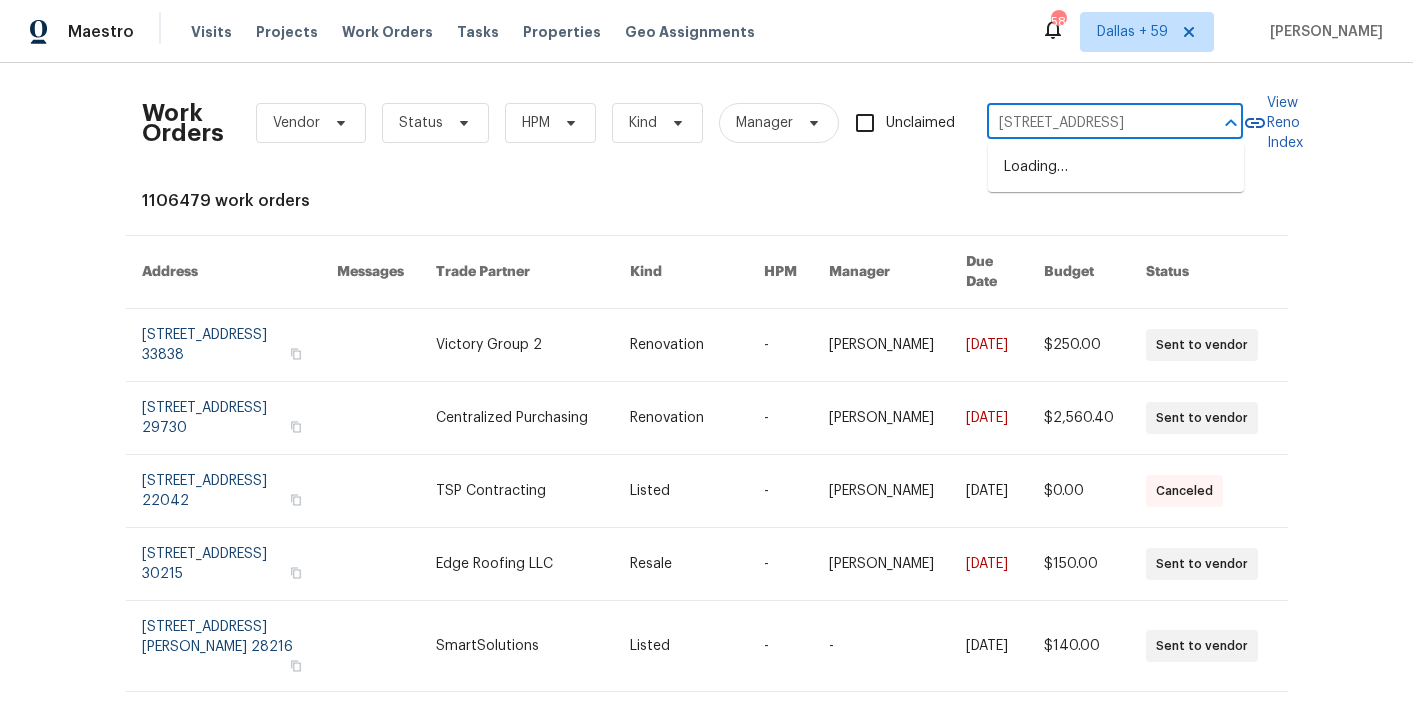 scroll, scrollTop: 0, scrollLeft: 26, axis: horizontal 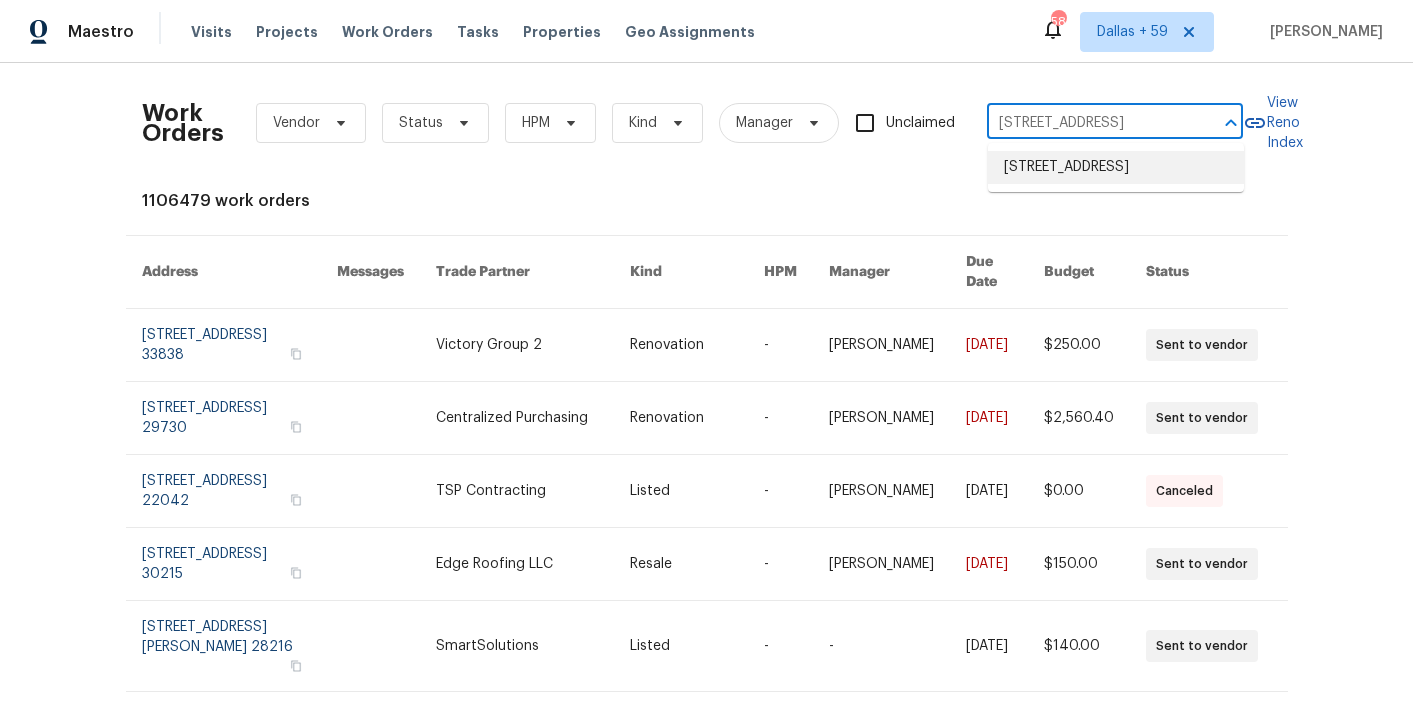 click on "385 32nd St, Boulder, CO 80305" at bounding box center [1116, 167] 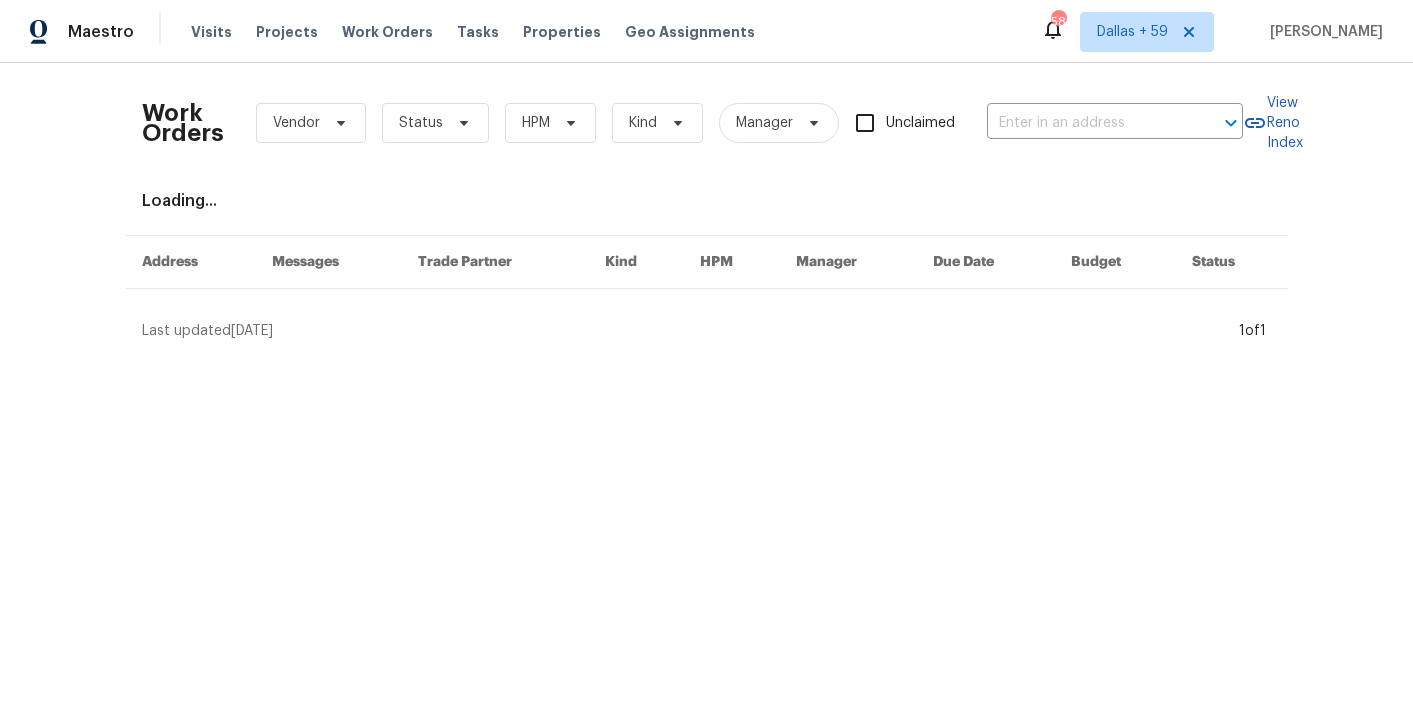 type on "385 32nd St, Boulder, CO 80305" 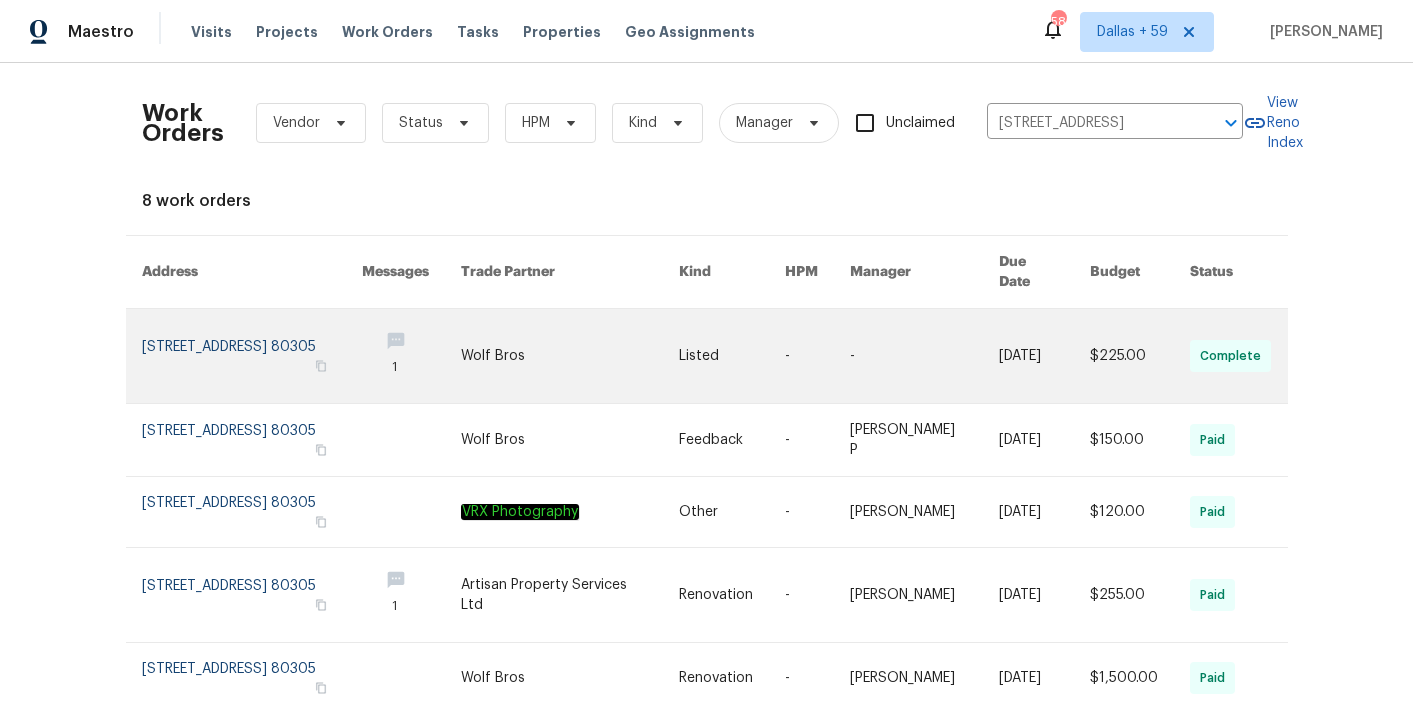 click on "-" at bounding box center (801, 356) 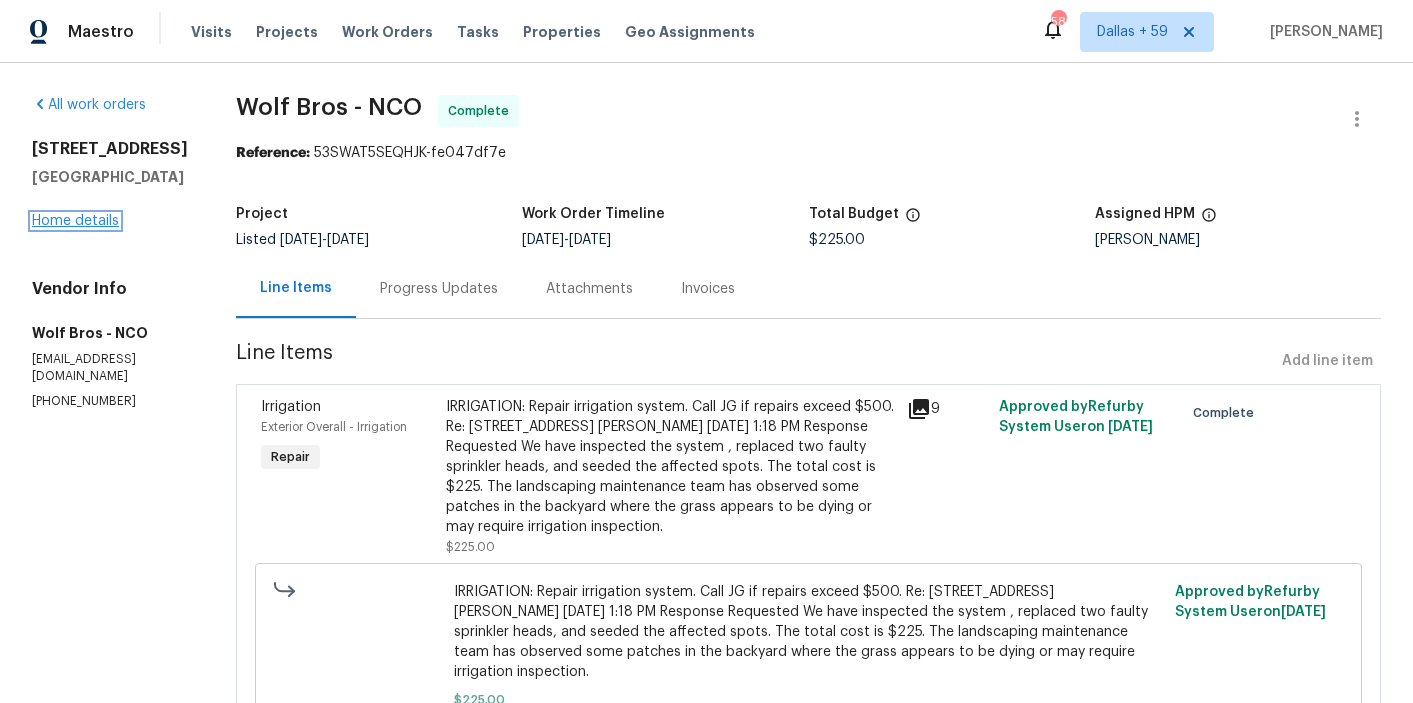 click on "Home details" at bounding box center (75, 221) 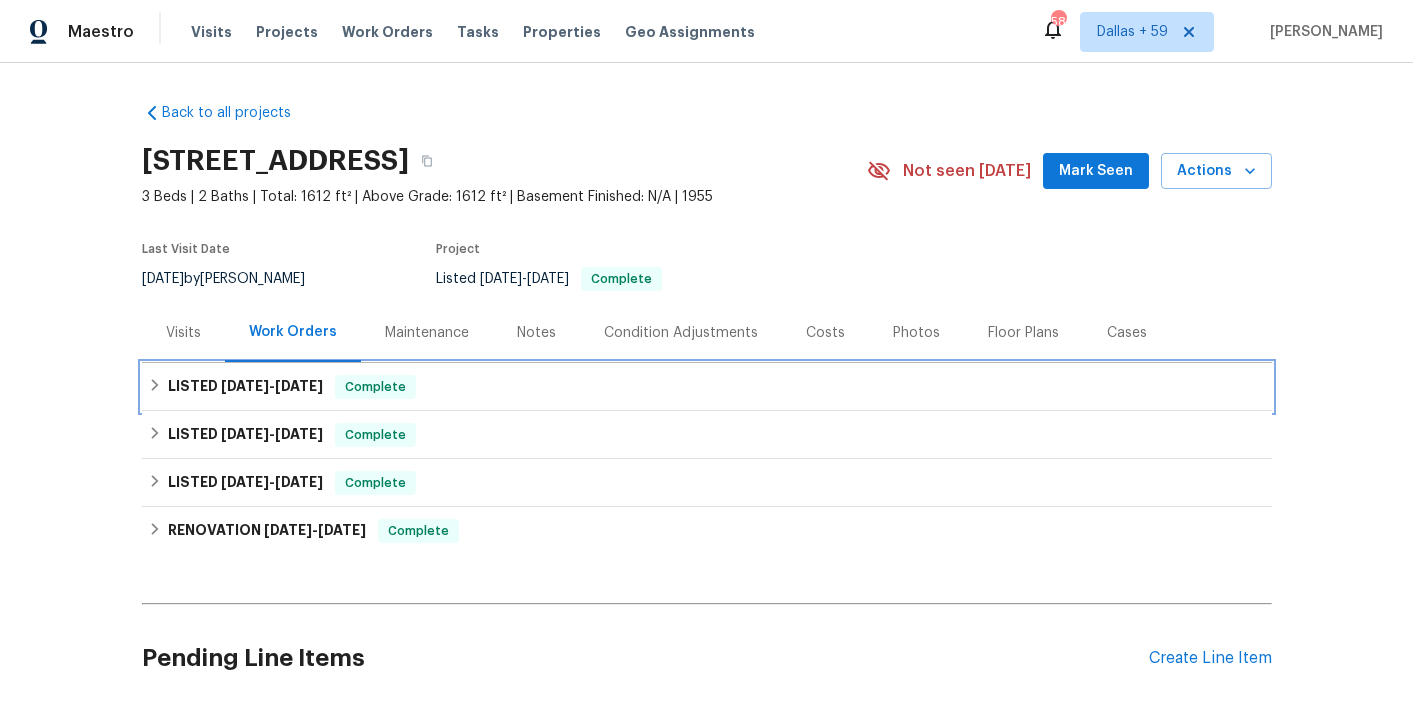 click on "LISTED   7/16/25  -  7/19/25 Complete" at bounding box center [707, 387] 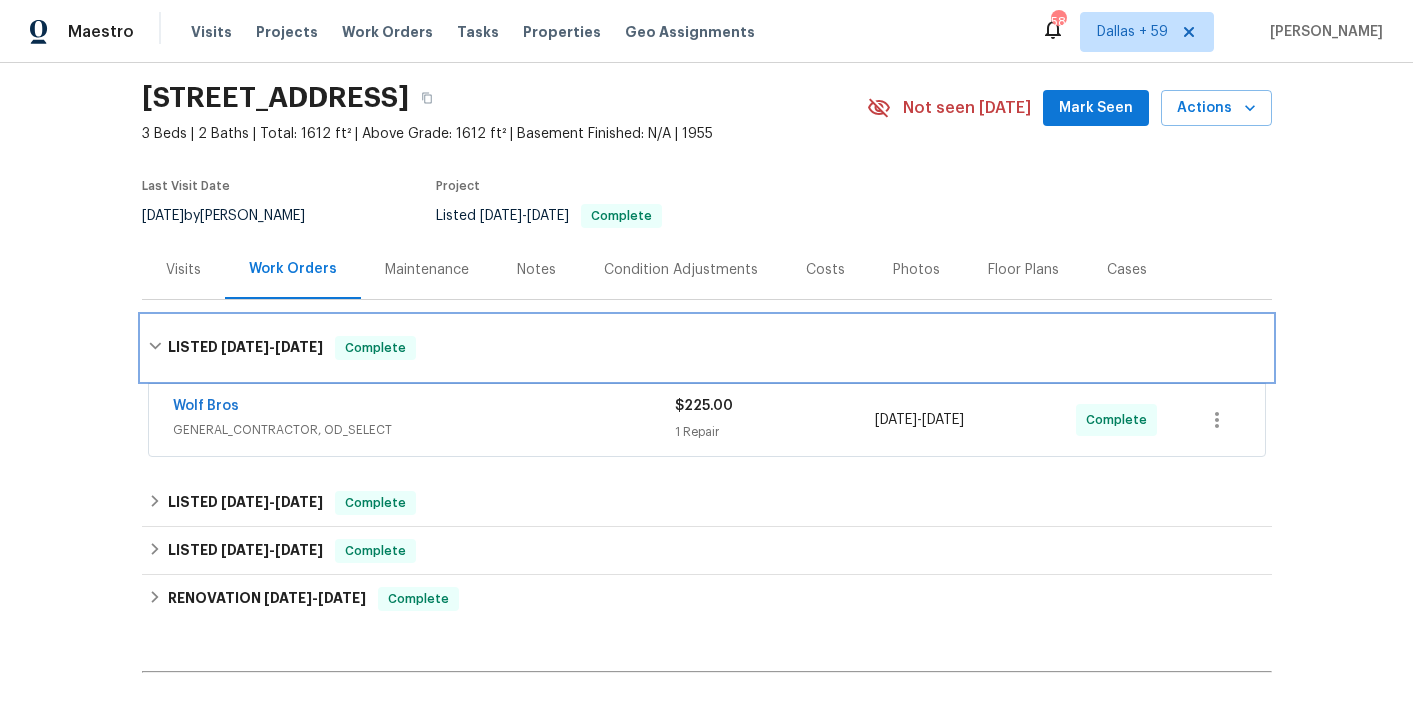 scroll, scrollTop: 81, scrollLeft: 0, axis: vertical 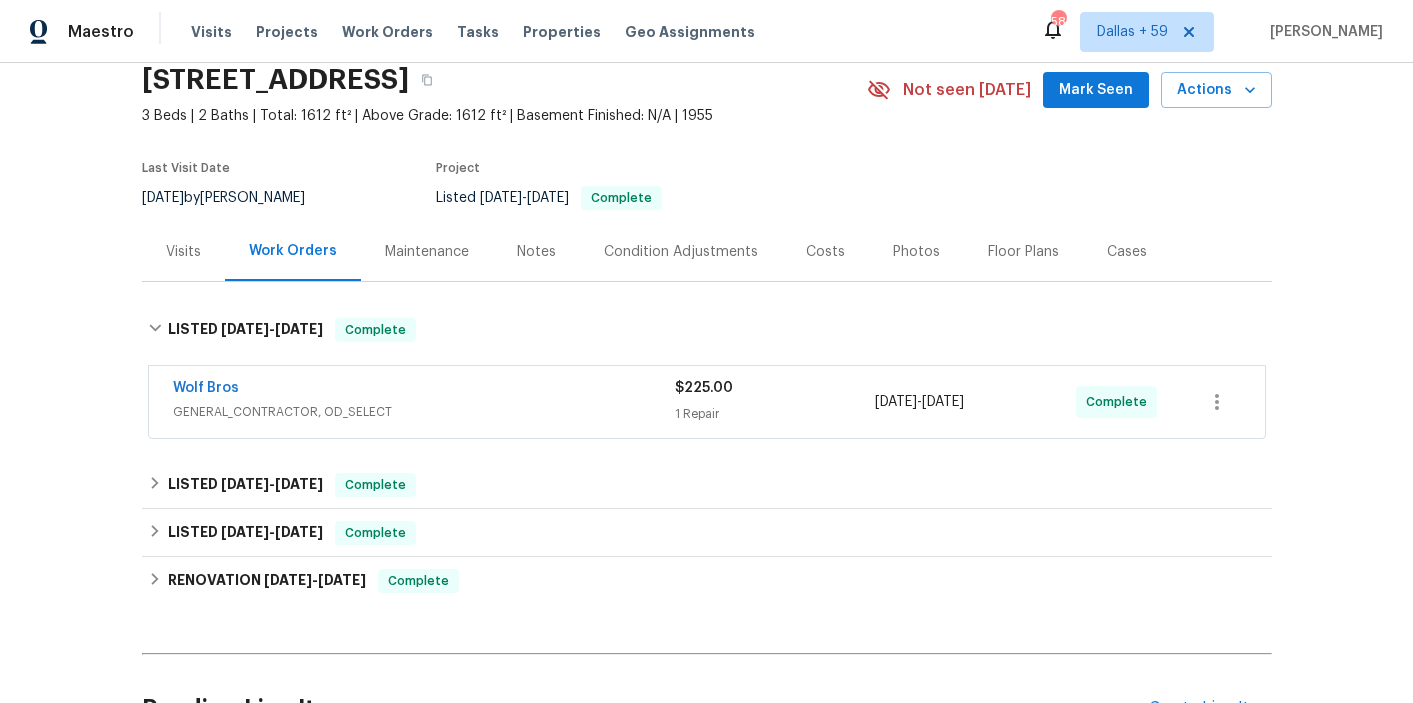 click on "Wolf Bros" at bounding box center [424, 390] 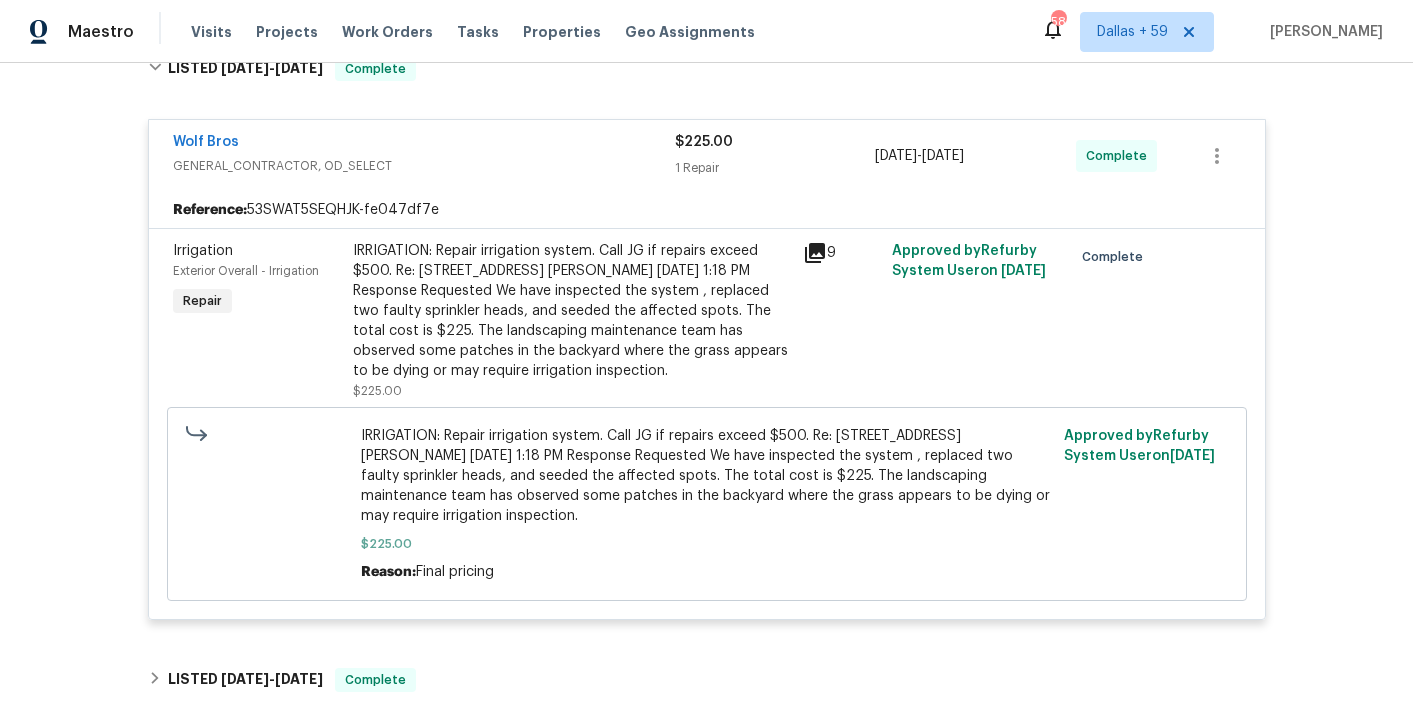 scroll, scrollTop: 319, scrollLeft: 0, axis: vertical 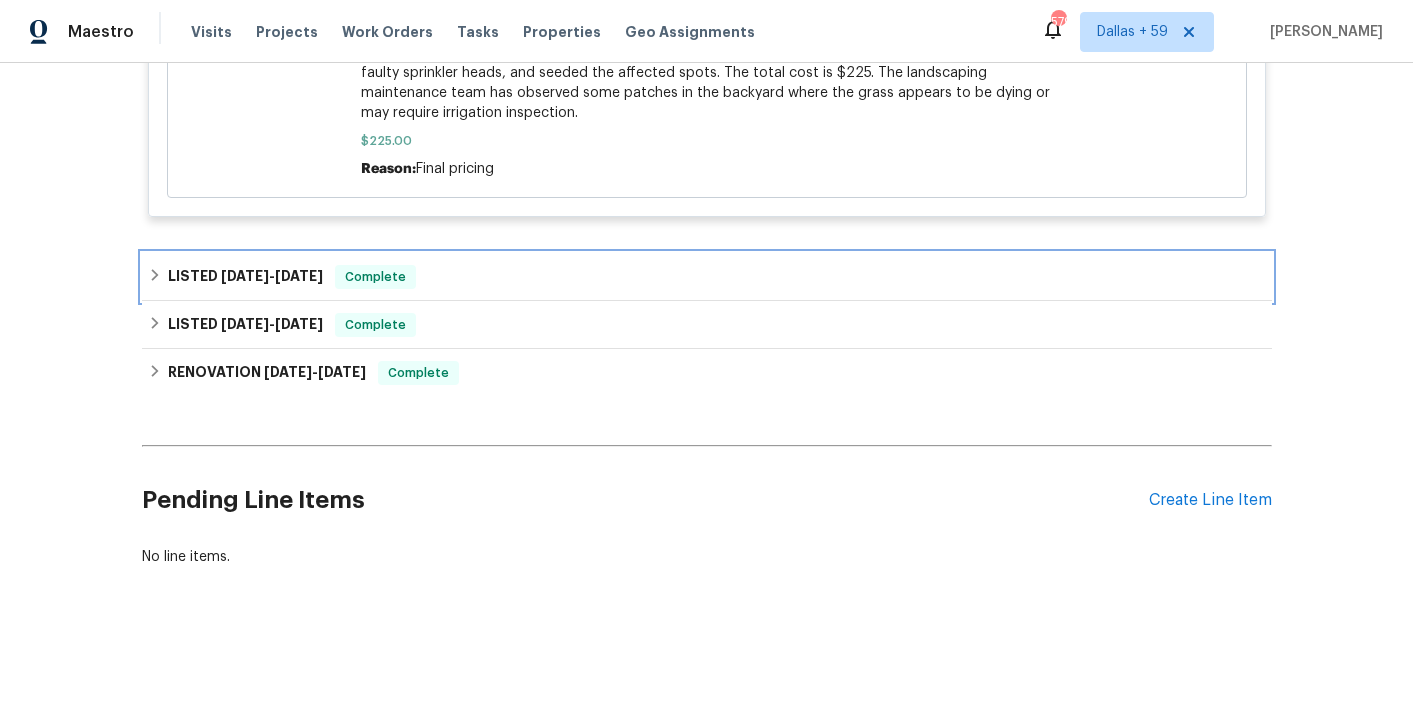 click on "LISTED   4/3/25  -  4/8/25 Complete" at bounding box center [707, 277] 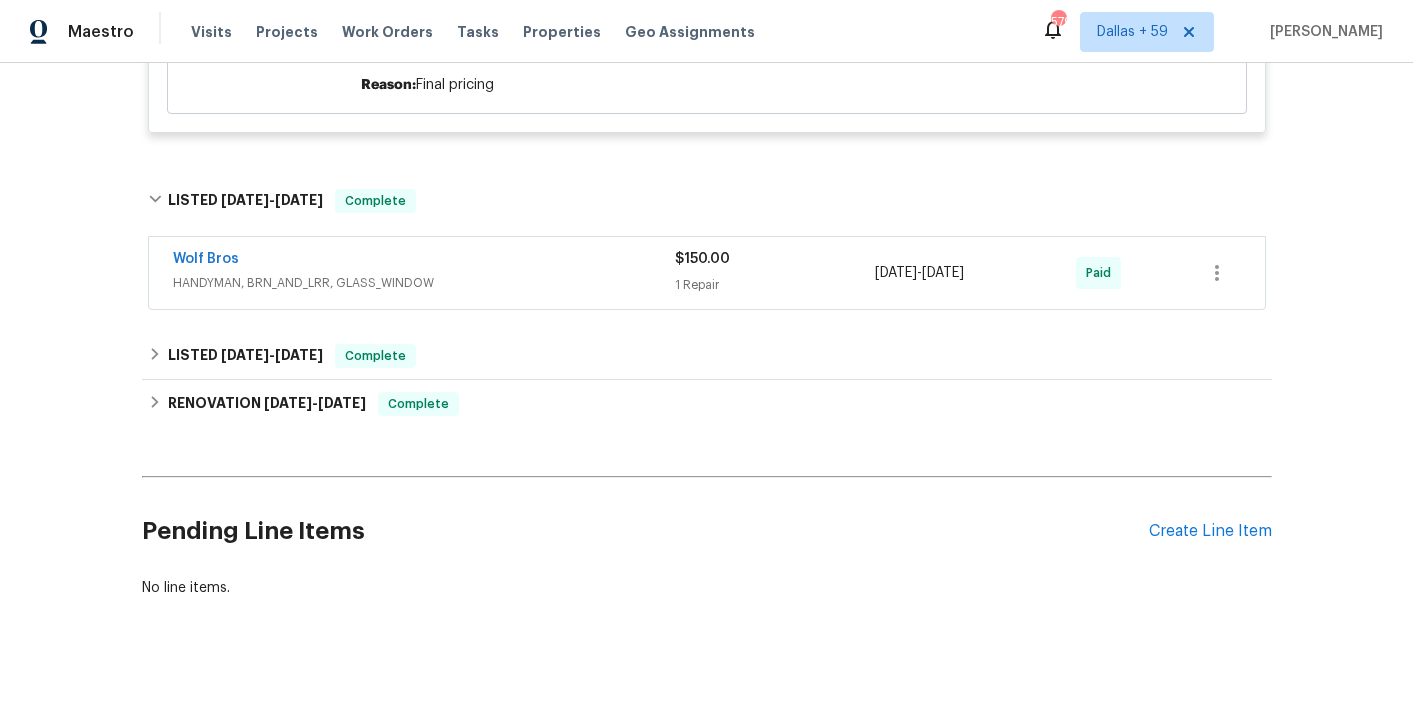 click on "Wolf Bros" at bounding box center (424, 261) 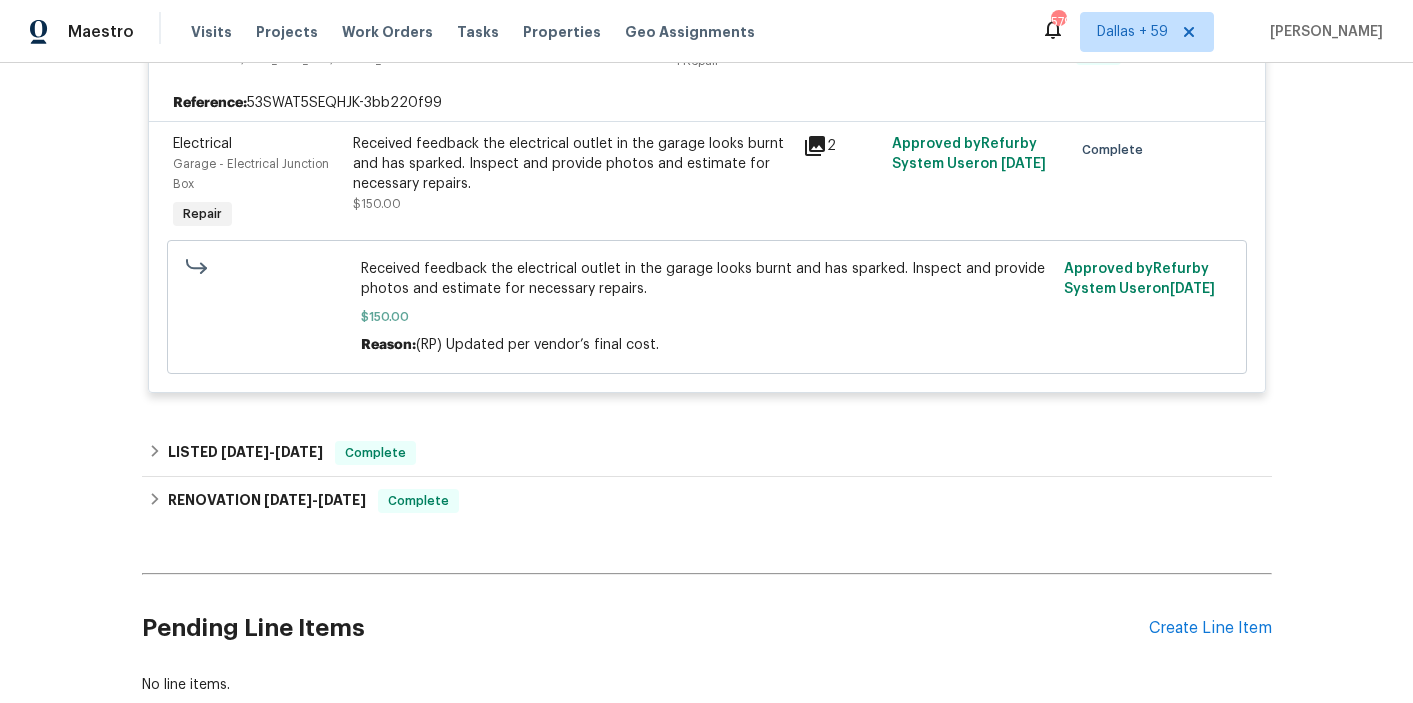 scroll, scrollTop: 1119, scrollLeft: 0, axis: vertical 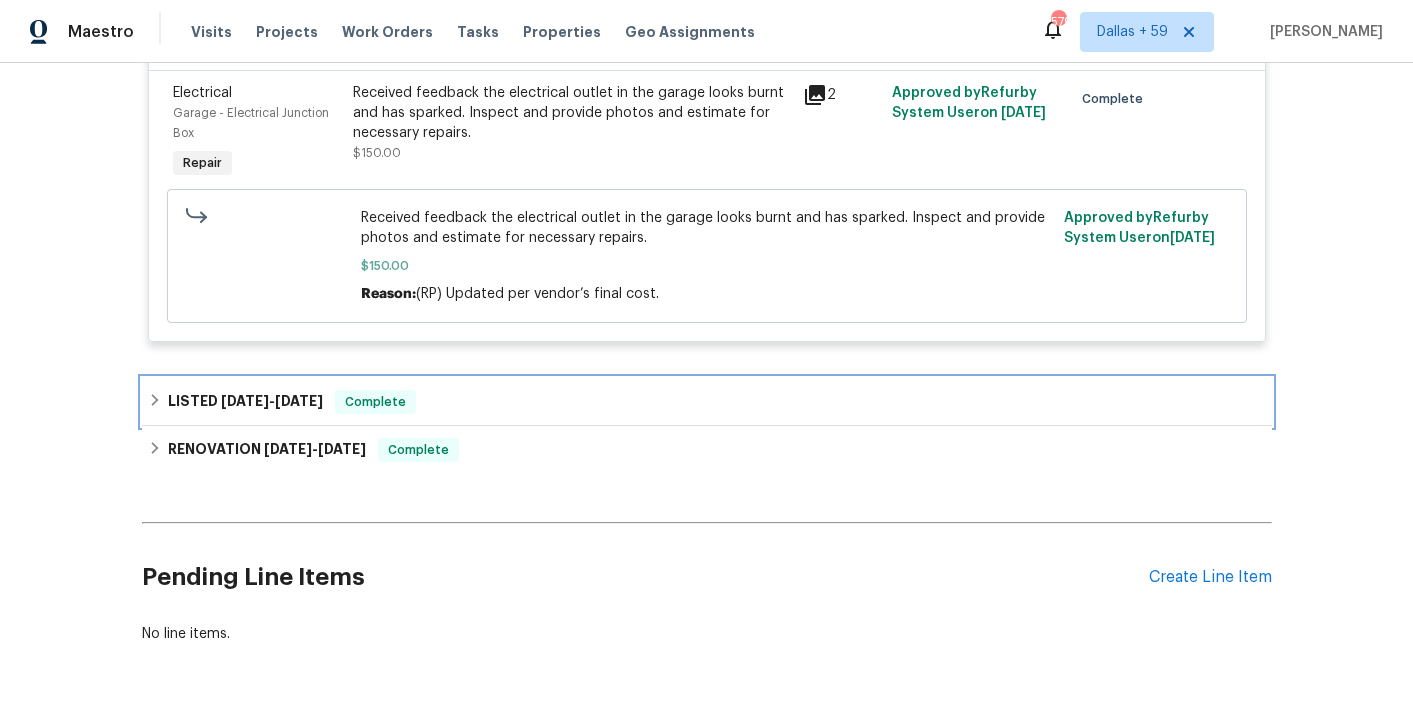 click on "LISTED   1/17/25  -  1/18/25 Complete" at bounding box center [707, 402] 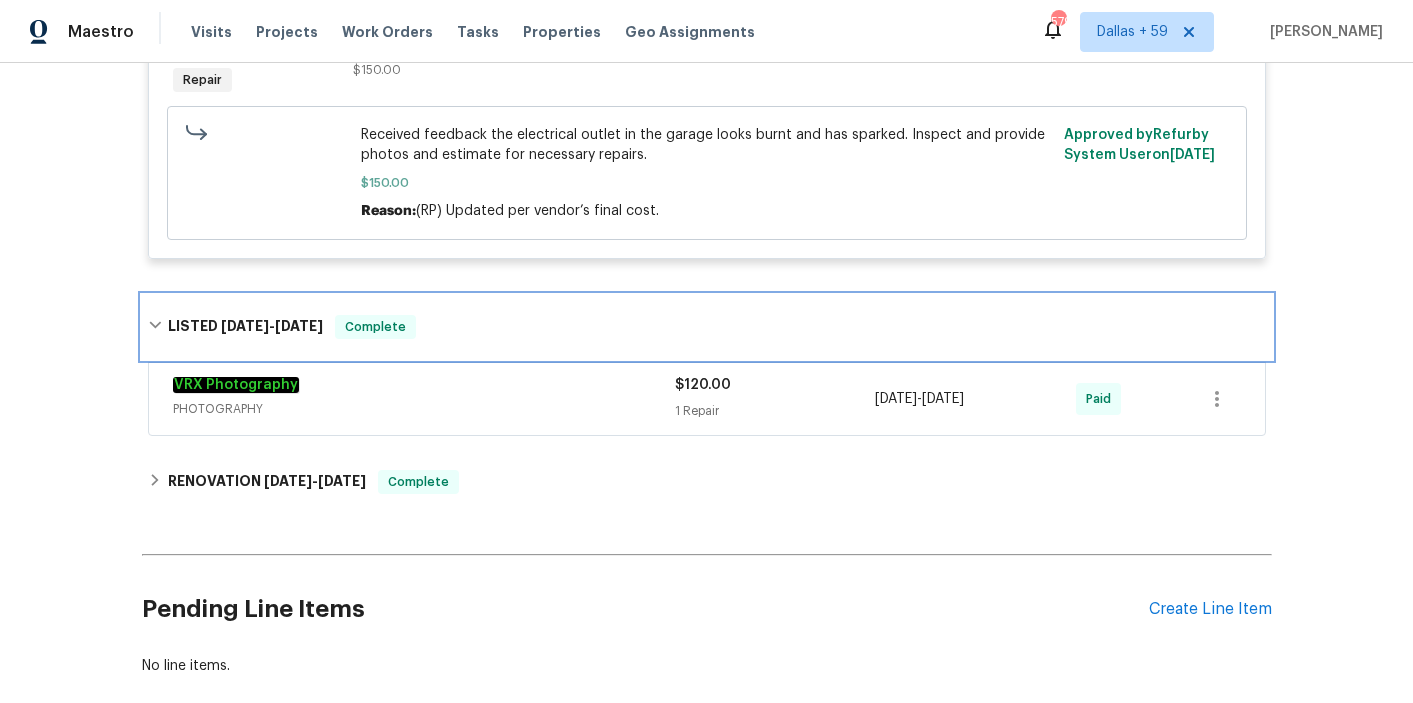 scroll, scrollTop: 1201, scrollLeft: 0, axis: vertical 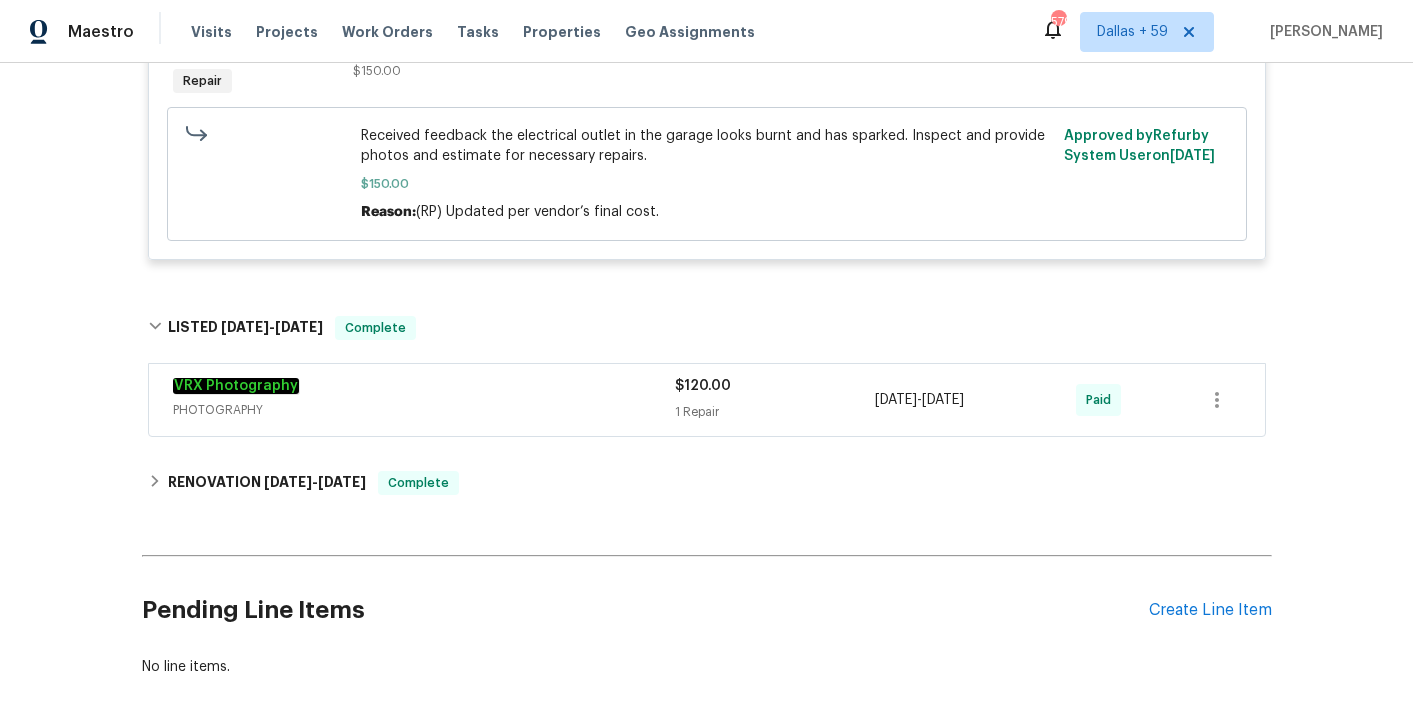 click on "VRX Photography" at bounding box center [424, 388] 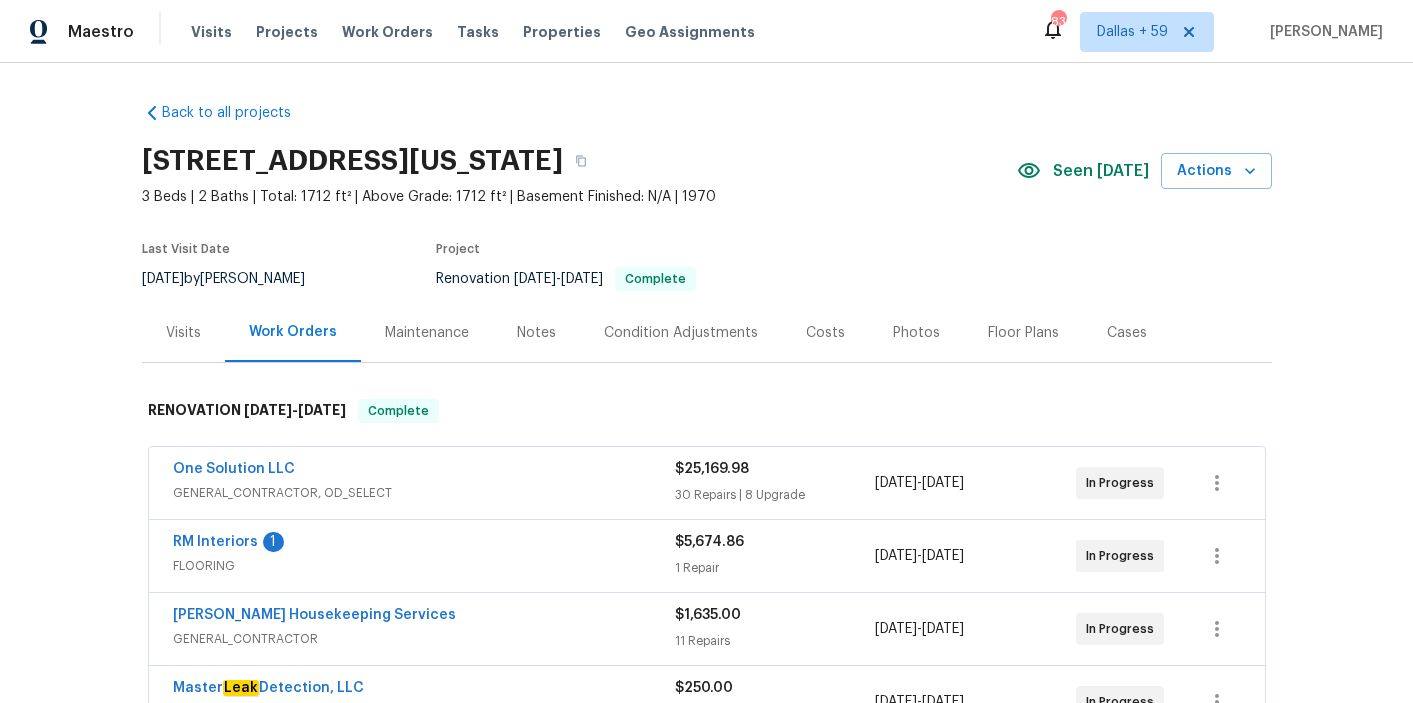 scroll, scrollTop: 0, scrollLeft: 0, axis: both 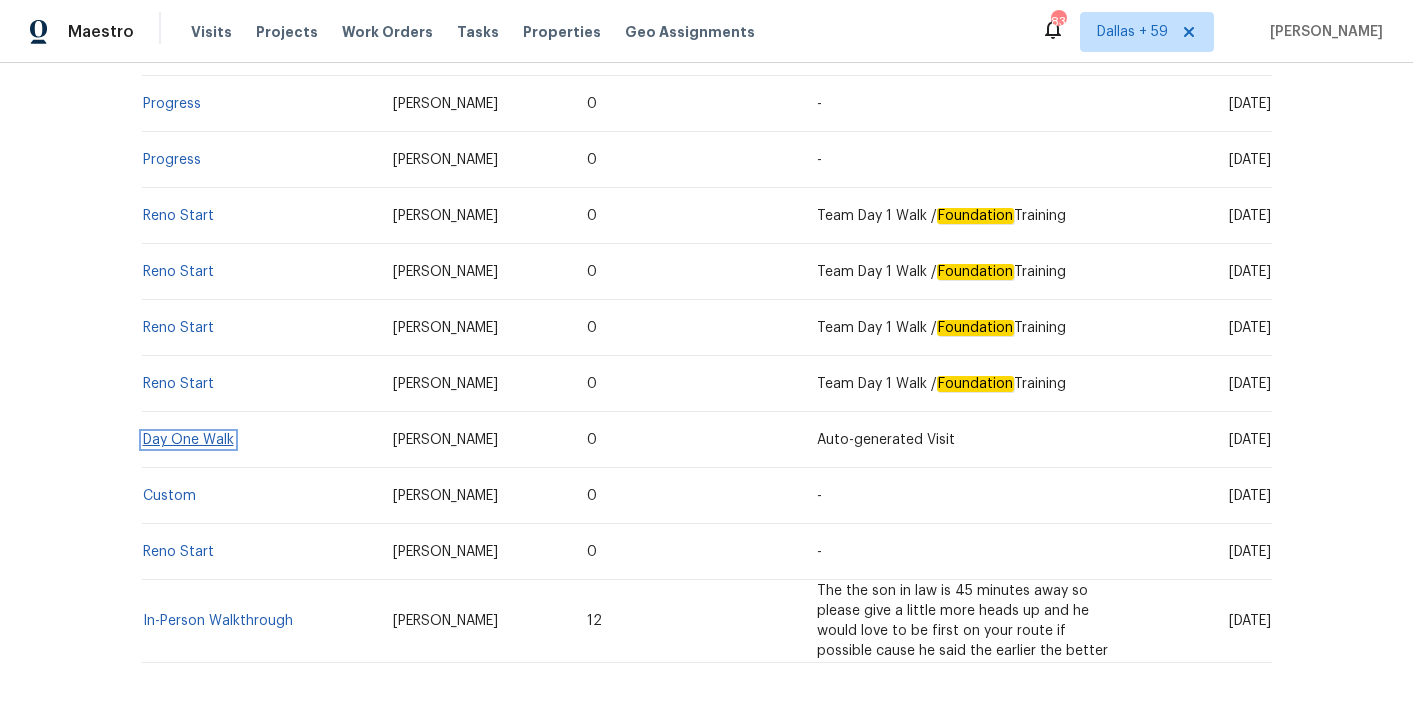 click on "Day One Walk" at bounding box center [188, 440] 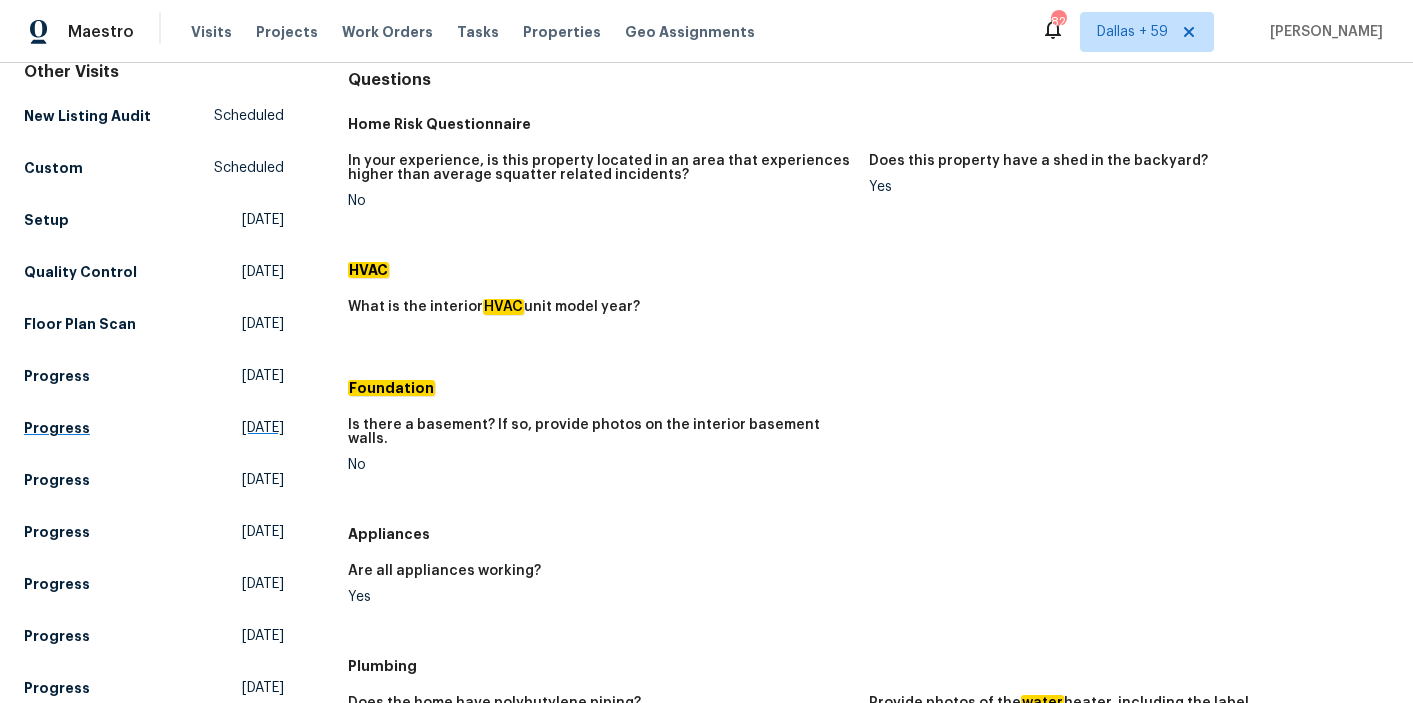 scroll, scrollTop: 191, scrollLeft: 0, axis: vertical 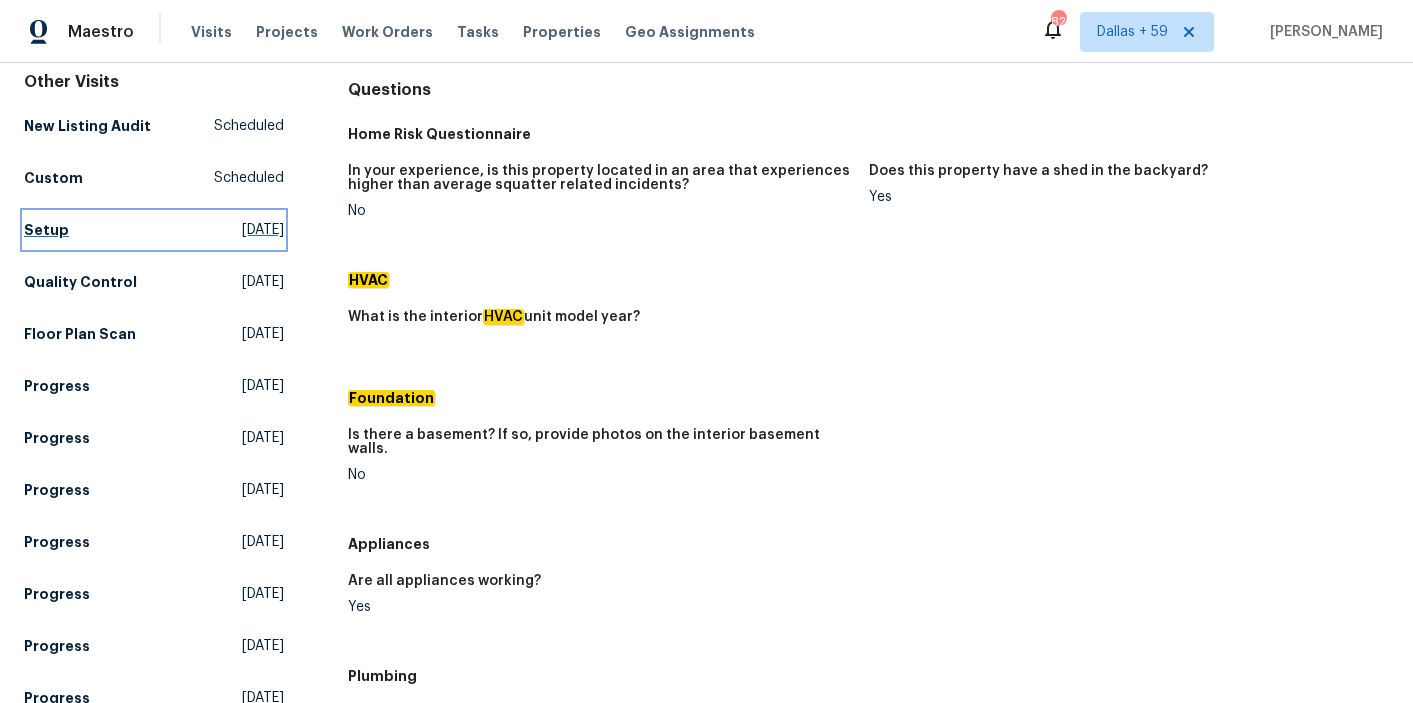 click on "Setup" at bounding box center (46, 230) 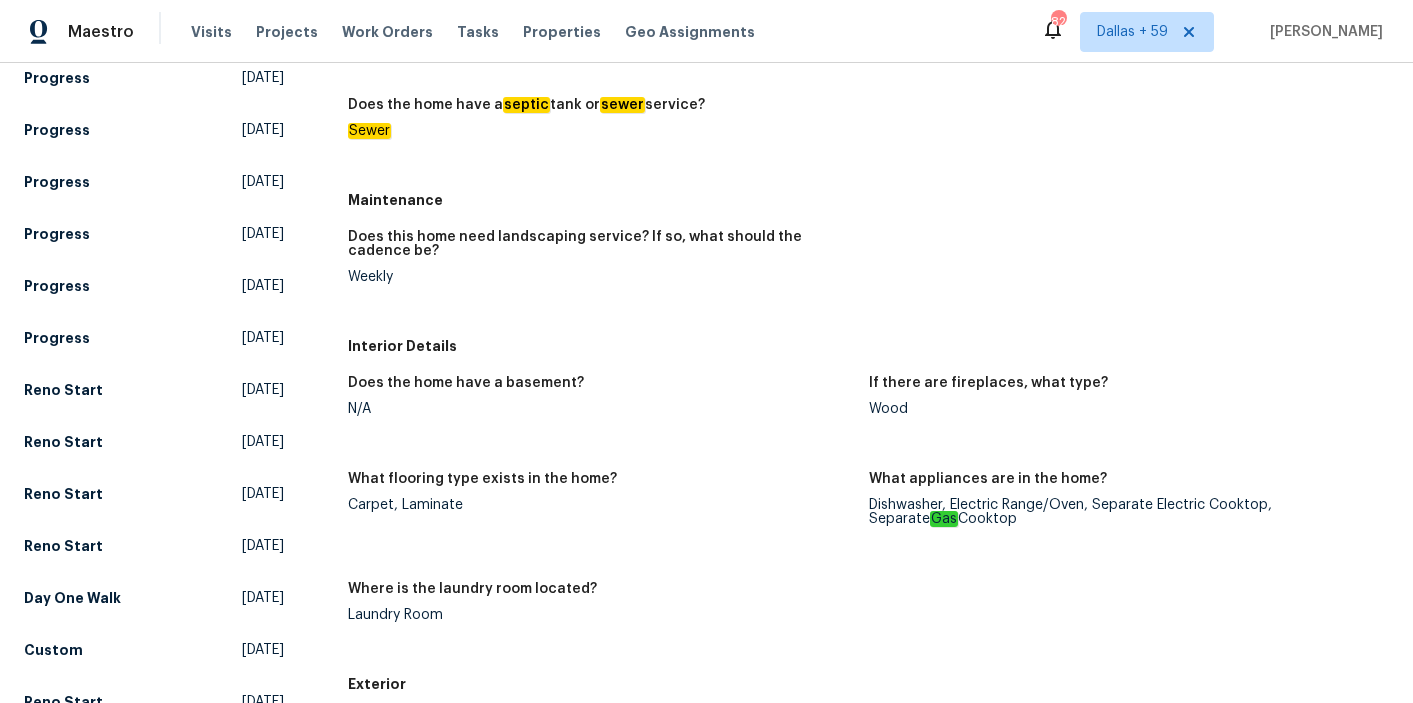 scroll, scrollTop: 573, scrollLeft: 0, axis: vertical 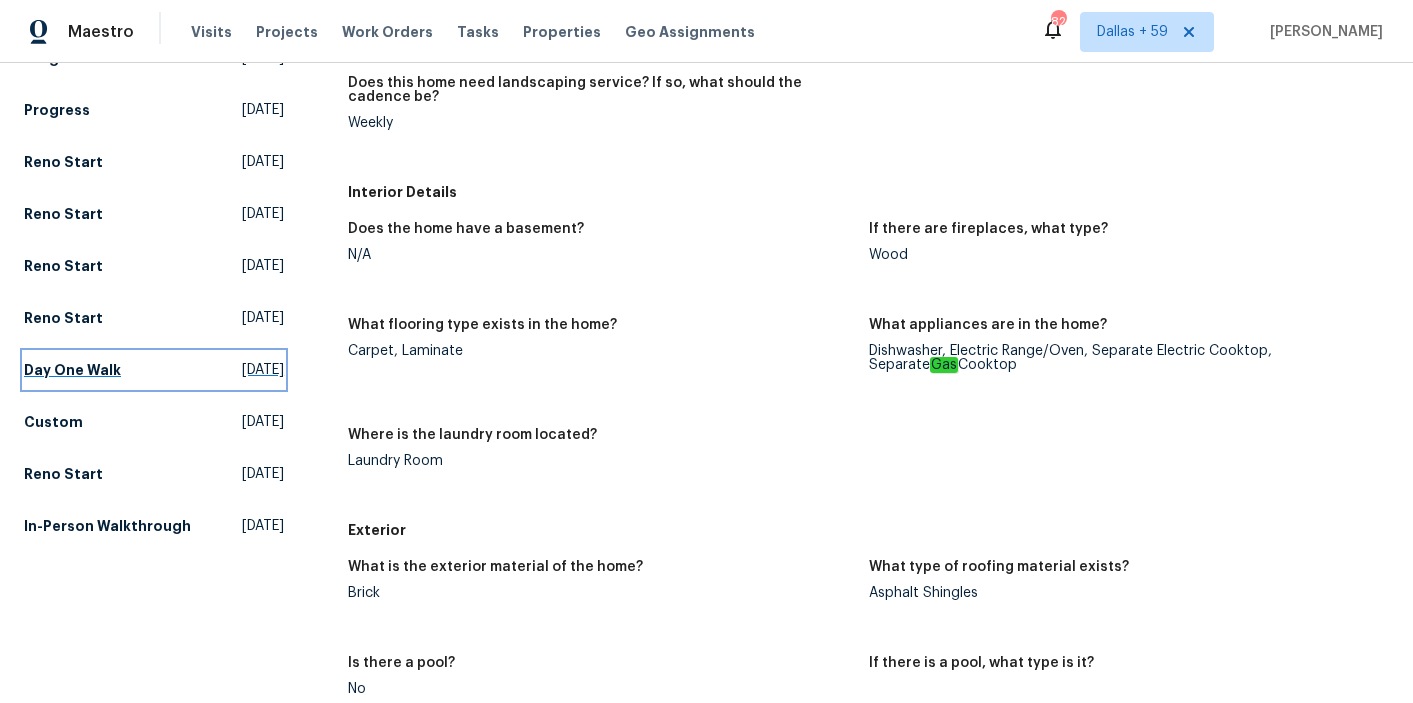 click on "Day One Walk" at bounding box center [72, 370] 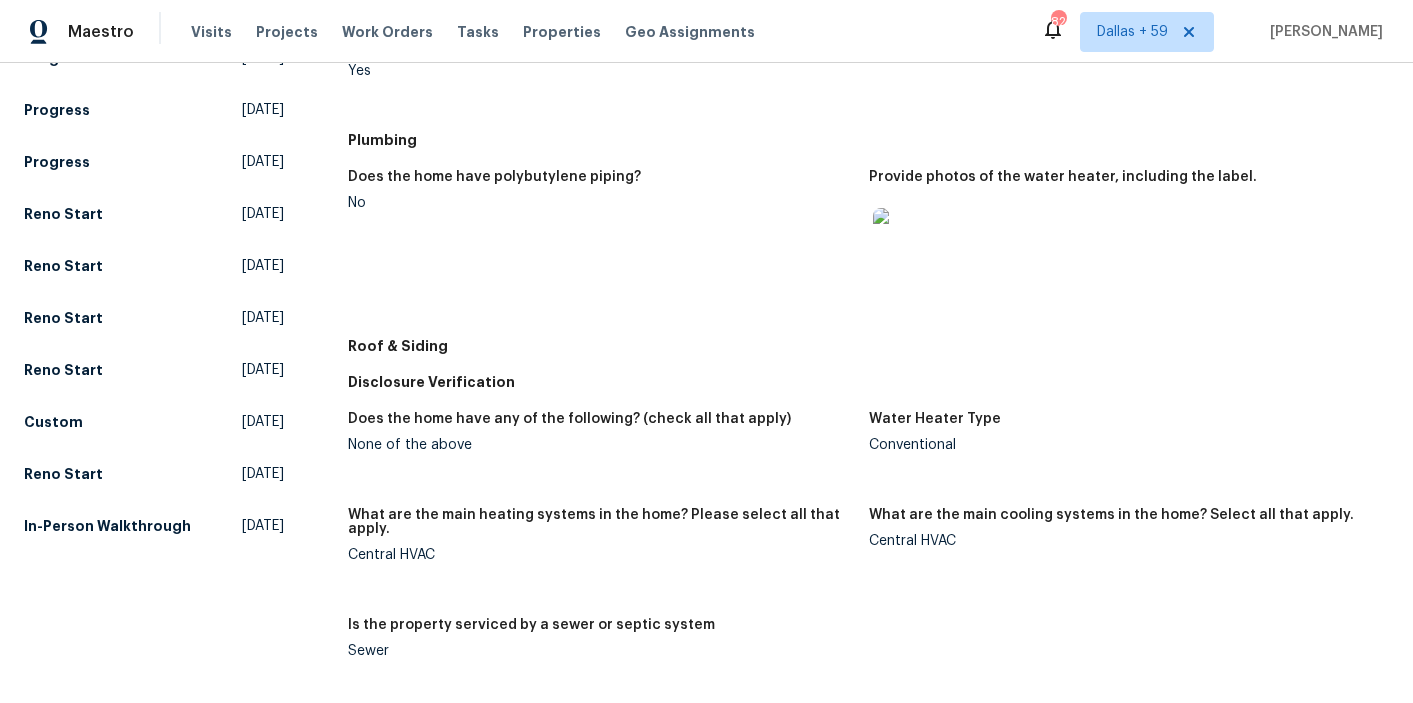 scroll, scrollTop: 779, scrollLeft: 0, axis: vertical 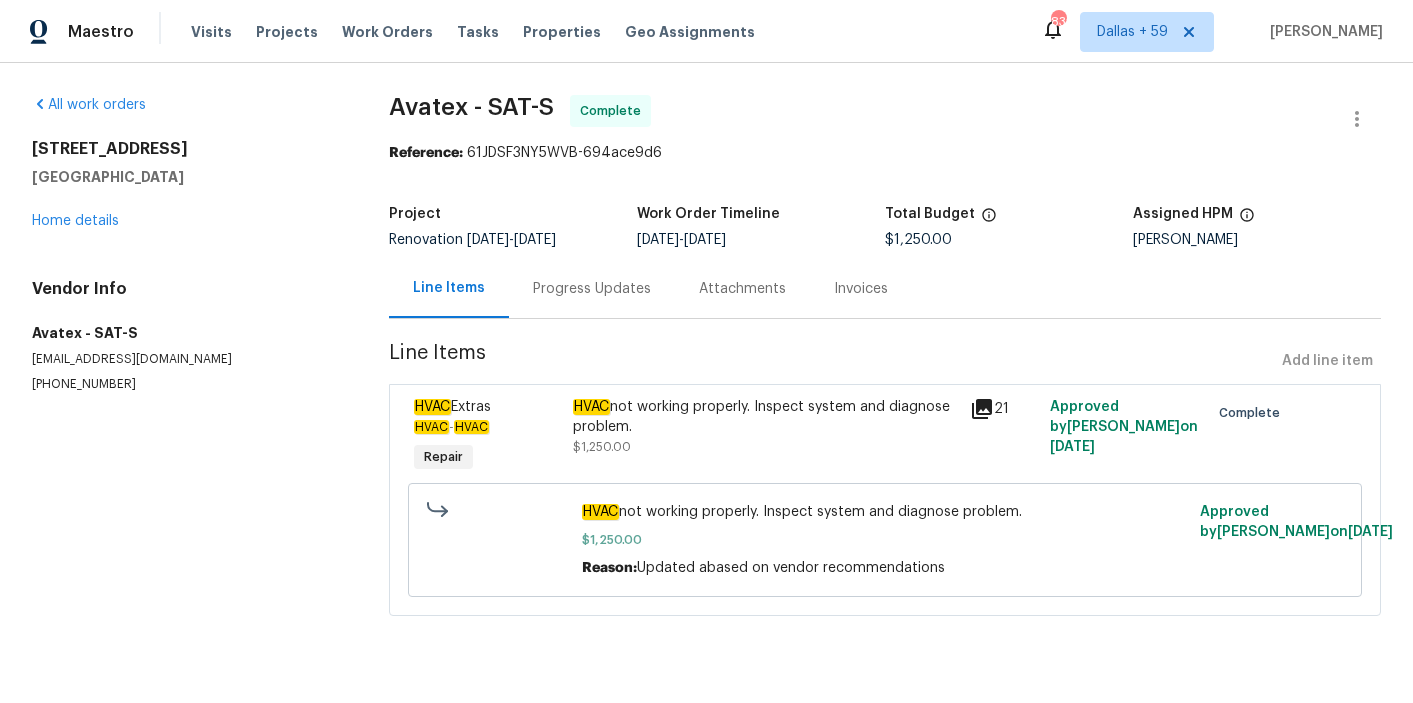 click on "Progress Updates" at bounding box center (592, 288) 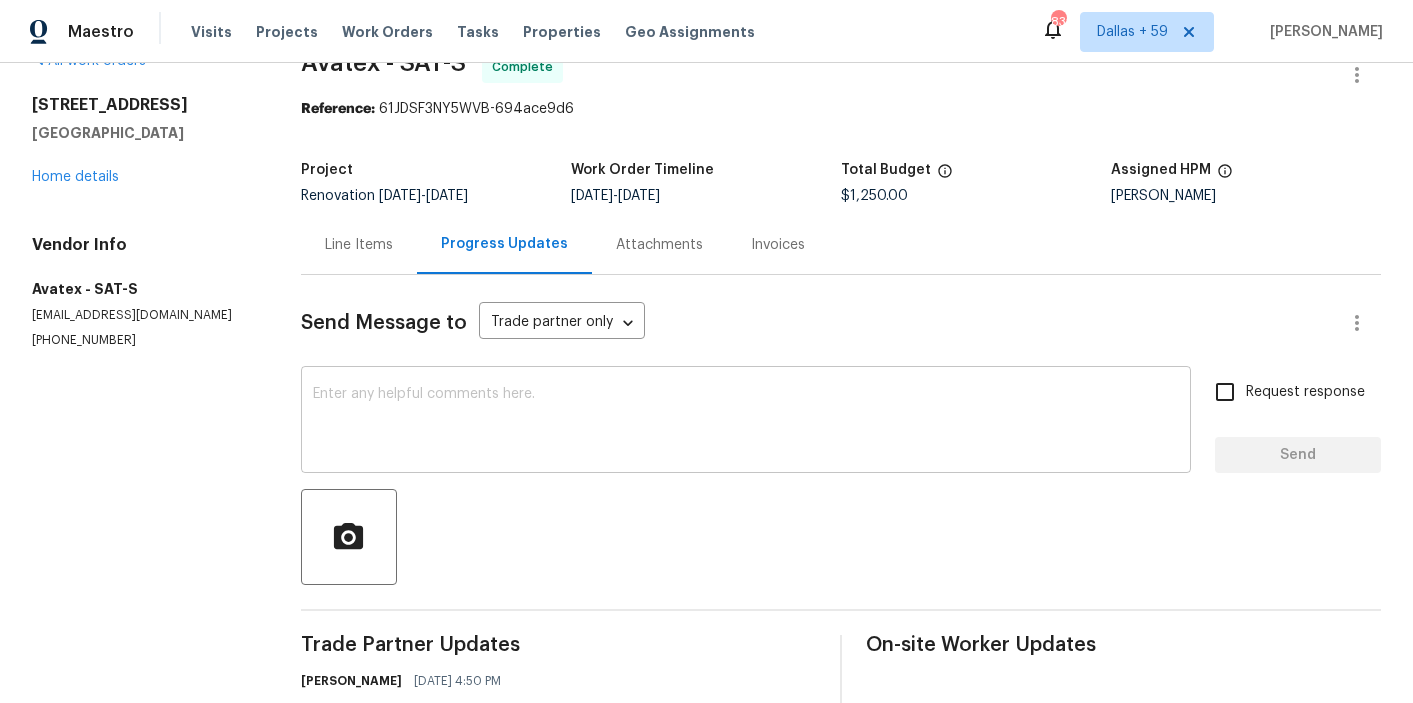 scroll, scrollTop: 568, scrollLeft: 0, axis: vertical 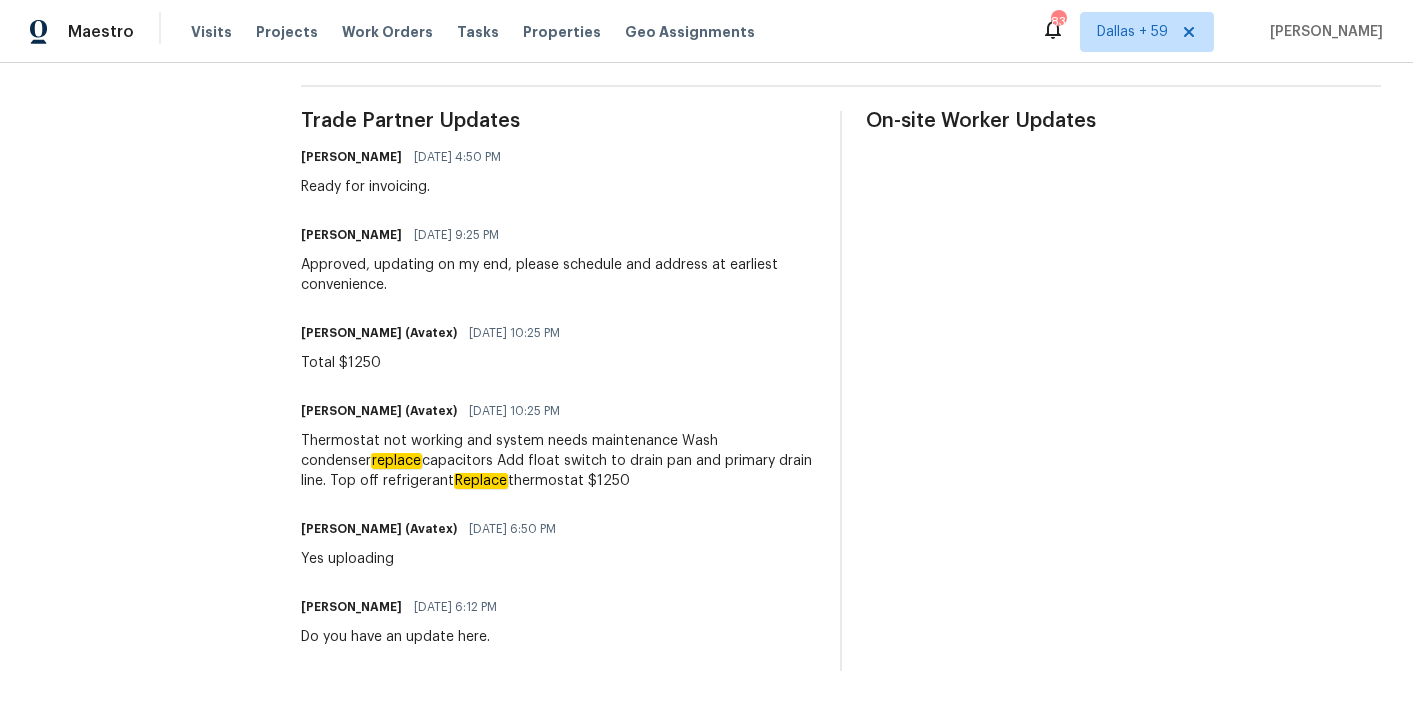 click on "06/30/2025 6:50 PM" at bounding box center (512, 529) 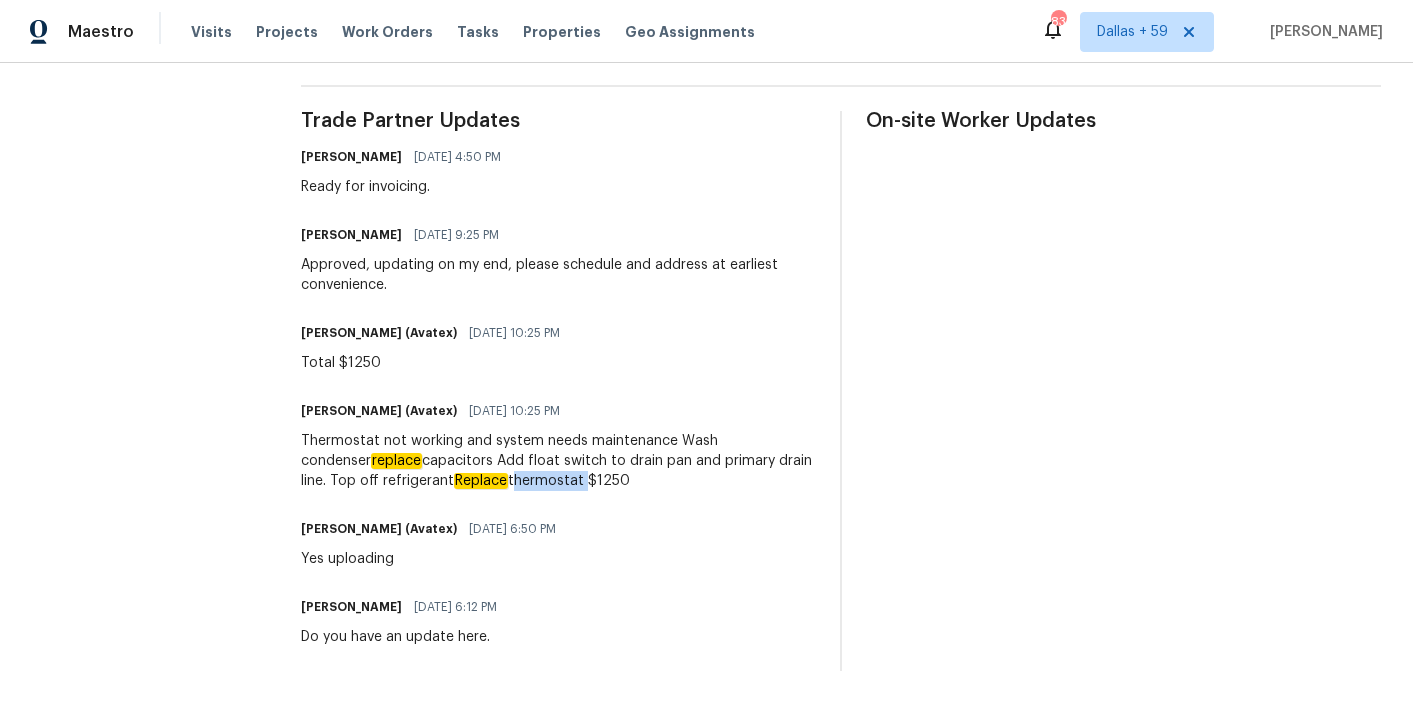 drag, startPoint x: 454, startPoint y: 482, endPoint x: 529, endPoint y: 483, distance: 75.00667 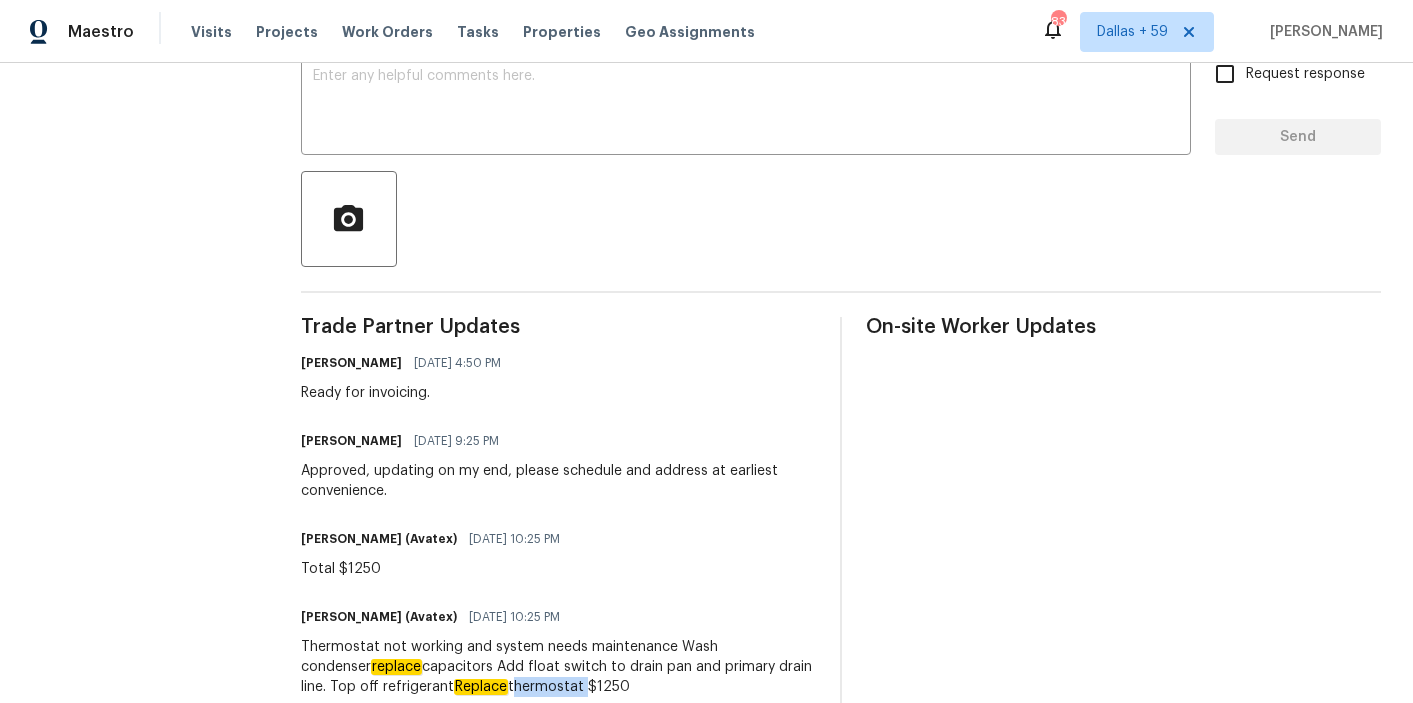 scroll, scrollTop: 0, scrollLeft: 0, axis: both 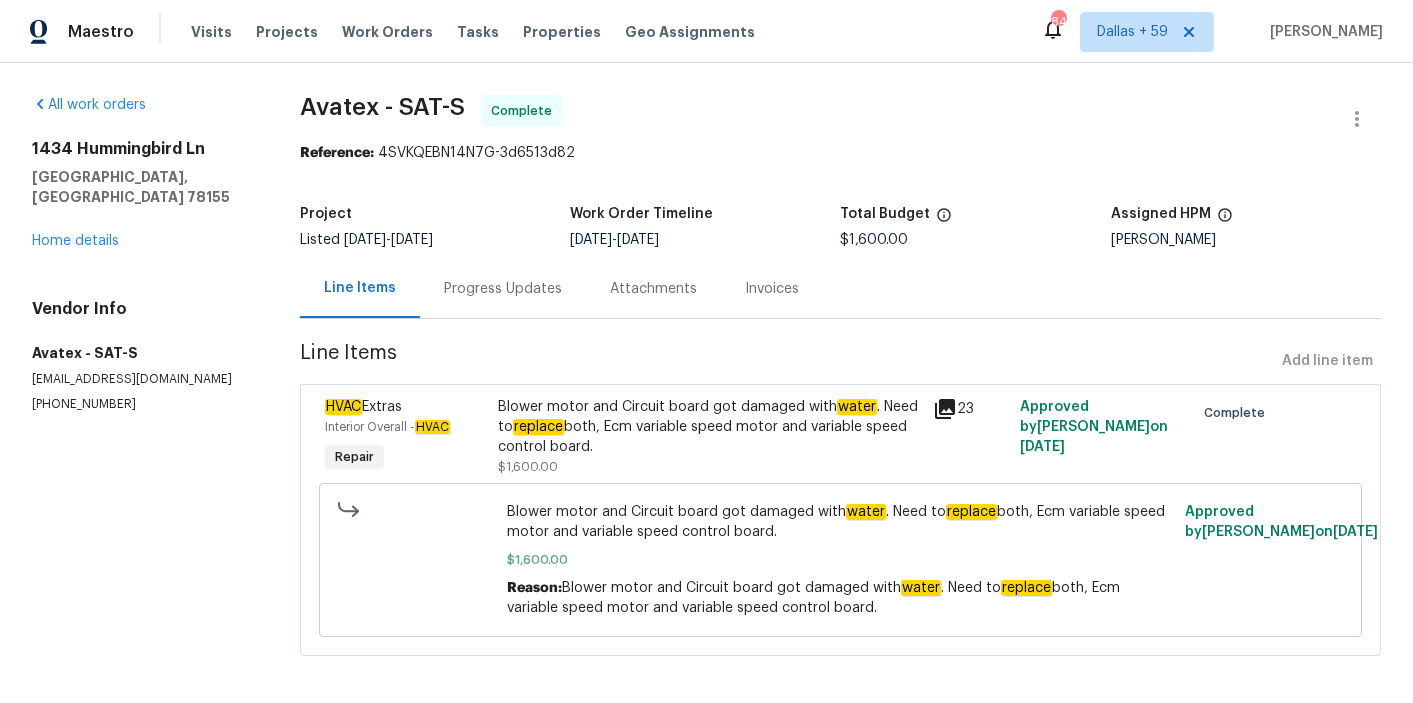 click on "Progress Updates" at bounding box center [503, 289] 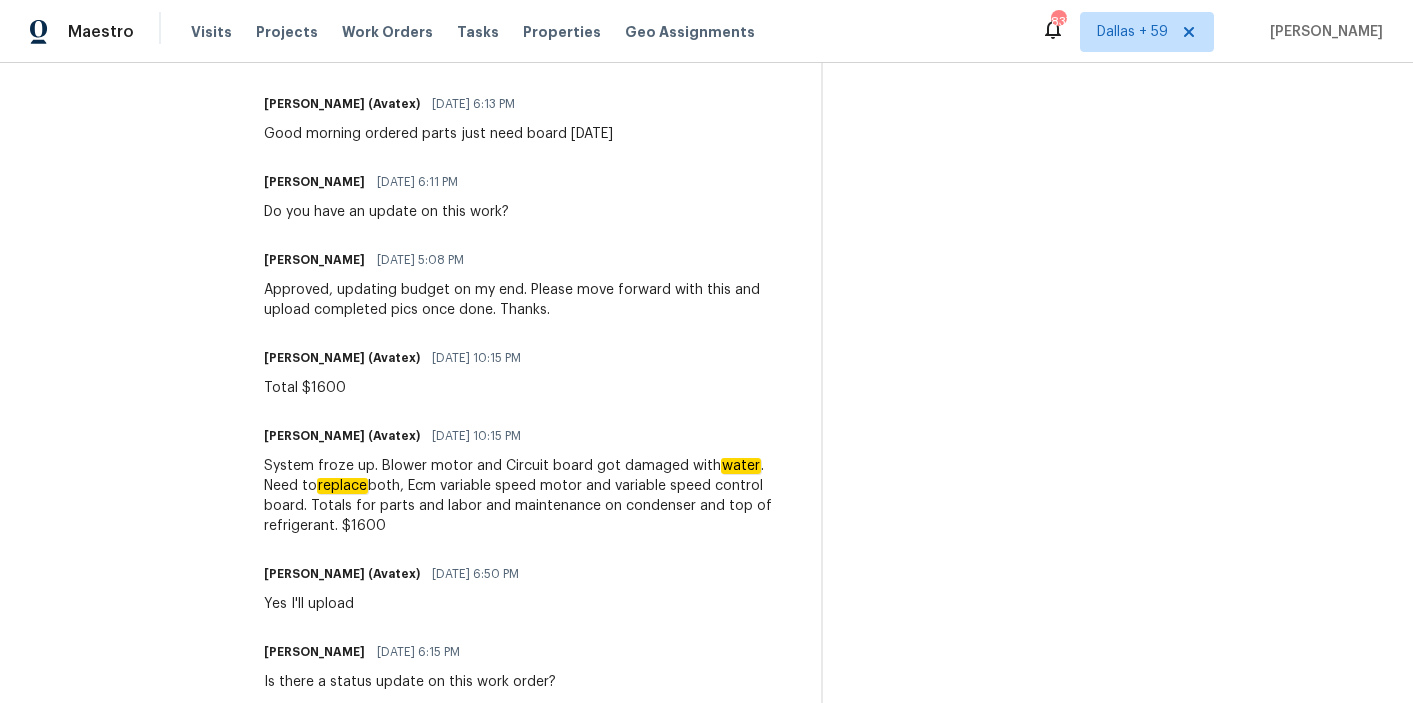 scroll, scrollTop: 900, scrollLeft: 0, axis: vertical 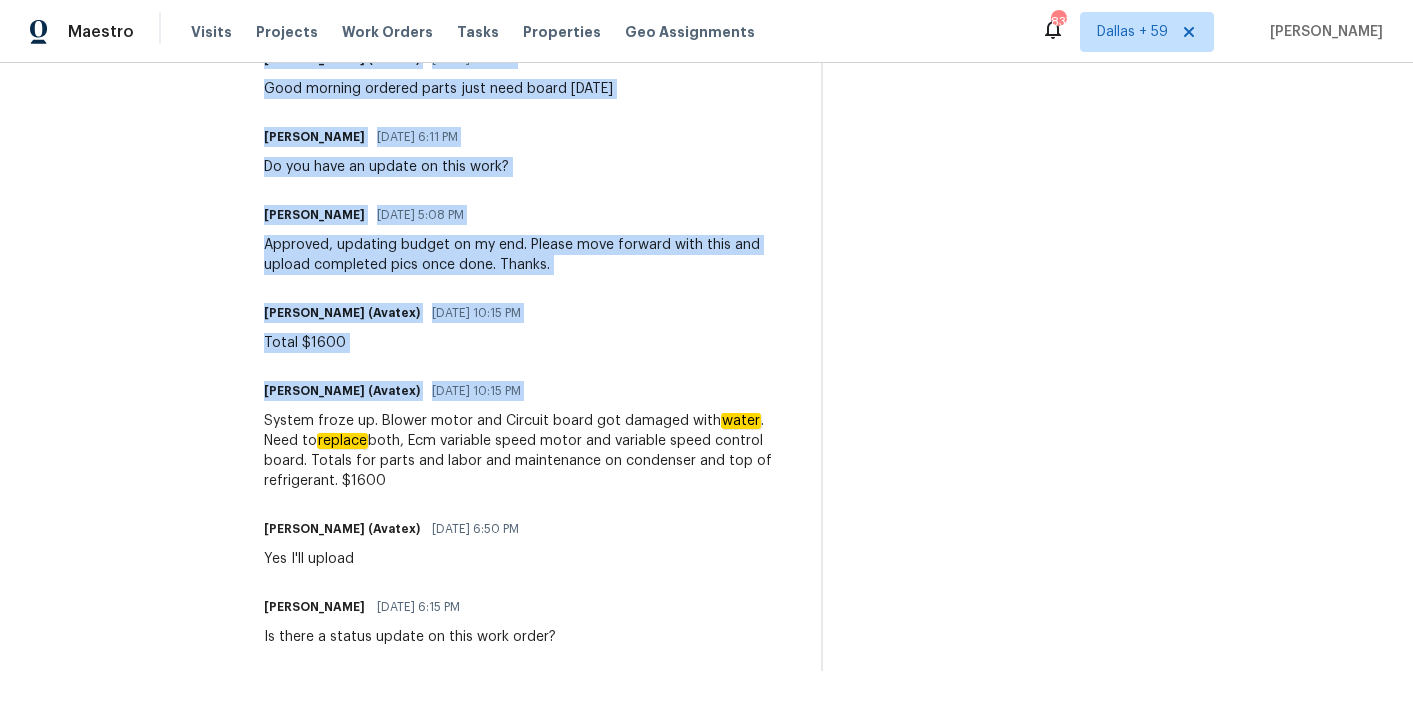 drag, startPoint x: 264, startPoint y: 418, endPoint x: 181, endPoint y: 386, distance: 88.95505 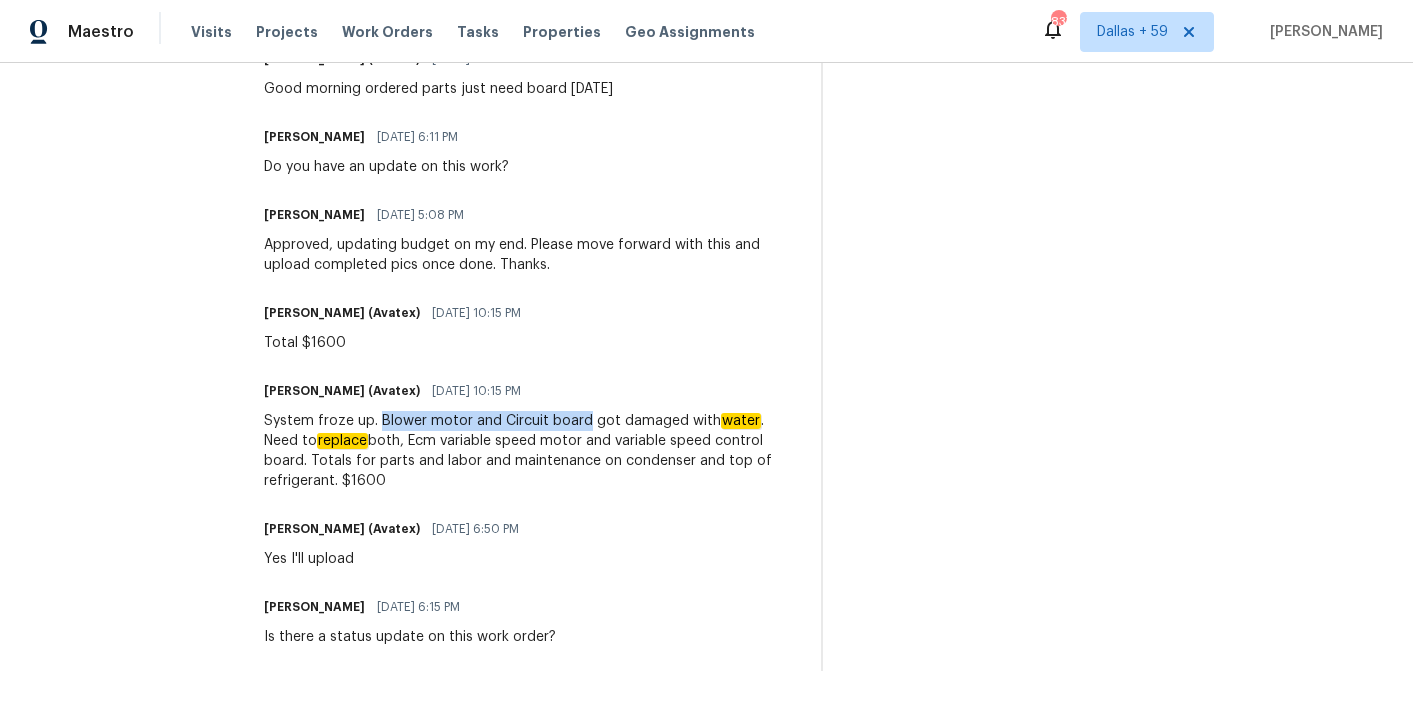 drag, startPoint x: 383, startPoint y: 421, endPoint x: 587, endPoint y: 419, distance: 204.0098 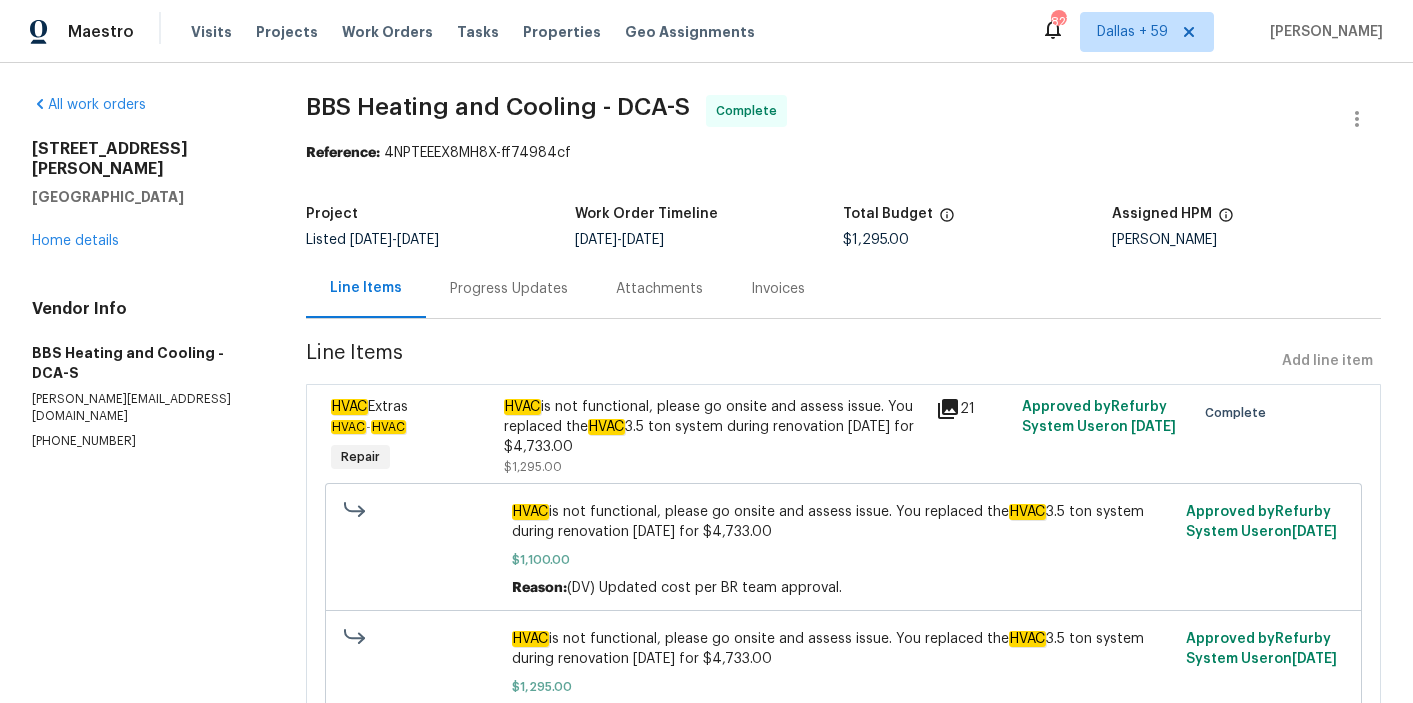 scroll, scrollTop: 0, scrollLeft: 0, axis: both 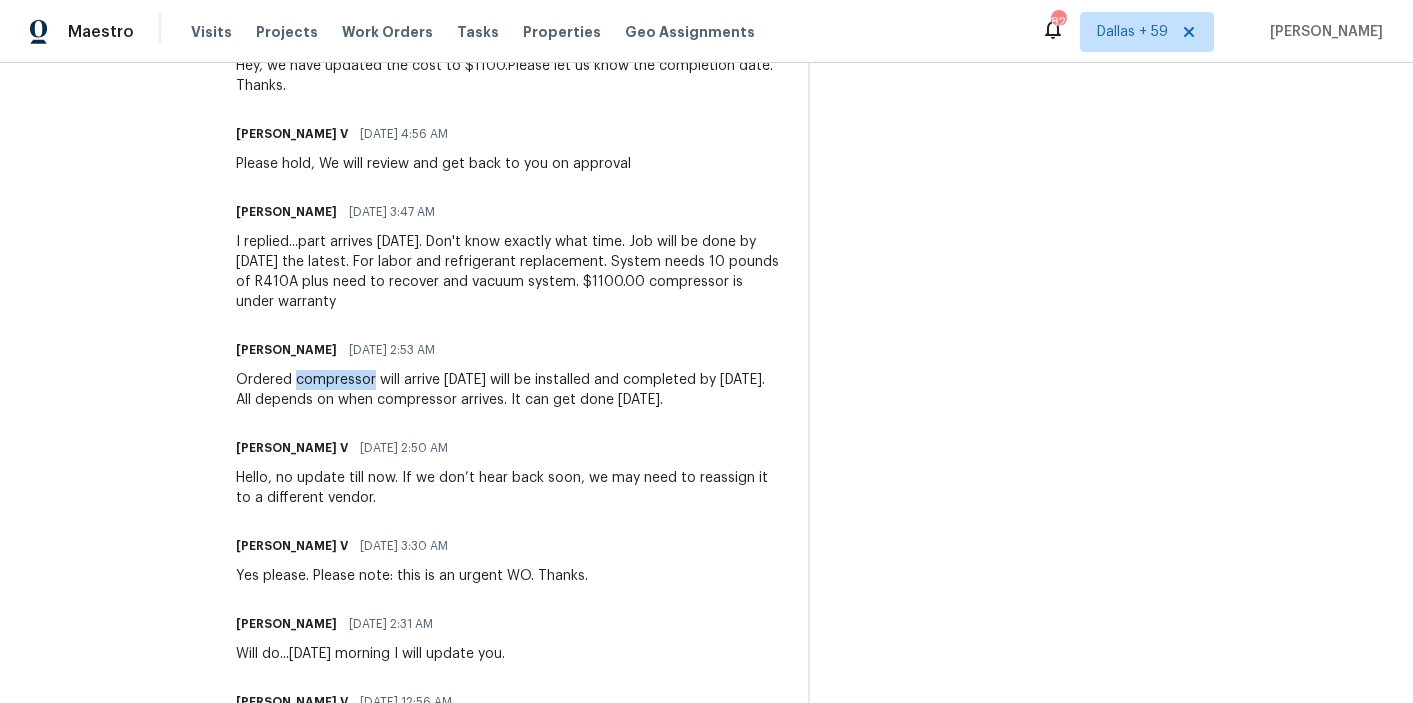 drag, startPoint x: 333, startPoint y: 378, endPoint x: 411, endPoint y: 382, distance: 78.10249 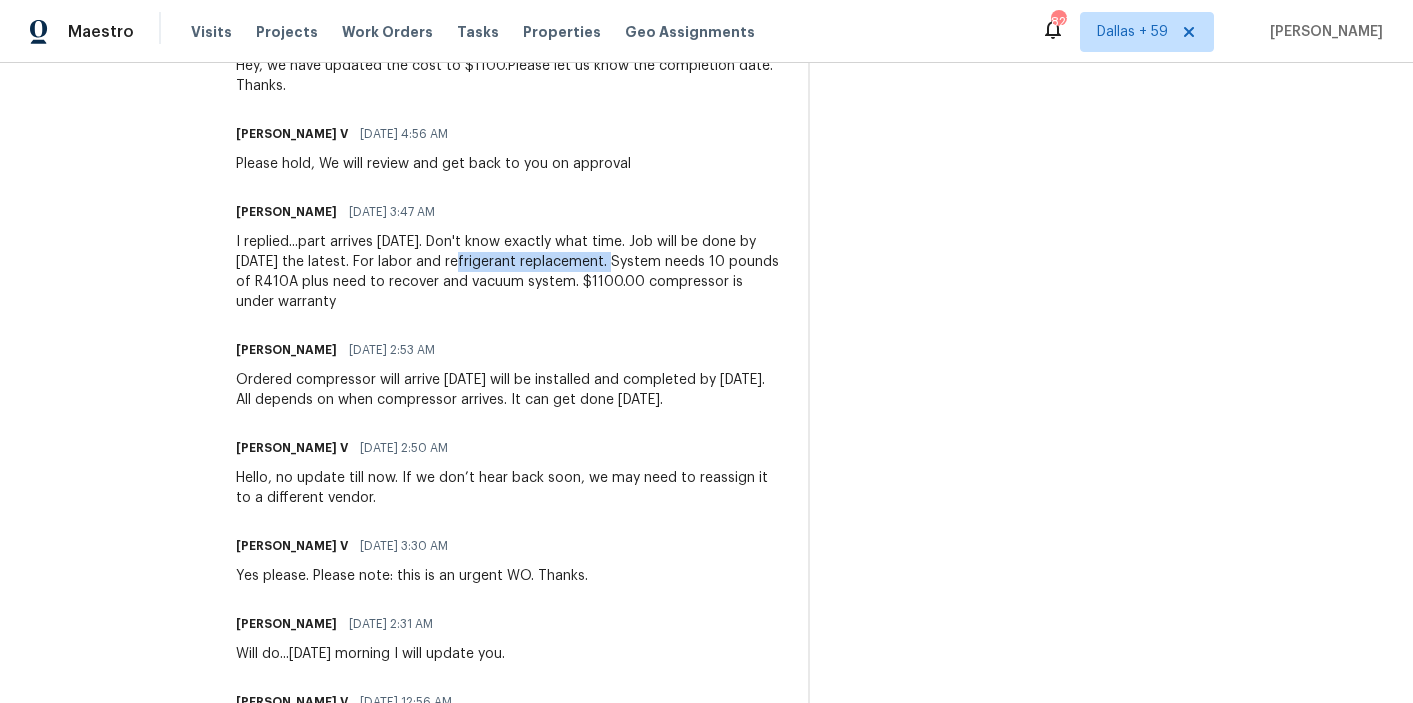 drag, startPoint x: 497, startPoint y: 260, endPoint x: 653, endPoint y: 264, distance: 156.05127 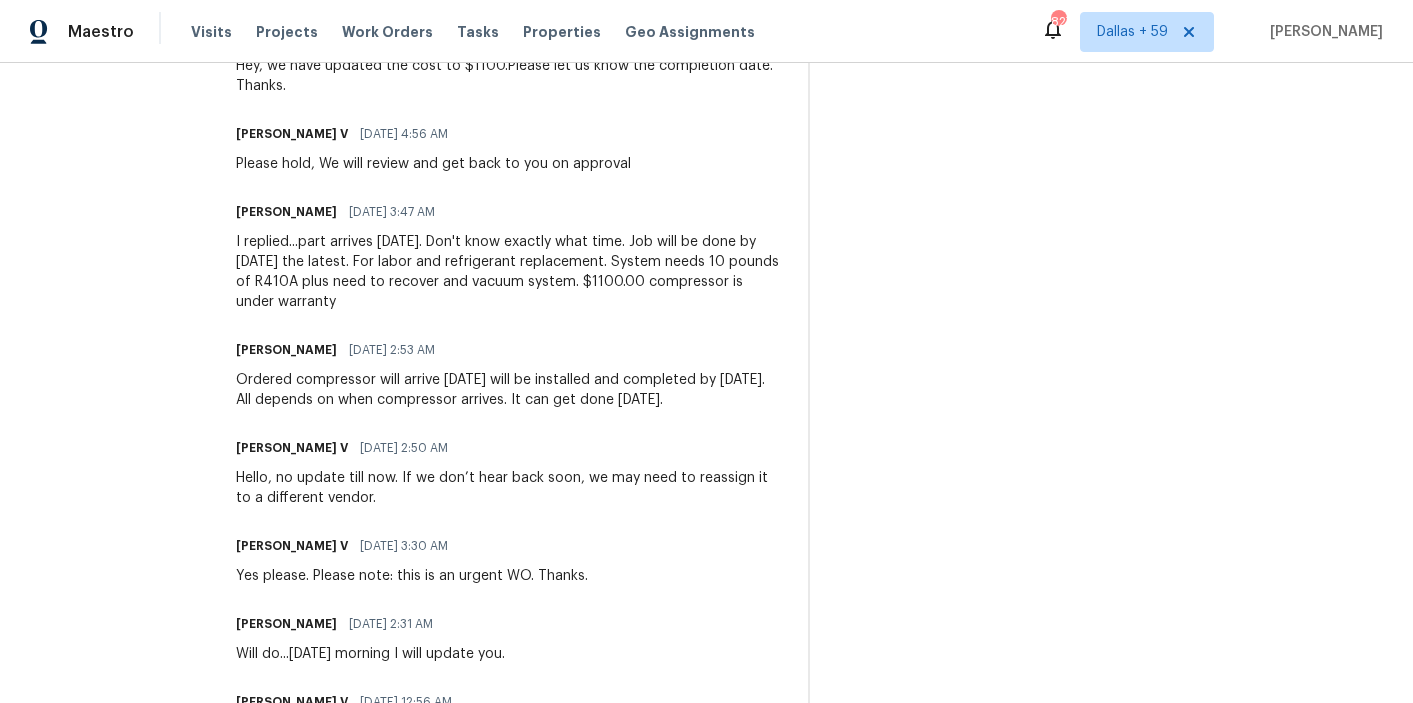 click on "Steve Edmonds 07/10/2025 2:53 AM" at bounding box center (510, 350) 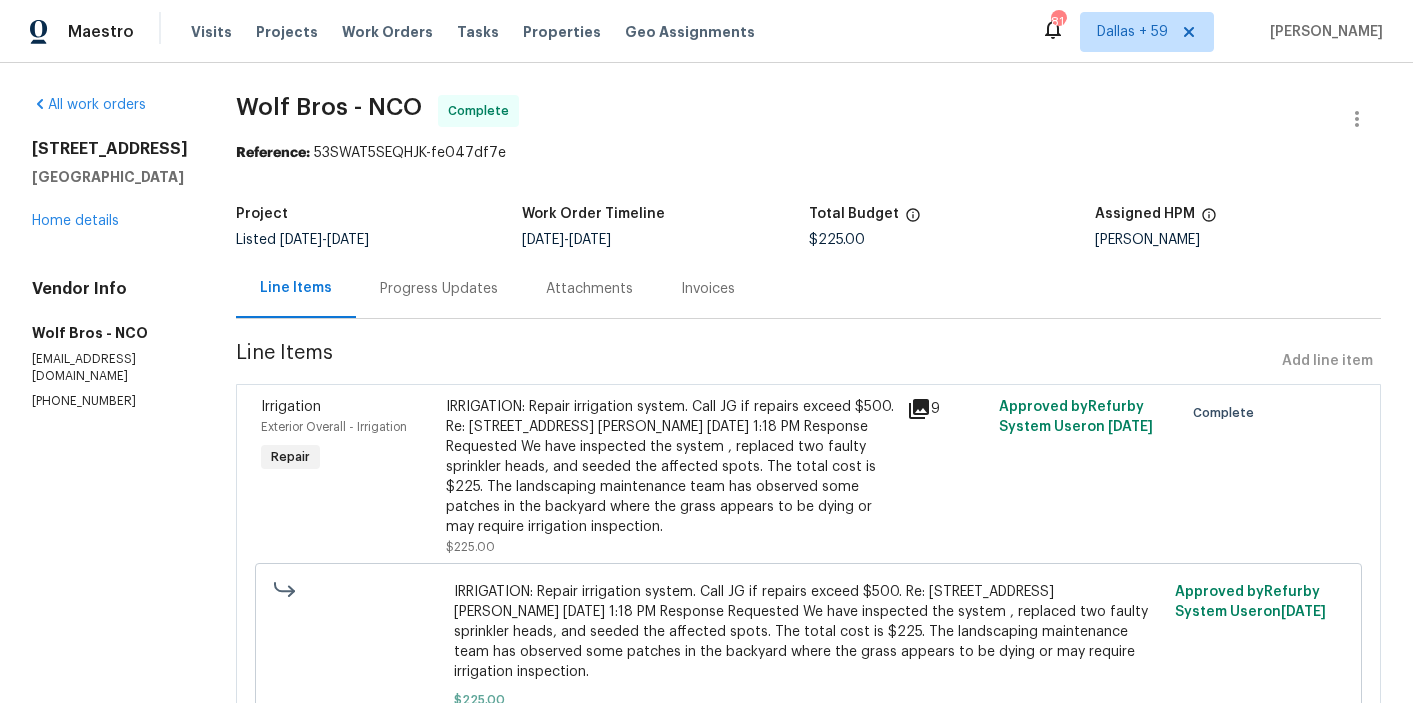 scroll, scrollTop: 0, scrollLeft: 0, axis: both 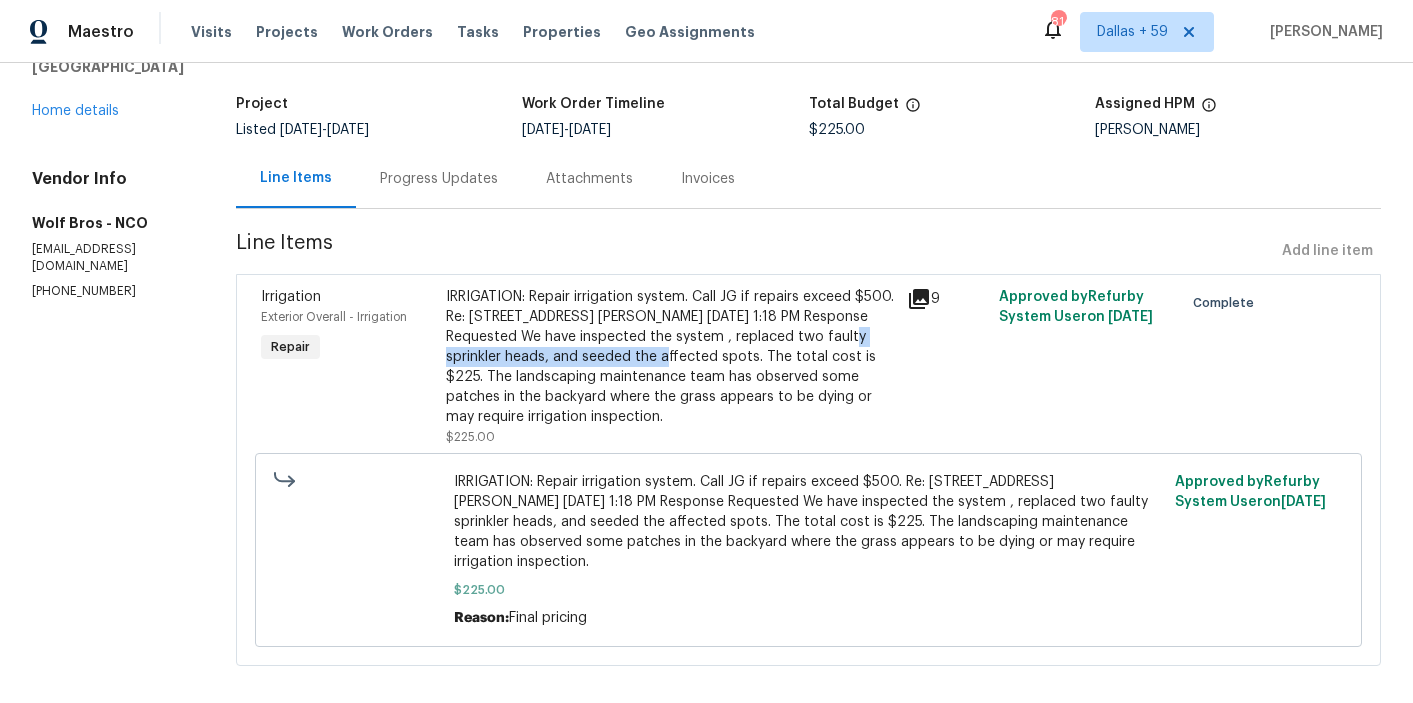 drag, startPoint x: 807, startPoint y: 335, endPoint x: 600, endPoint y: 360, distance: 208.5042 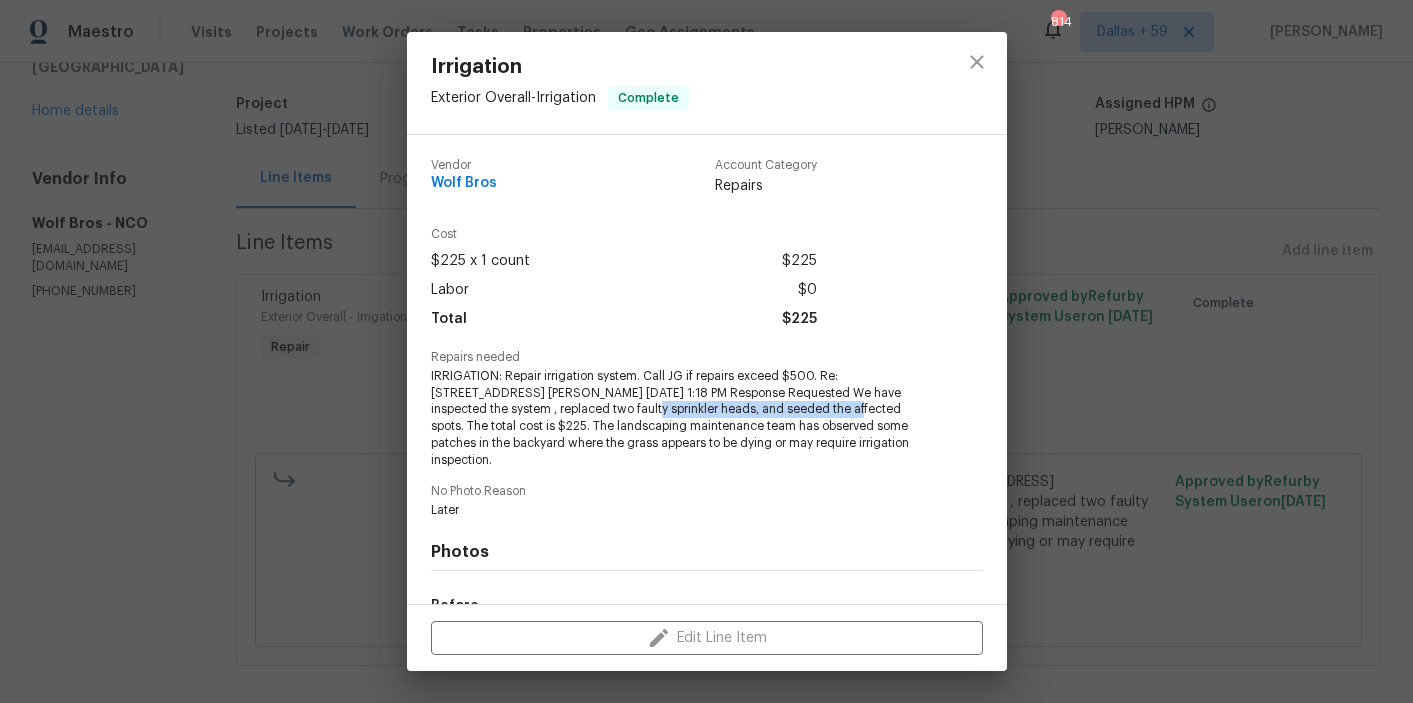 drag, startPoint x: 562, startPoint y: 410, endPoint x: 759, endPoint y: 405, distance: 197.06345 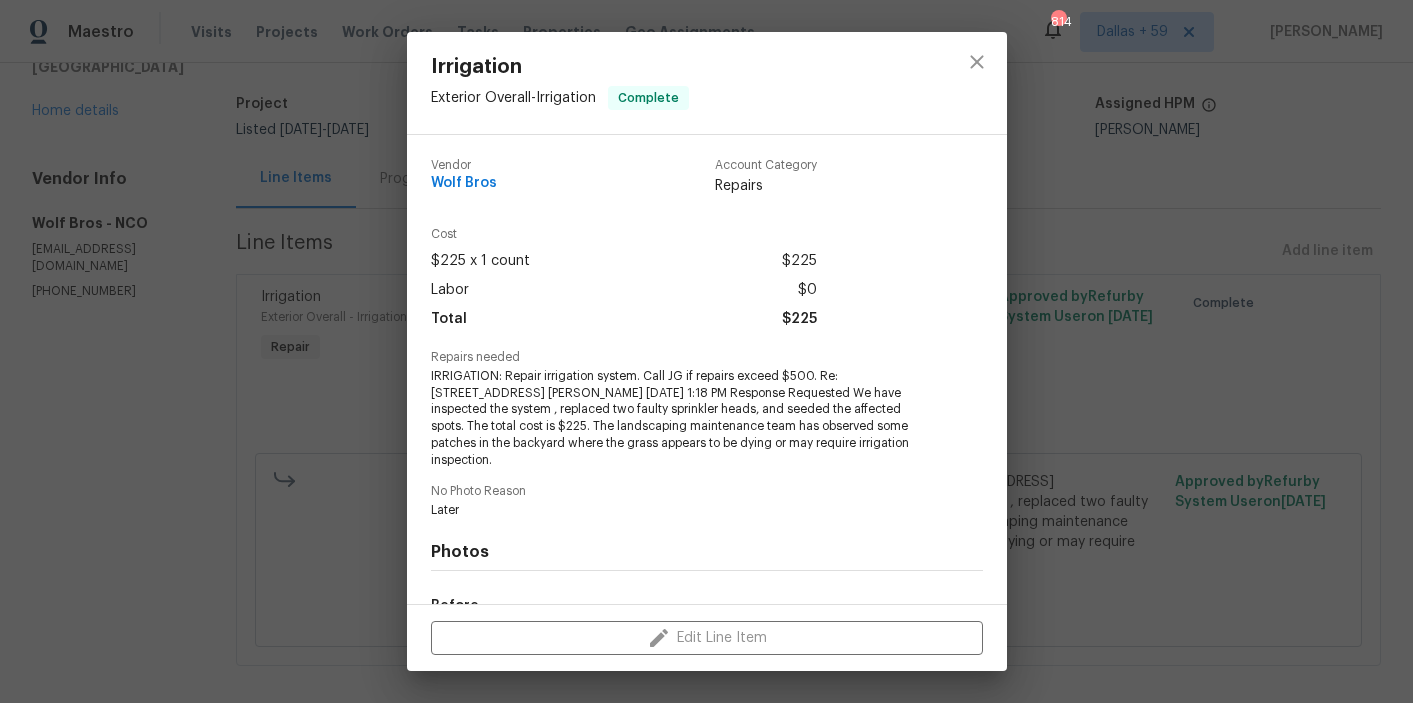 click on "Irrigation Exterior Overall  -  Irrigation Complete Vendor Wolf Bros Account Category Repairs Cost $225 x 1 count $225 Labor $0 Total $225 Repairs needed IRRIGATION:  Repair irrigation system.   Call JG if repairs exceed $500.
Re: 385 32nd St Boulder, CO 80305
Mauricio Lopez
07/16/2025 1:18 PM
Response Requested
We have inspected the system , replaced two faulty sprinkler heads, and seeded the affected spots. The total cost is $225.
The landscaping maintenance team has observed some patches in the backyard where the grass appears to be dying or may require irrigation inspection. No Photo Reason Later Photos Before After  +5  Edit Line Item" at bounding box center (706, 351) 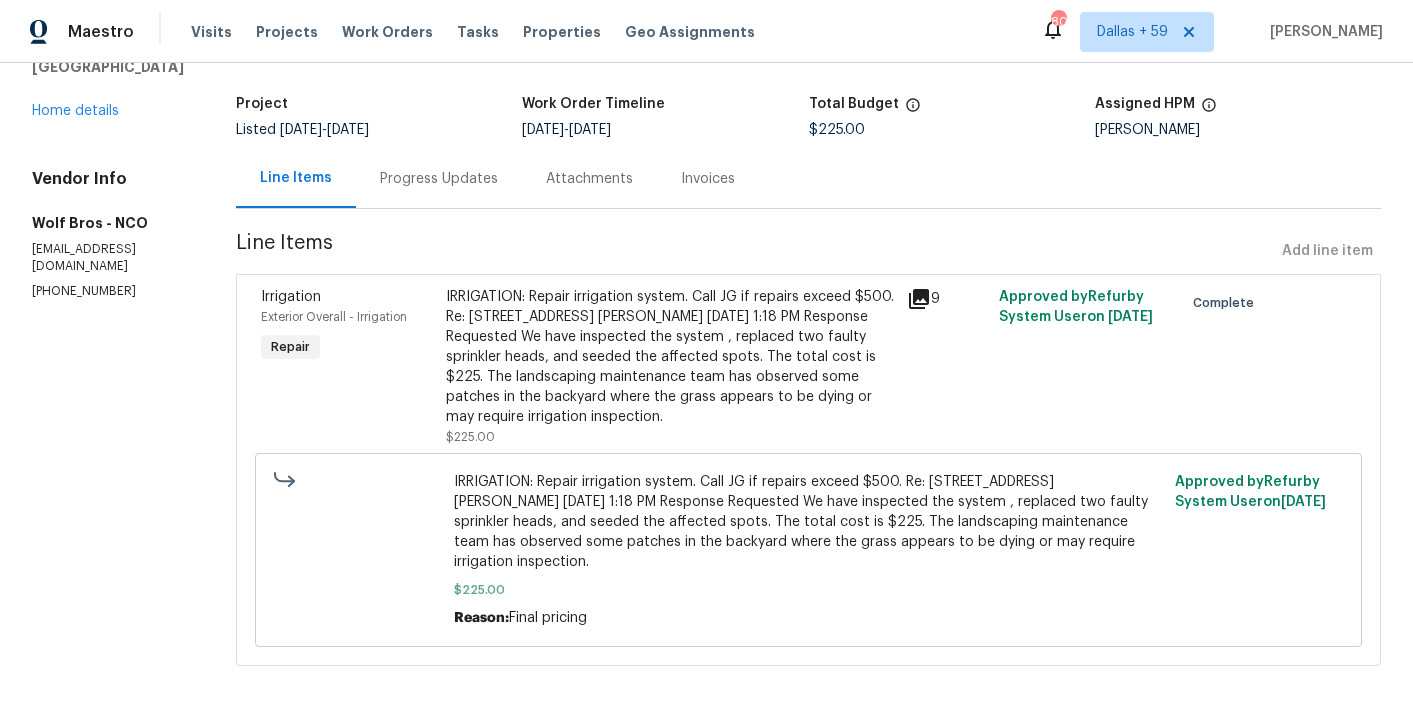 scroll, scrollTop: 0, scrollLeft: 0, axis: both 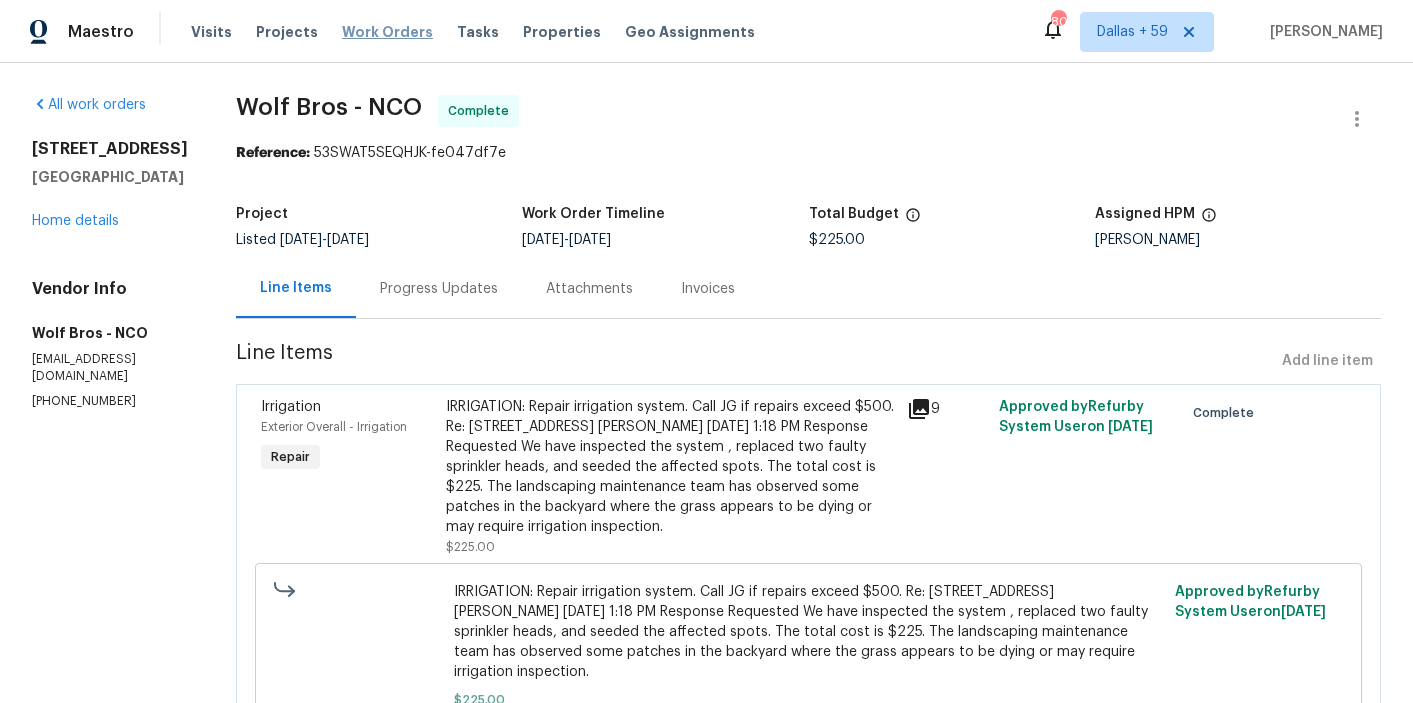 click on "Work Orders" at bounding box center [387, 32] 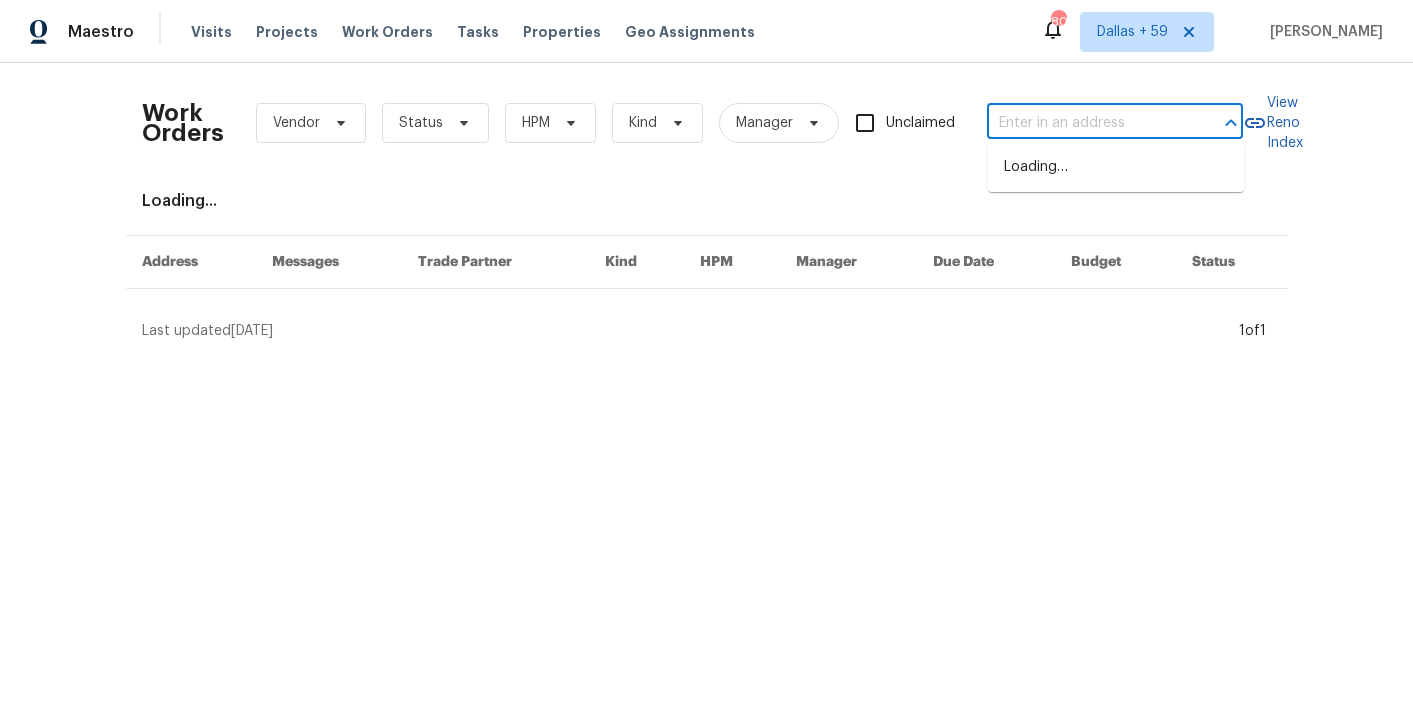 click at bounding box center (1087, 123) 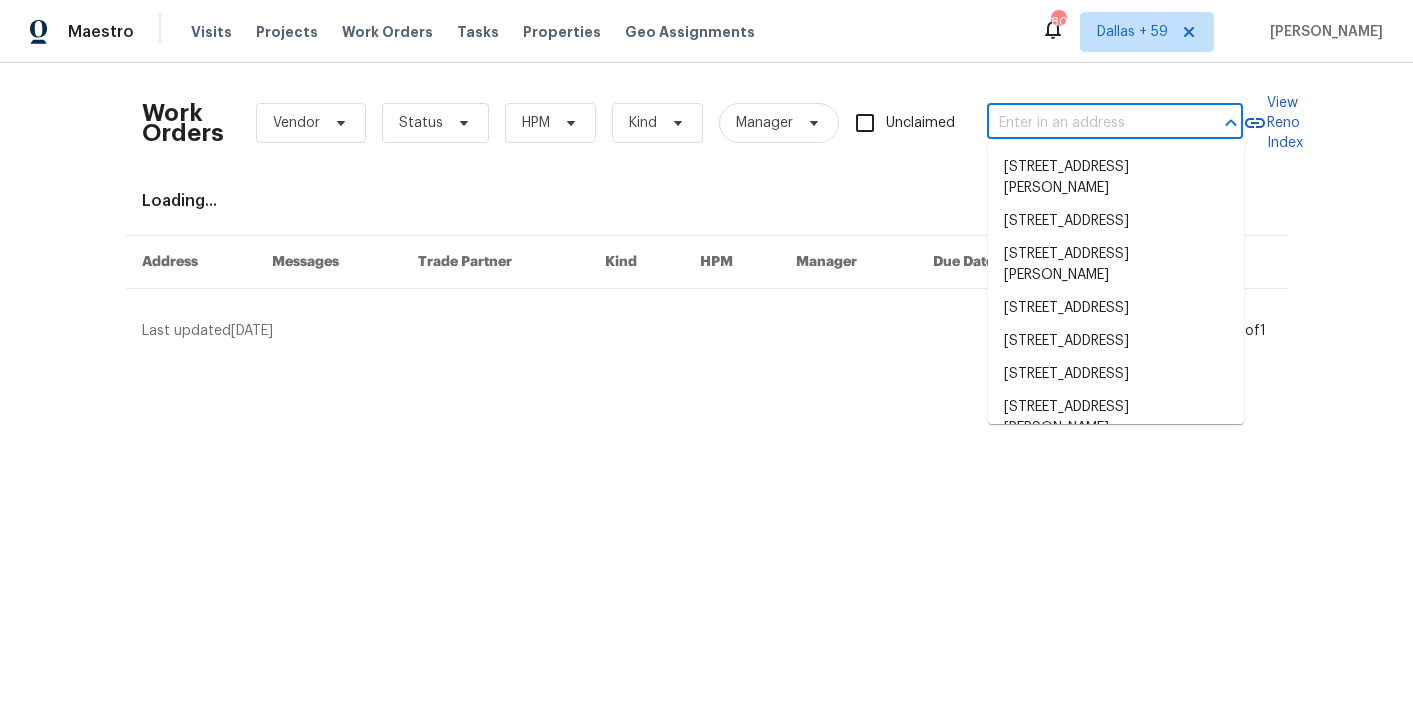 paste on "3510 Powells Crossing Ct, Woodbridge, VA 22193" 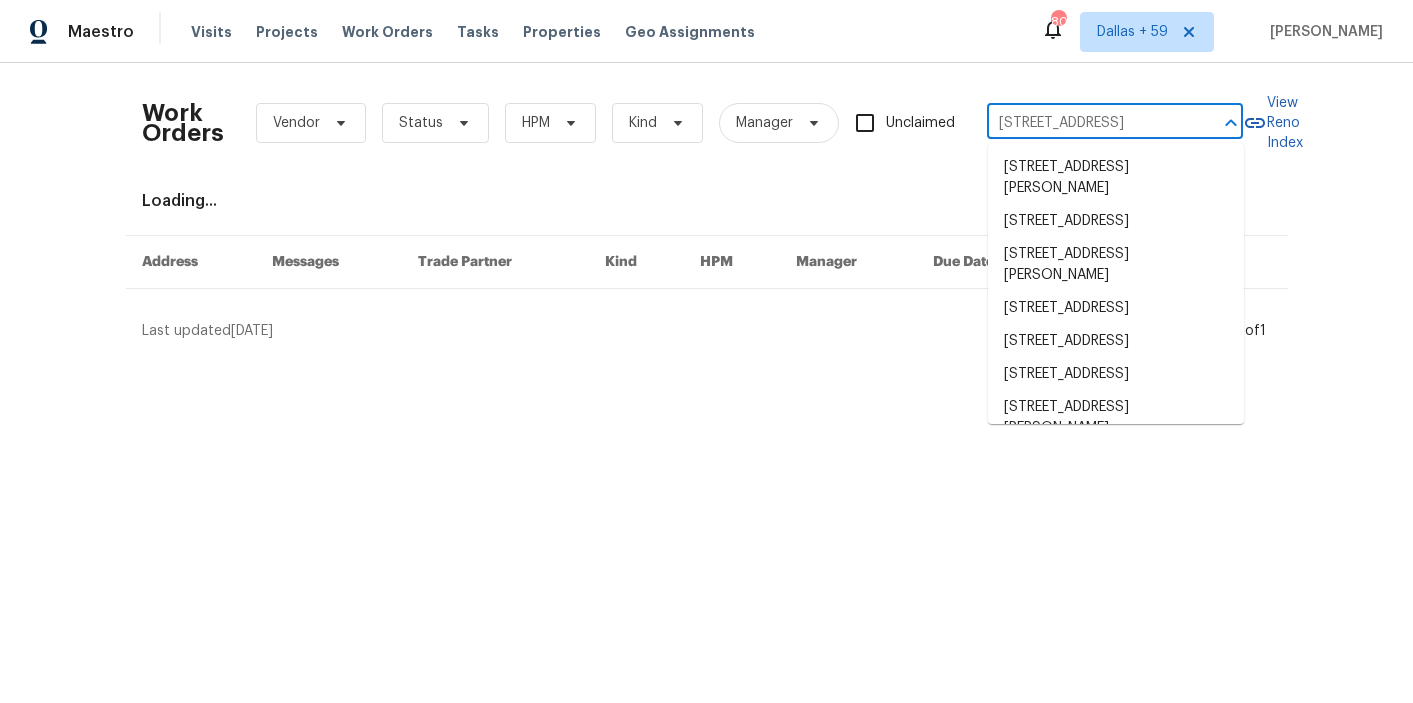 scroll, scrollTop: 0, scrollLeft: 133, axis: horizontal 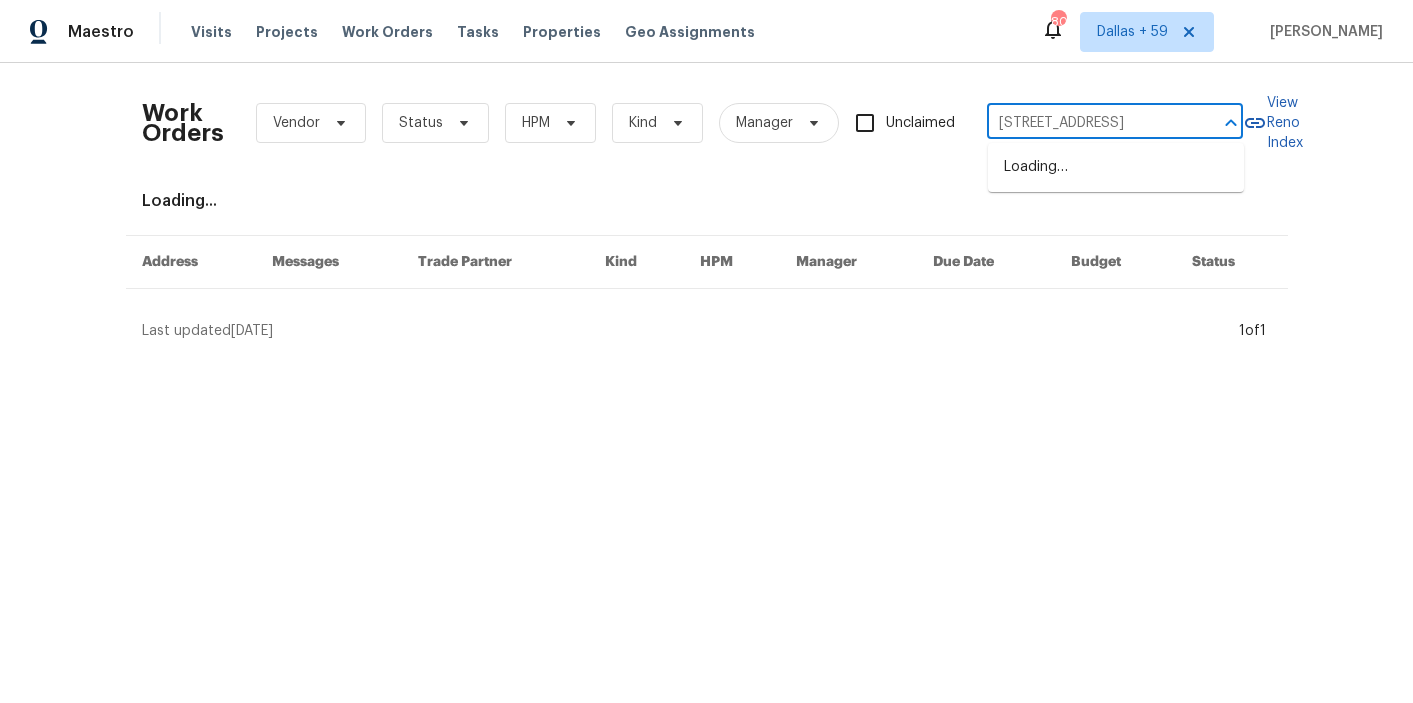 type on "3510 Powells Crossing Ct, Woodbridge, VA 22193" 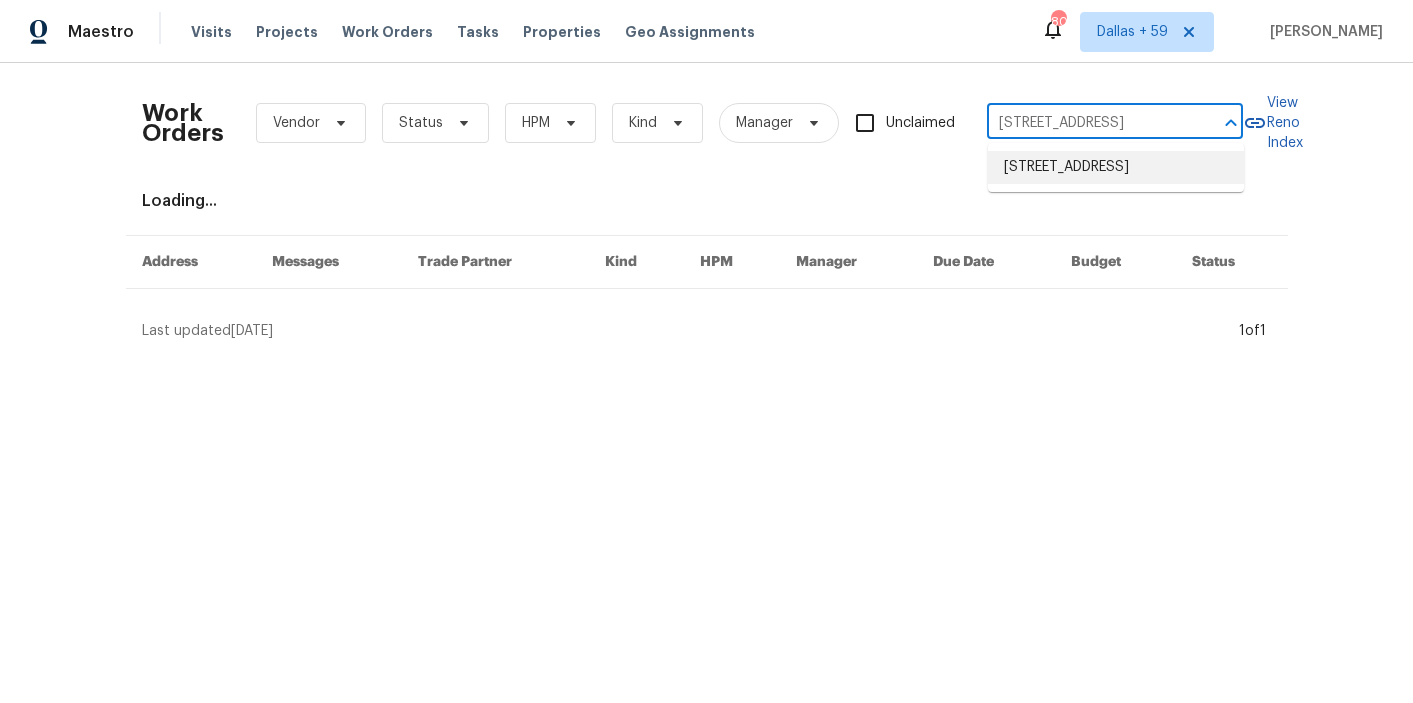 click on "3510 Powells Crossing Ct, Woodbridge, VA 22193" at bounding box center (1116, 167) 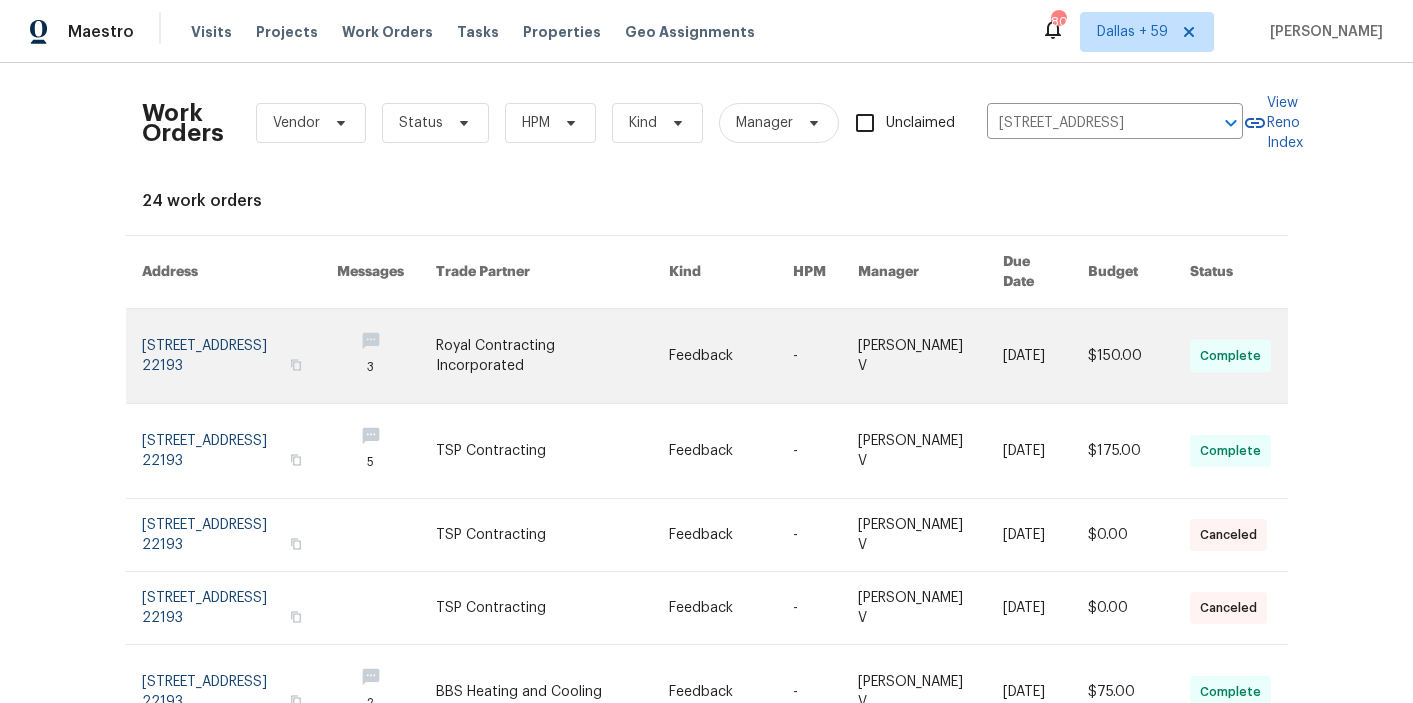 click at bounding box center (552, 356) 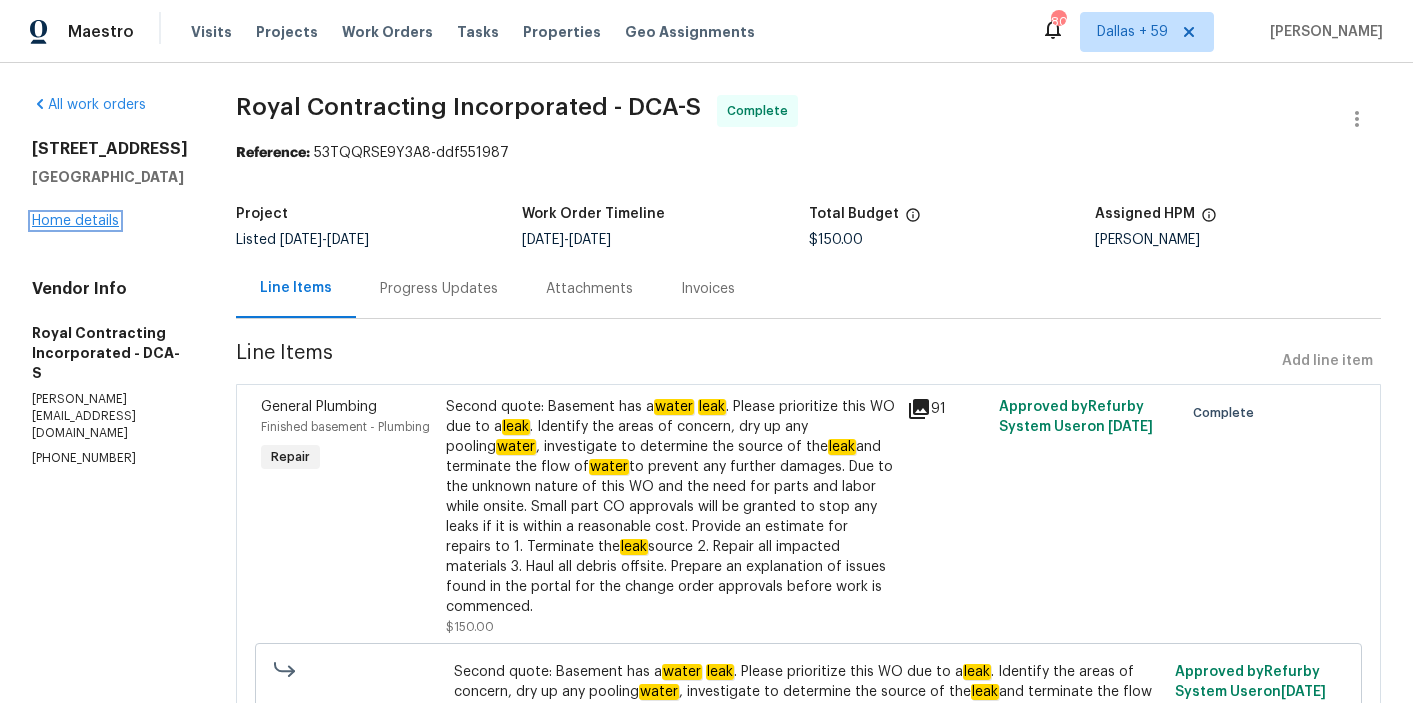 click on "Home details" at bounding box center (75, 221) 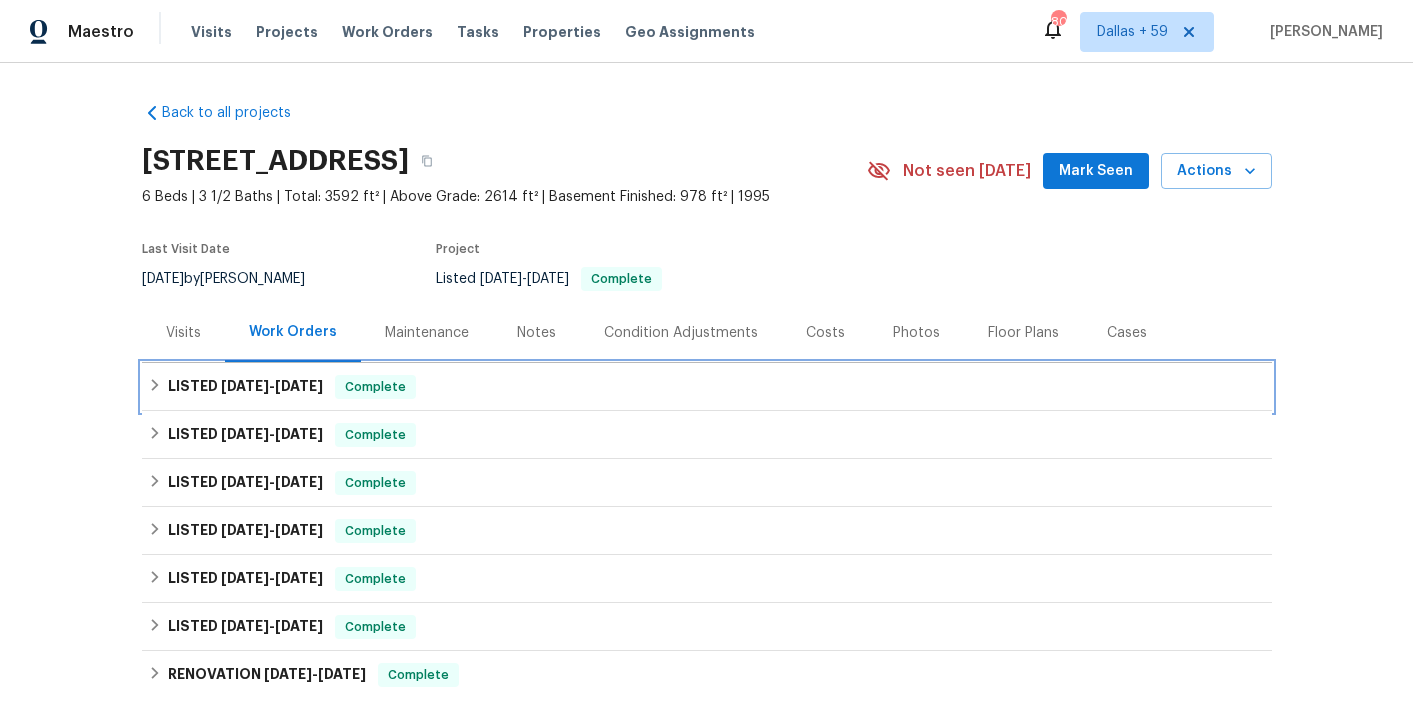 click on "LISTED   7/9/25  -  7/18/25 Complete" at bounding box center (707, 387) 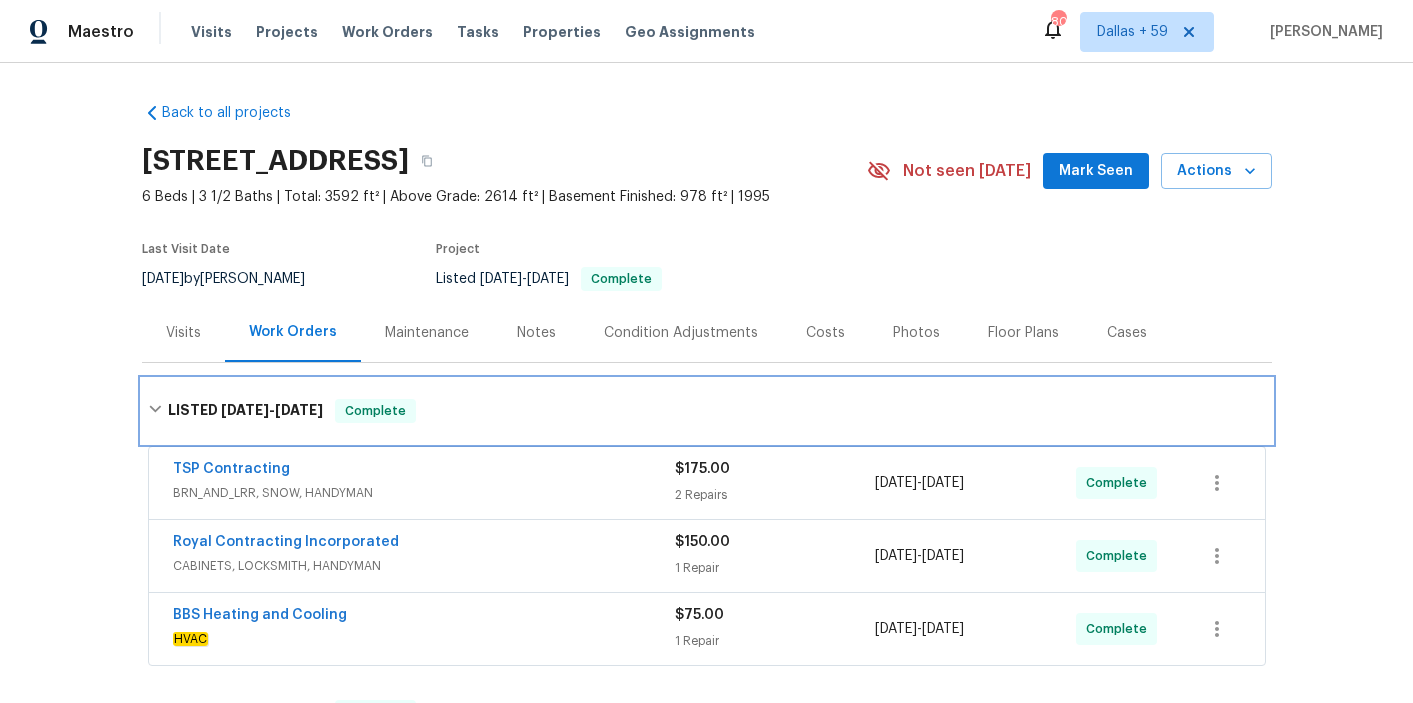 scroll, scrollTop: 158, scrollLeft: 0, axis: vertical 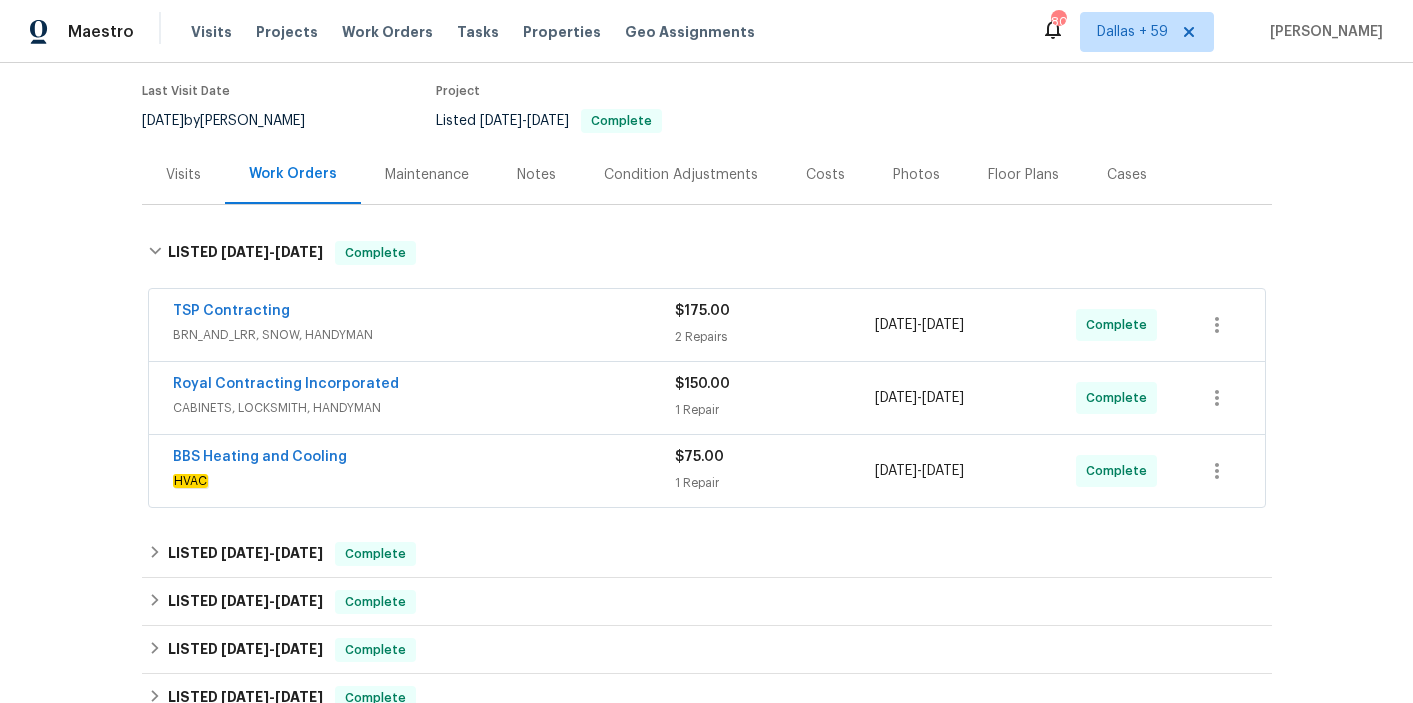 click on "TSP Contracting" at bounding box center (424, 313) 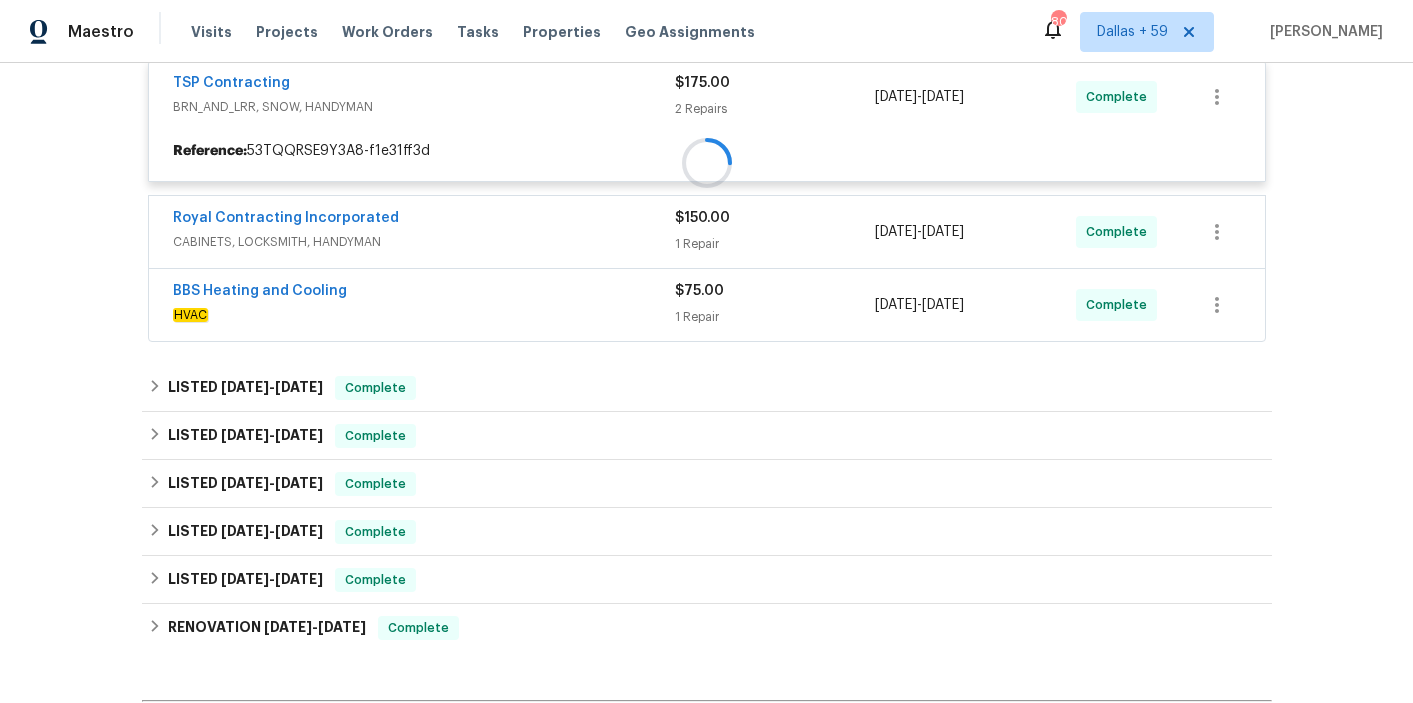 scroll, scrollTop: 402, scrollLeft: 0, axis: vertical 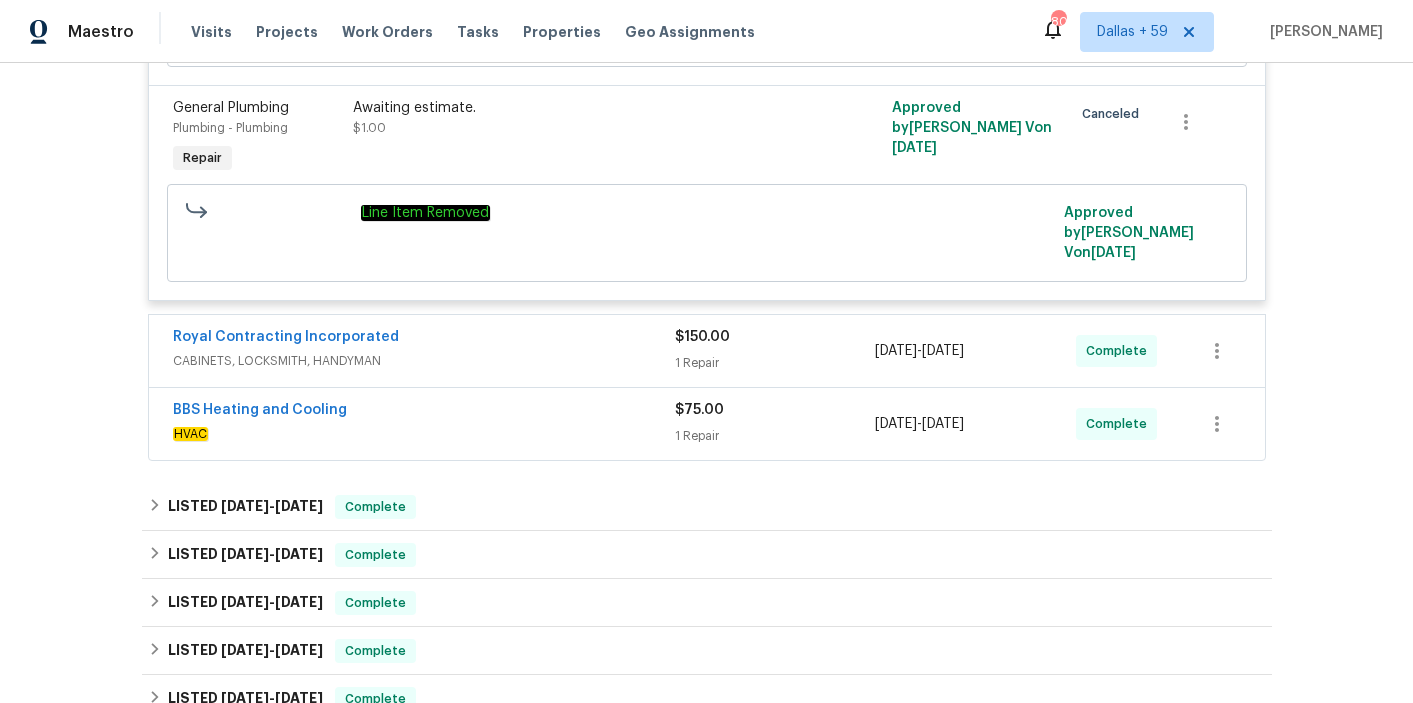 click on "Royal Contracting Incorporated" at bounding box center (424, 339) 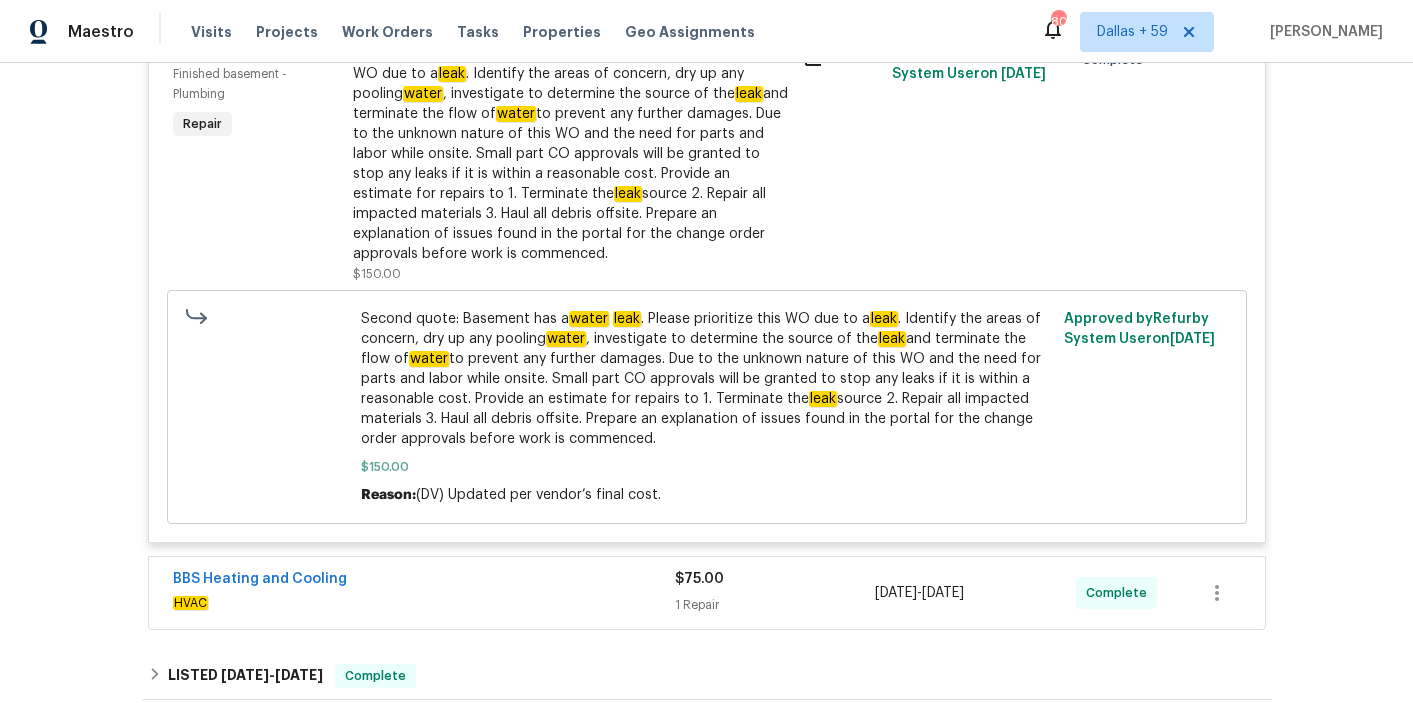 scroll, scrollTop: 1357, scrollLeft: 0, axis: vertical 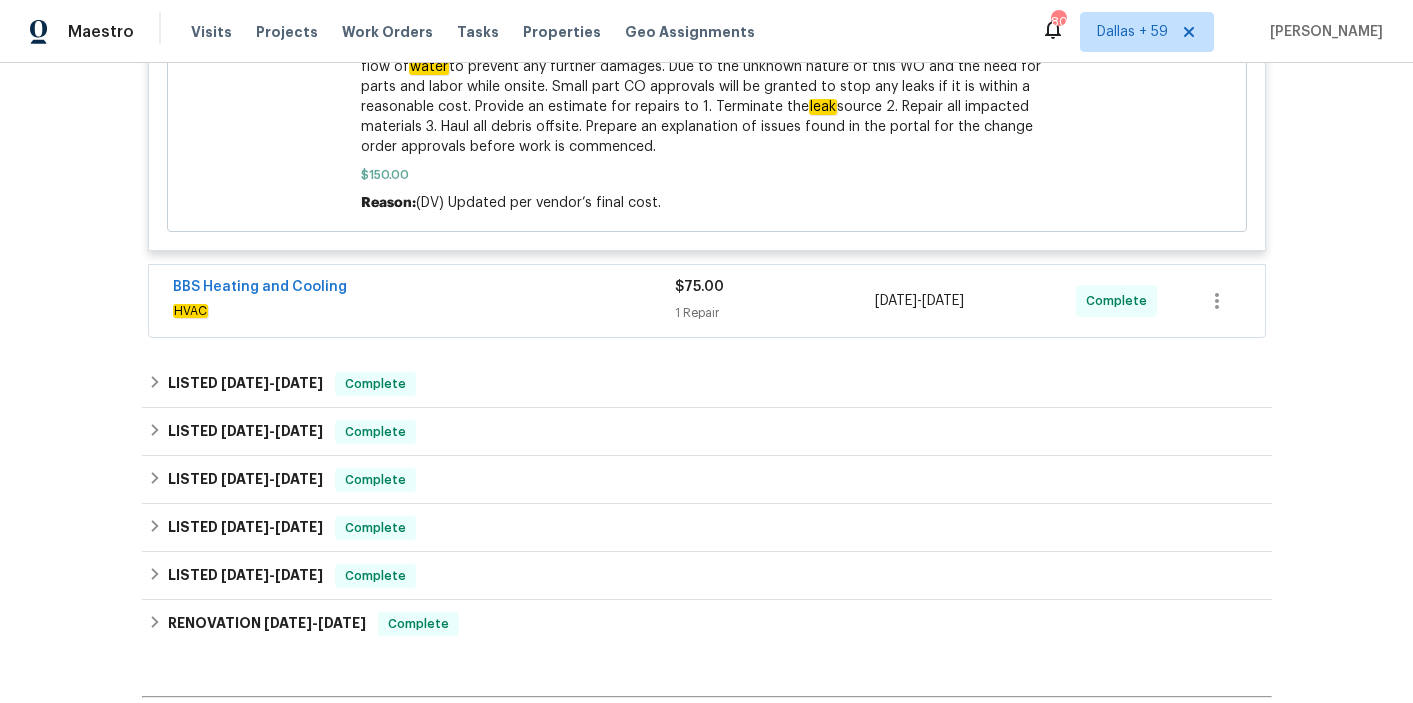 click on "HVAC" at bounding box center (424, 311) 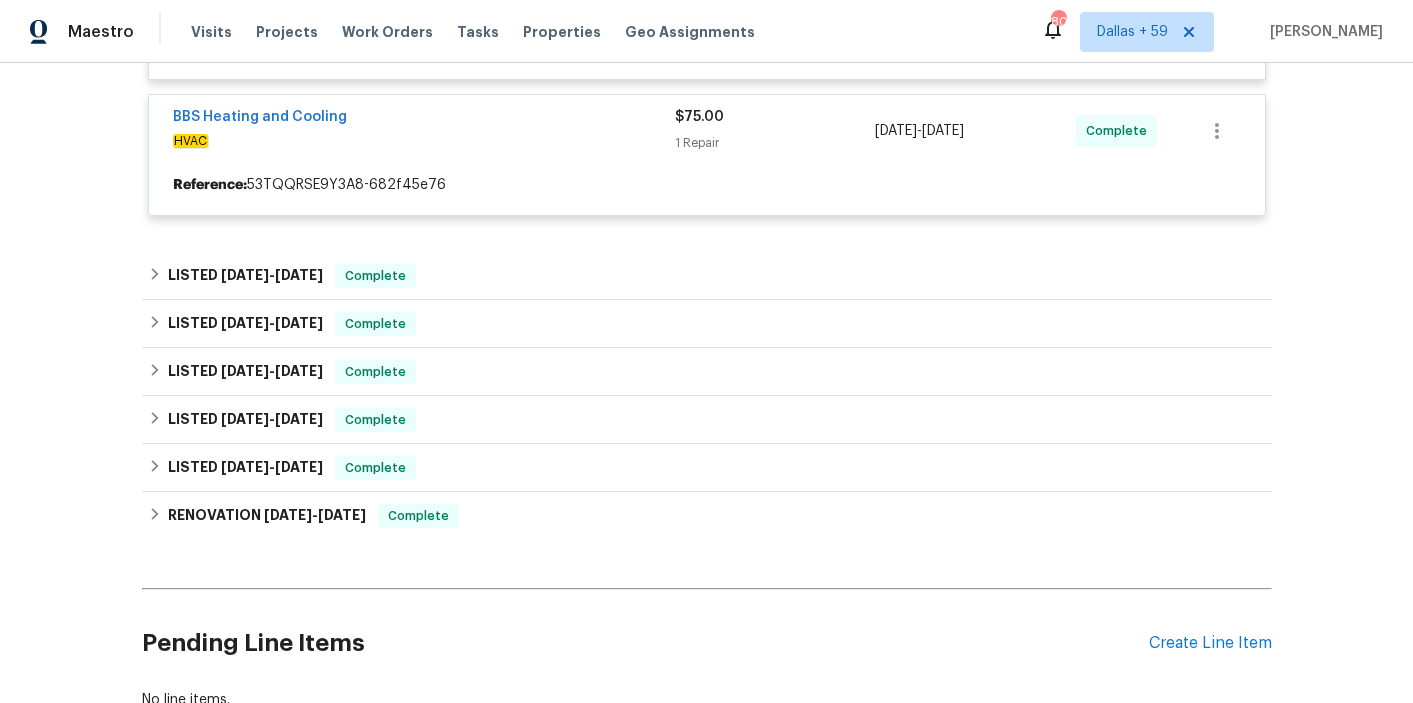 scroll, scrollTop: 1873, scrollLeft: 0, axis: vertical 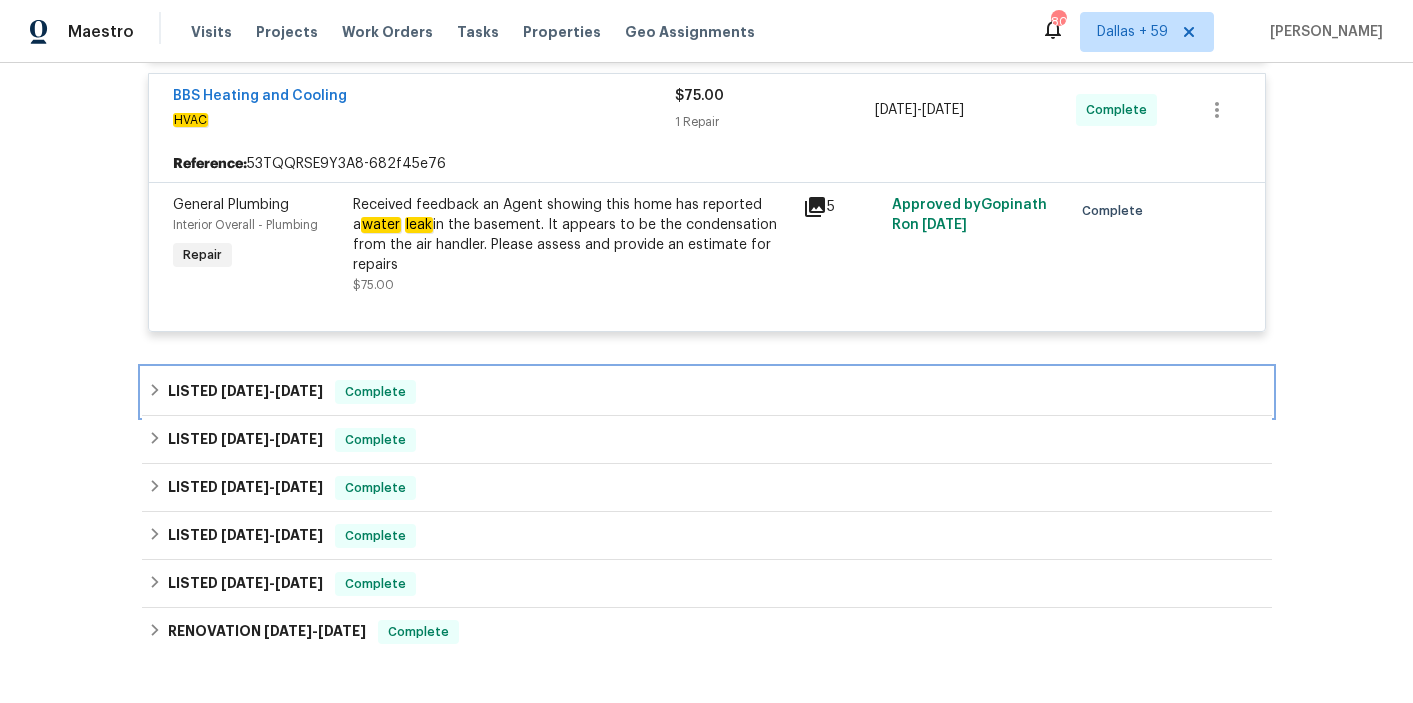 click on "LISTED   6/11/25  -  6/13/25 Complete" at bounding box center [707, 392] 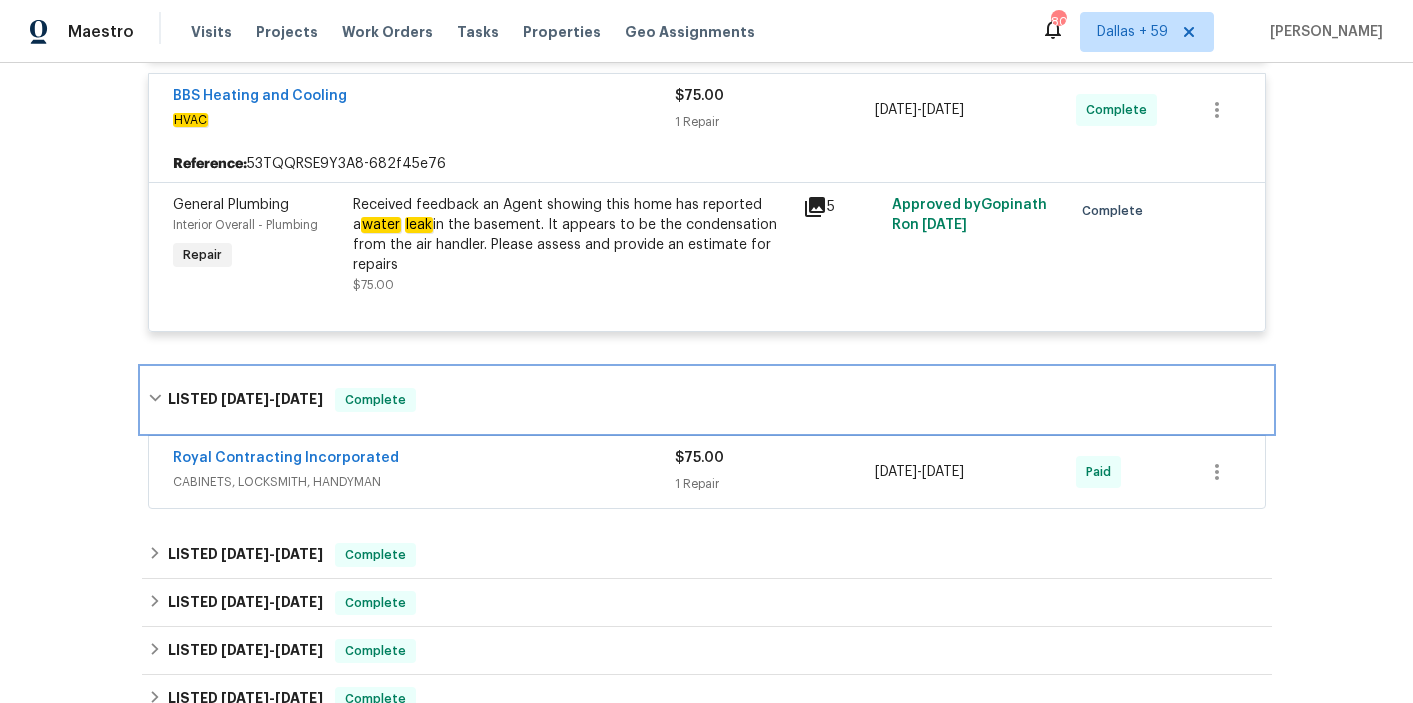 scroll, scrollTop: 1969, scrollLeft: 0, axis: vertical 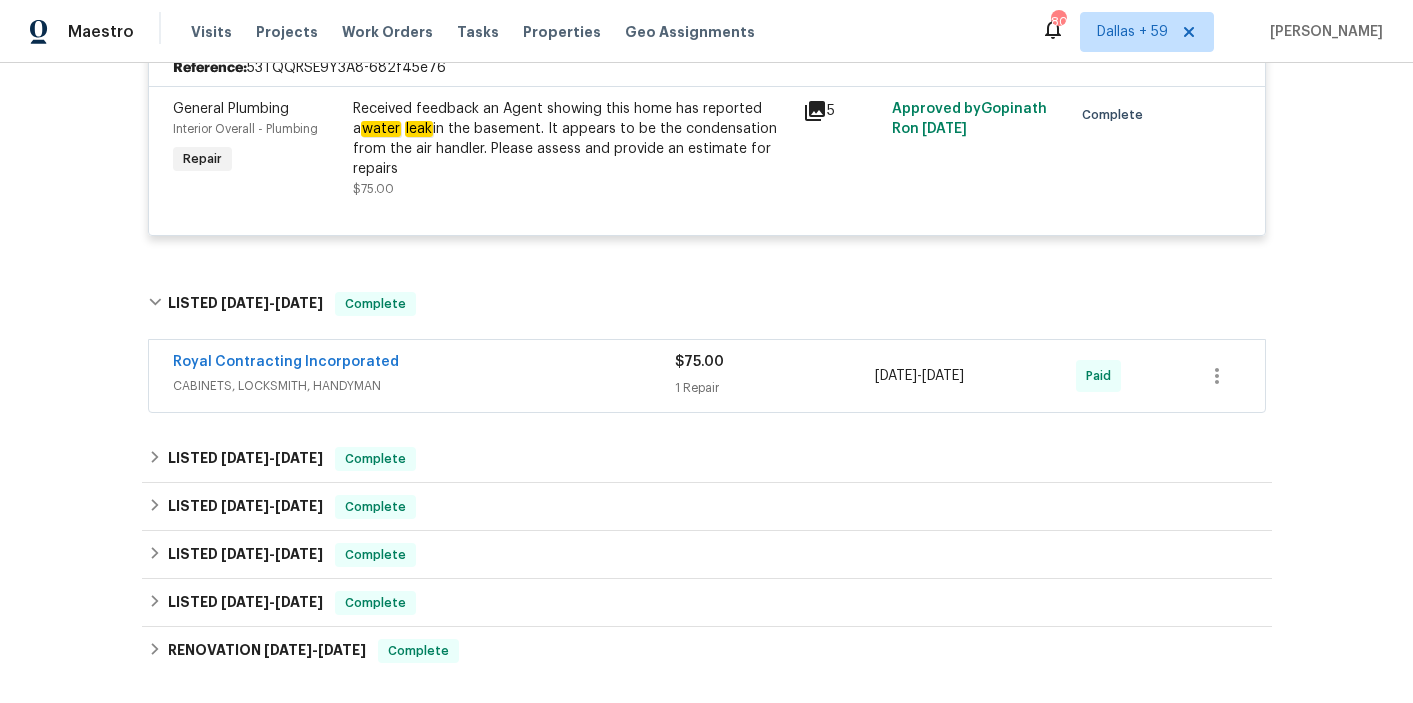 click on "Royal Contracting Incorporated" at bounding box center [424, 364] 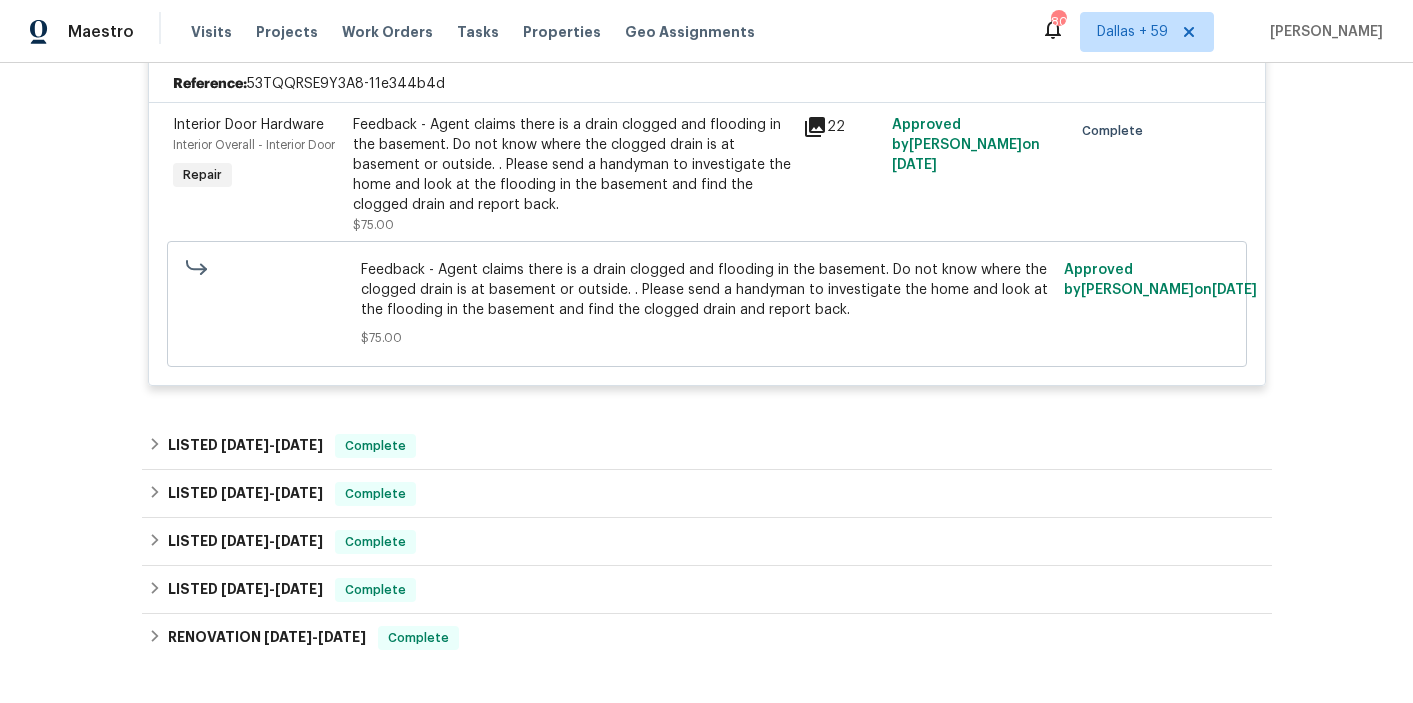scroll, scrollTop: 2372, scrollLeft: 0, axis: vertical 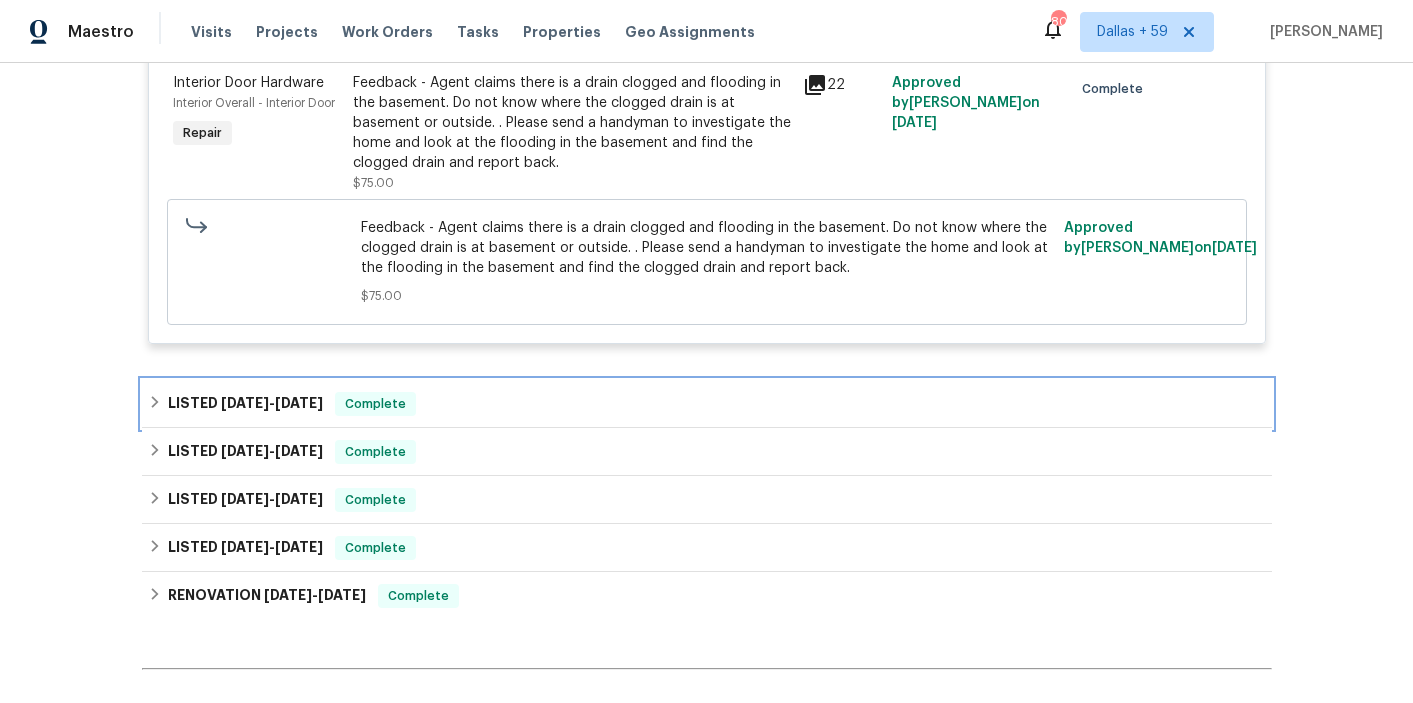 click on "LISTED   4/30/25  -  5/1/25 Complete" at bounding box center [707, 404] 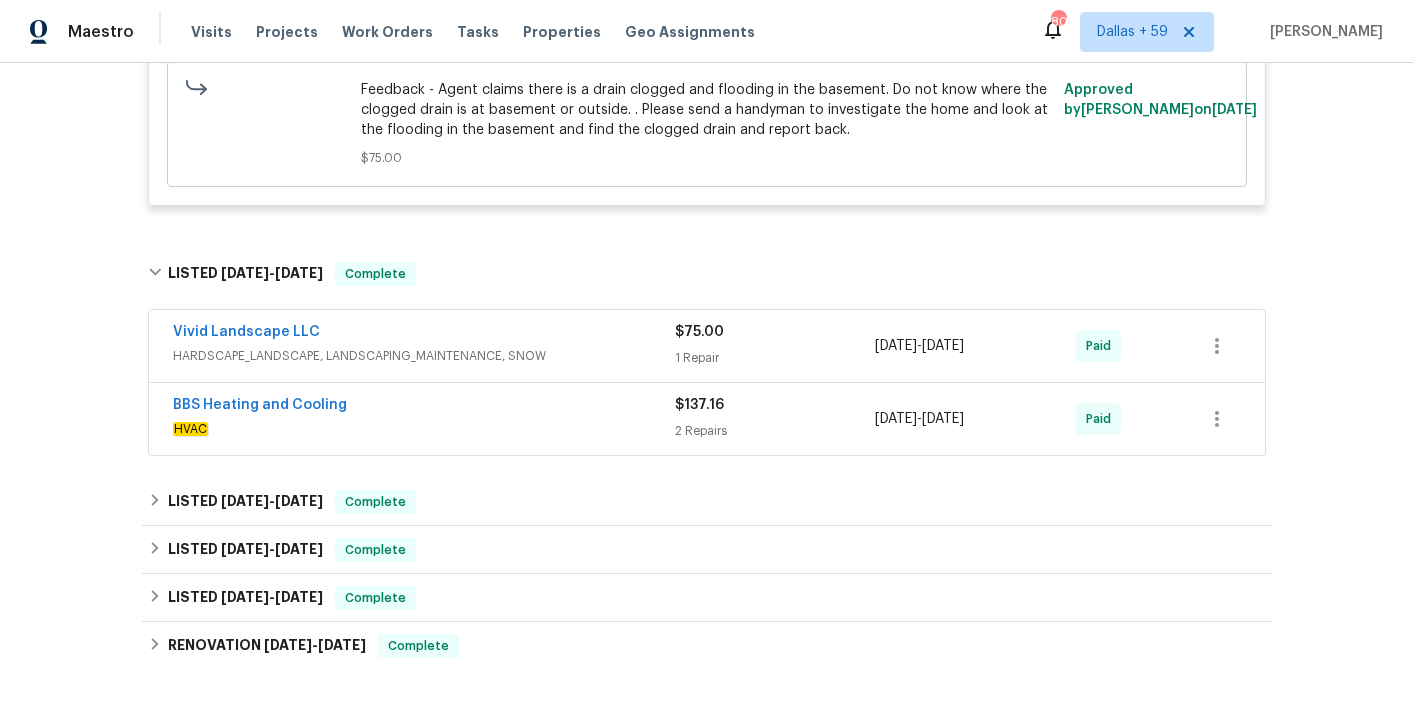 click on "HVAC" at bounding box center [424, 429] 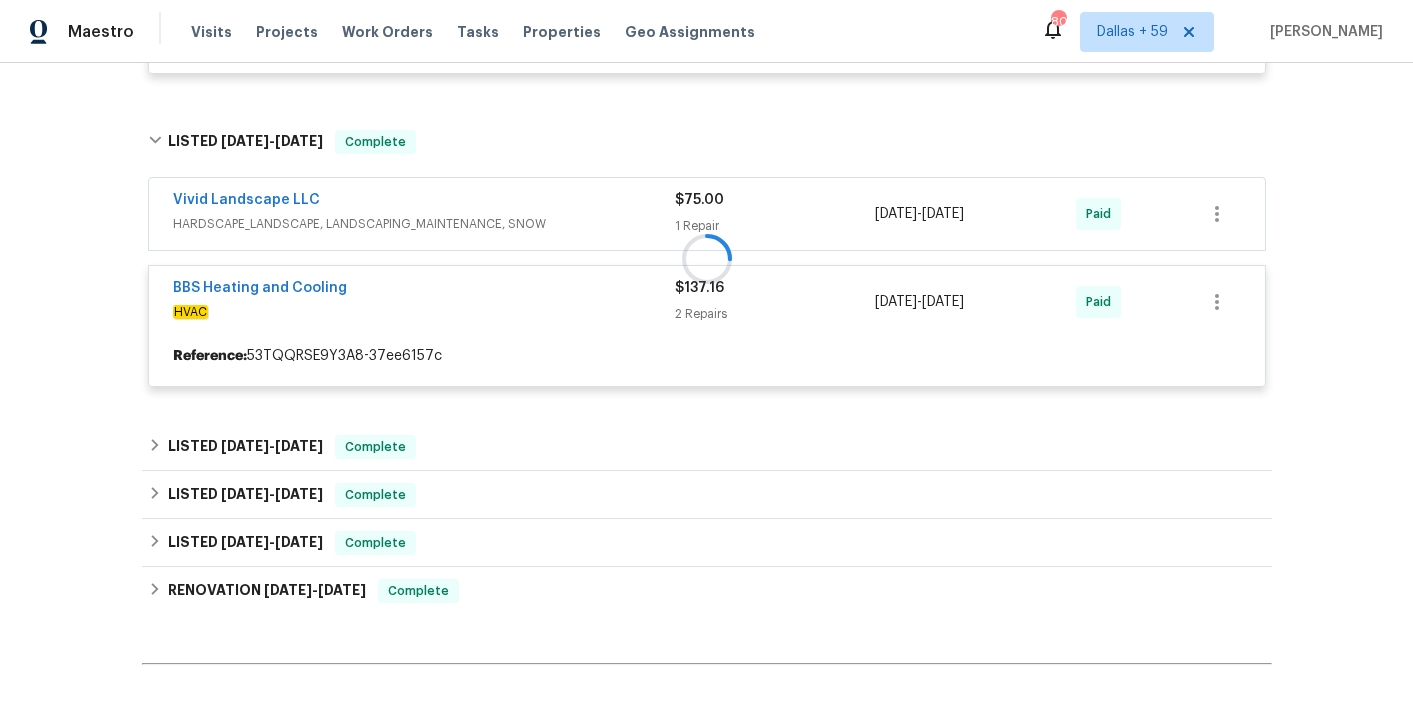 scroll, scrollTop: 2649, scrollLeft: 0, axis: vertical 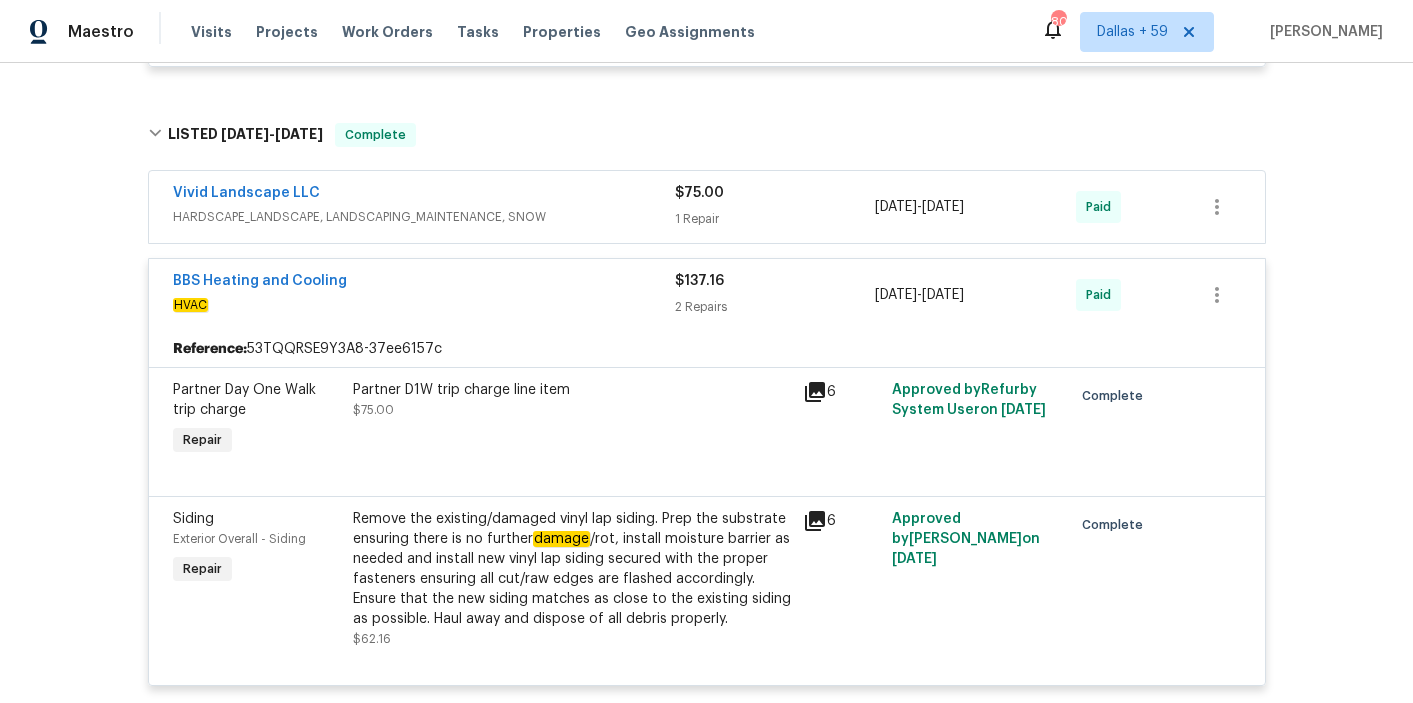 click on "HARDSCAPE_LANDSCAPE, LANDSCAPING_MAINTENANCE, SNOW" at bounding box center (424, 217) 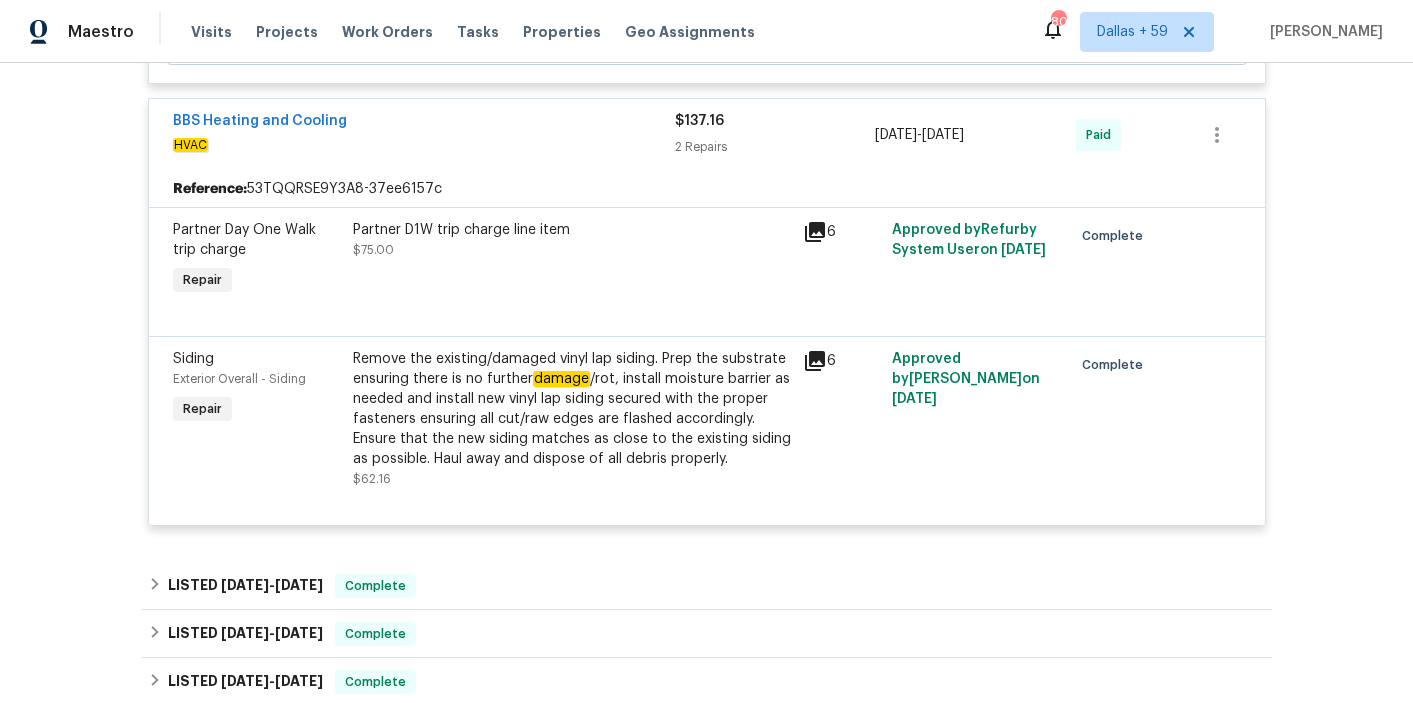 scroll, scrollTop: 3226, scrollLeft: 0, axis: vertical 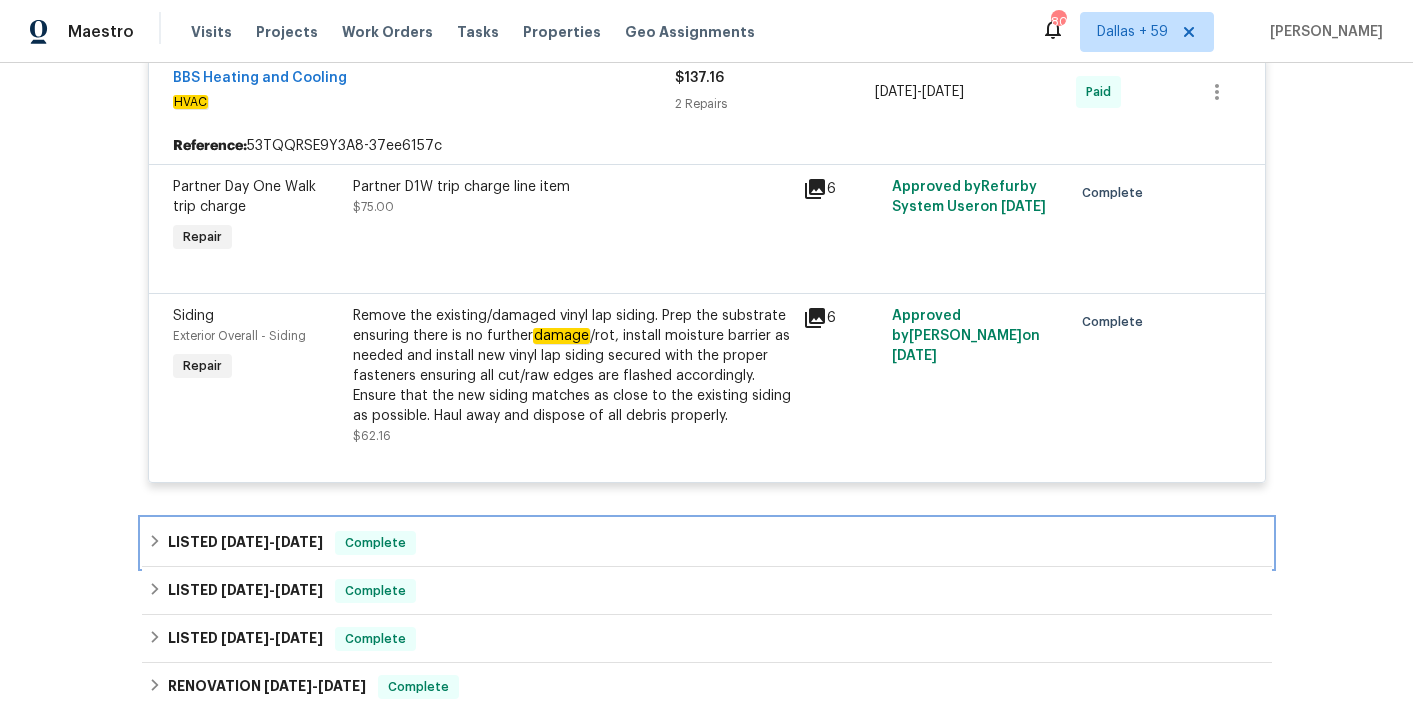 click on "LISTED   4/16/25  -  4/18/25 Complete" at bounding box center [707, 543] 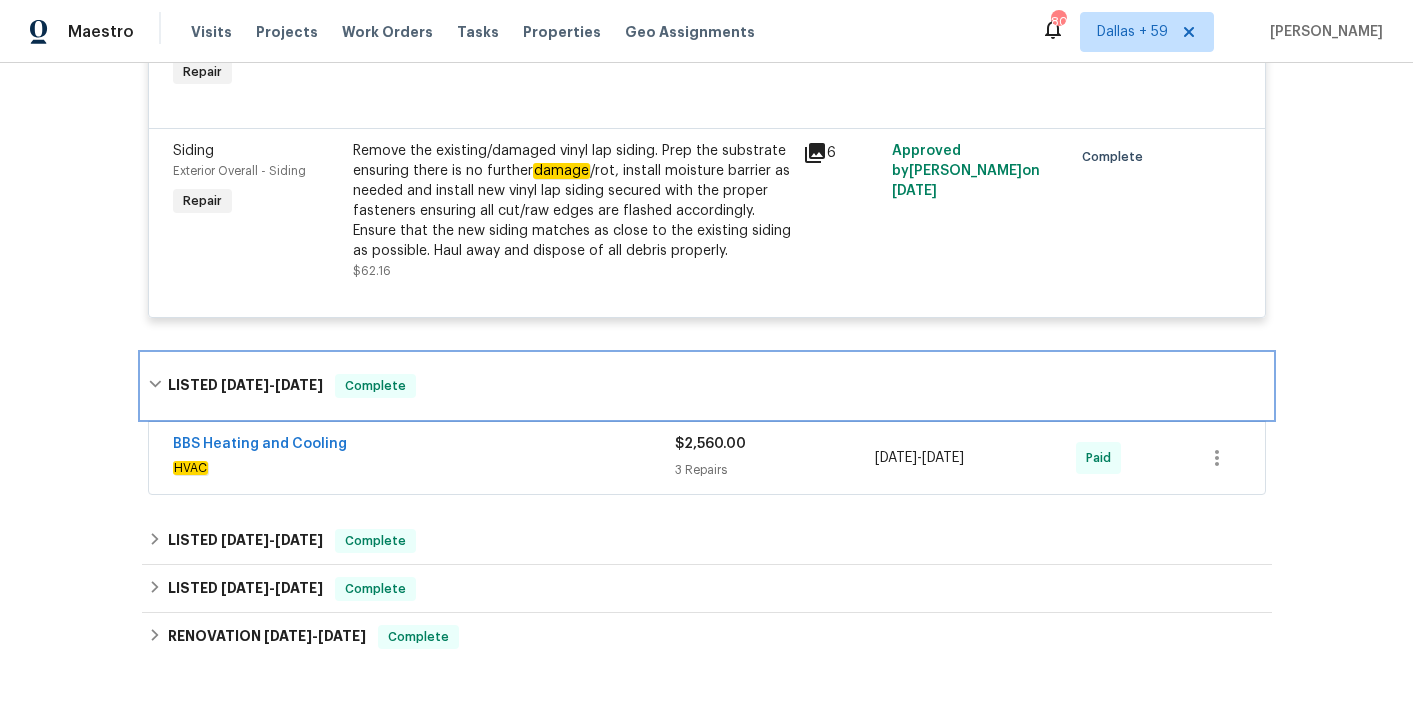 scroll, scrollTop: 3396, scrollLeft: 0, axis: vertical 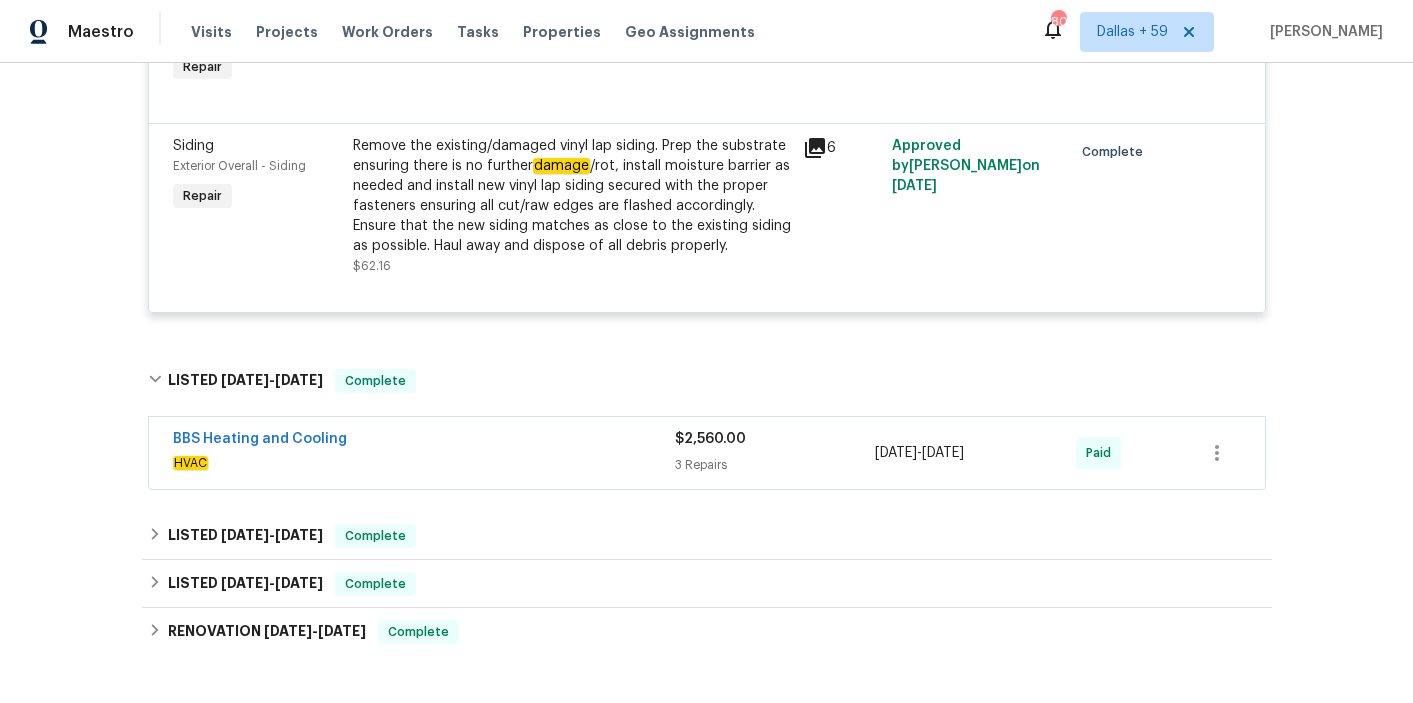 click on "BBS Heating and Cooling" at bounding box center [424, 441] 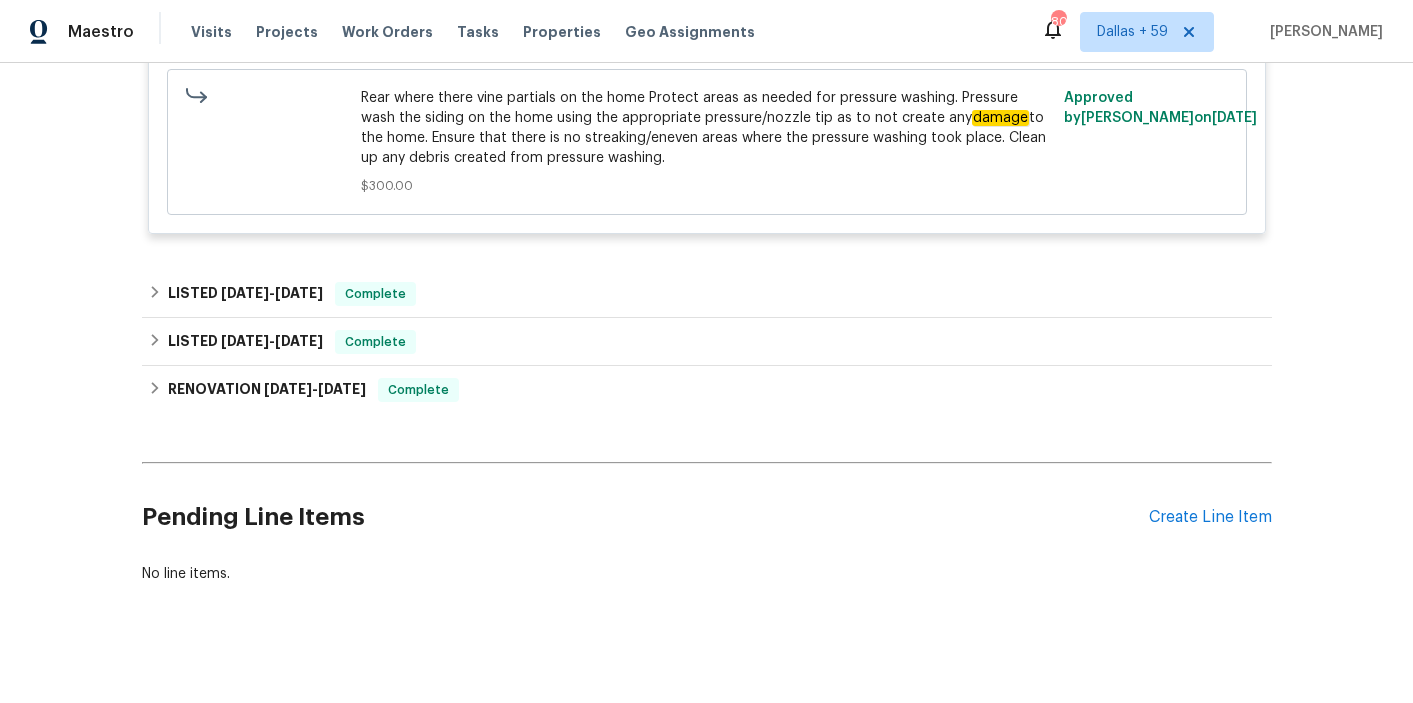 scroll, scrollTop: 4516, scrollLeft: 0, axis: vertical 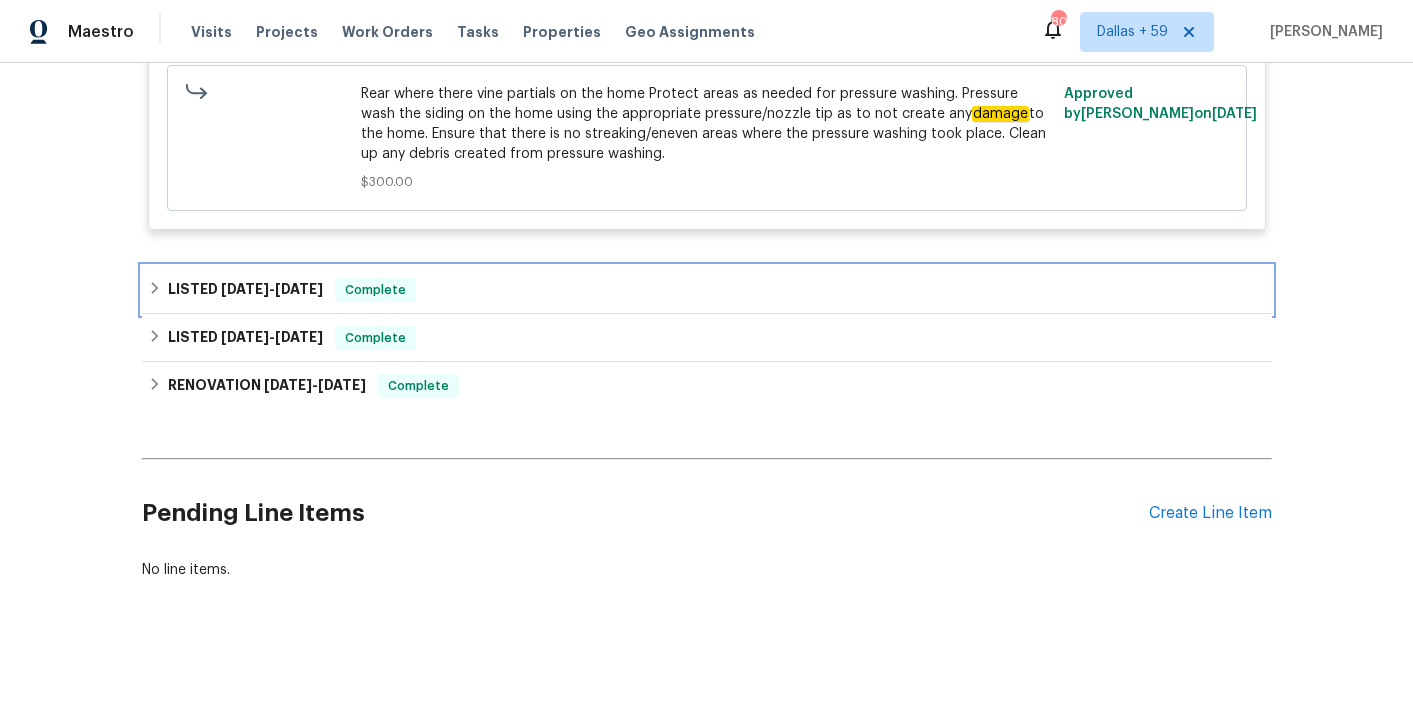 click on "LISTED   4/4/25  -  4/5/25 Complete" at bounding box center [707, 290] 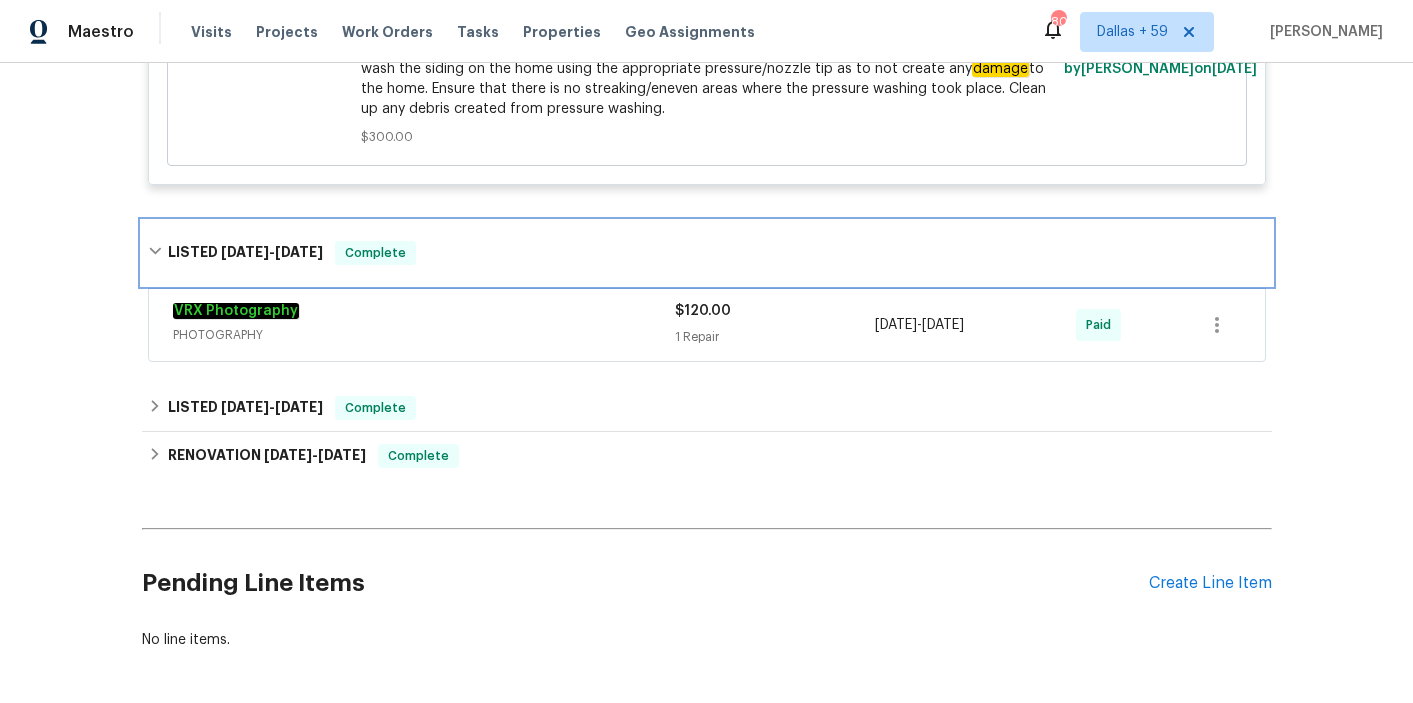 scroll, scrollTop: 4563, scrollLeft: 0, axis: vertical 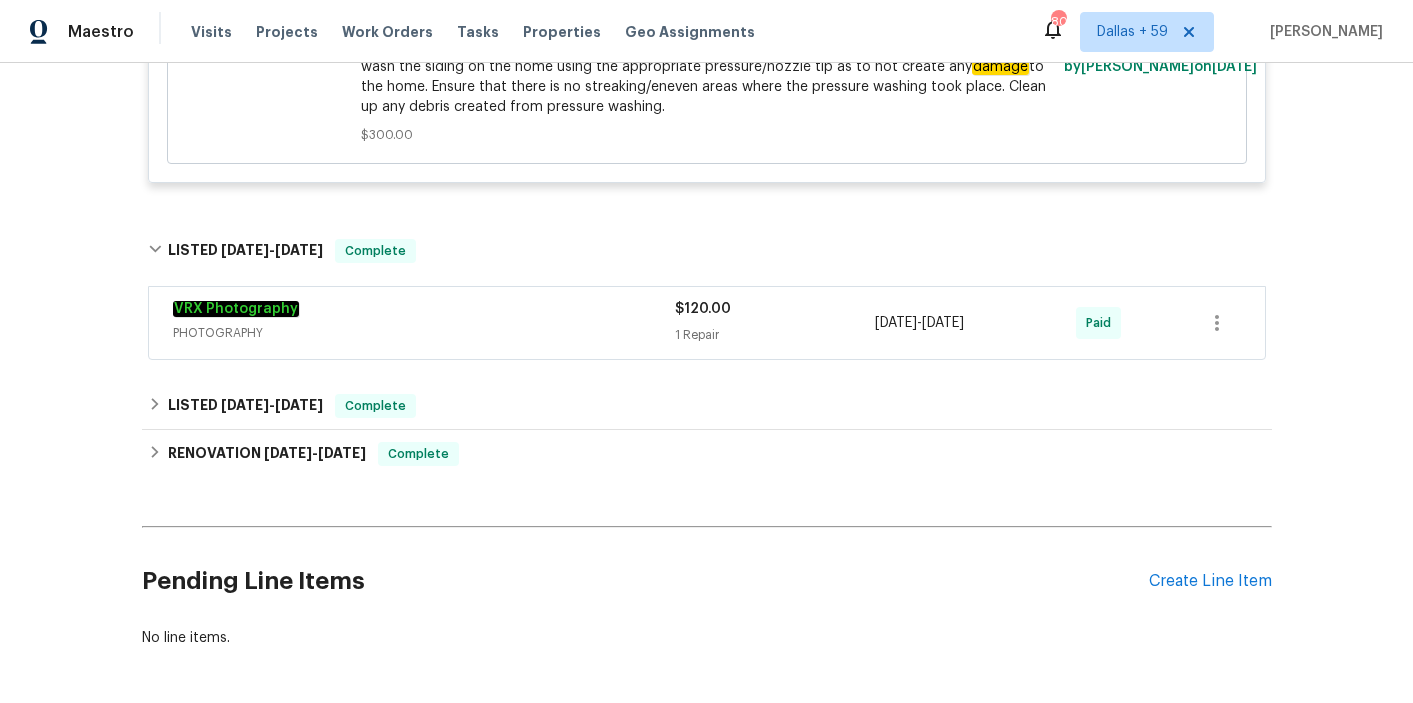 click on "VRX Photography PHOTOGRAPHY $120.00 1 Repair 4/4/2025  -  4/5/2025 Paid" at bounding box center [707, 323] 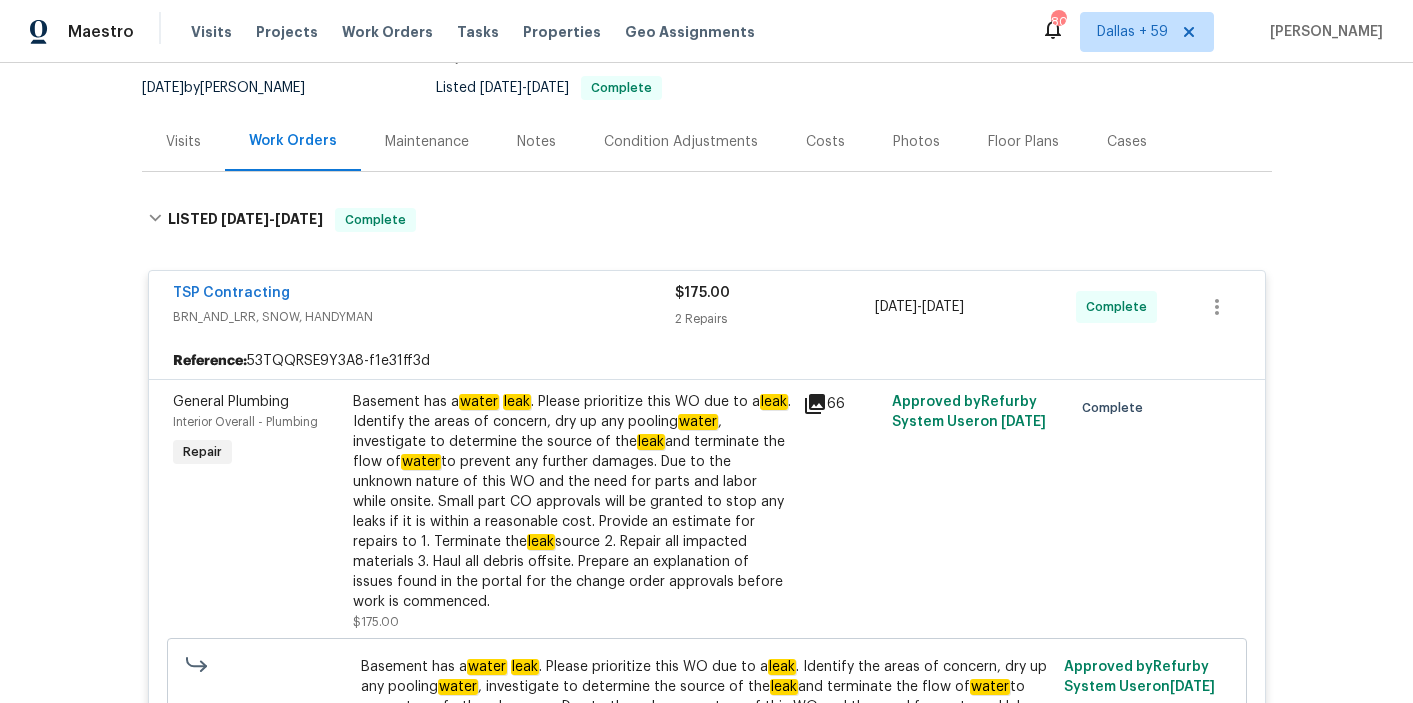 scroll, scrollTop: 153, scrollLeft: 0, axis: vertical 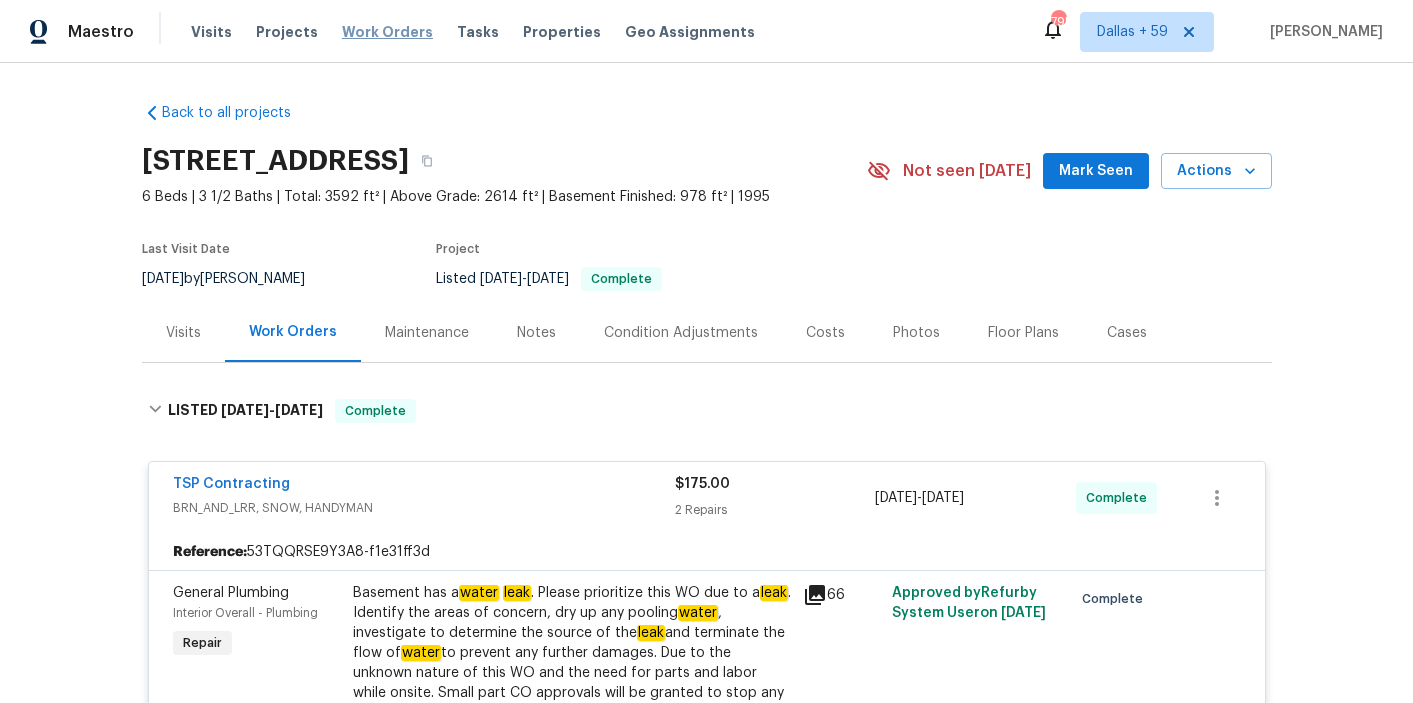click on "Work Orders" at bounding box center (387, 32) 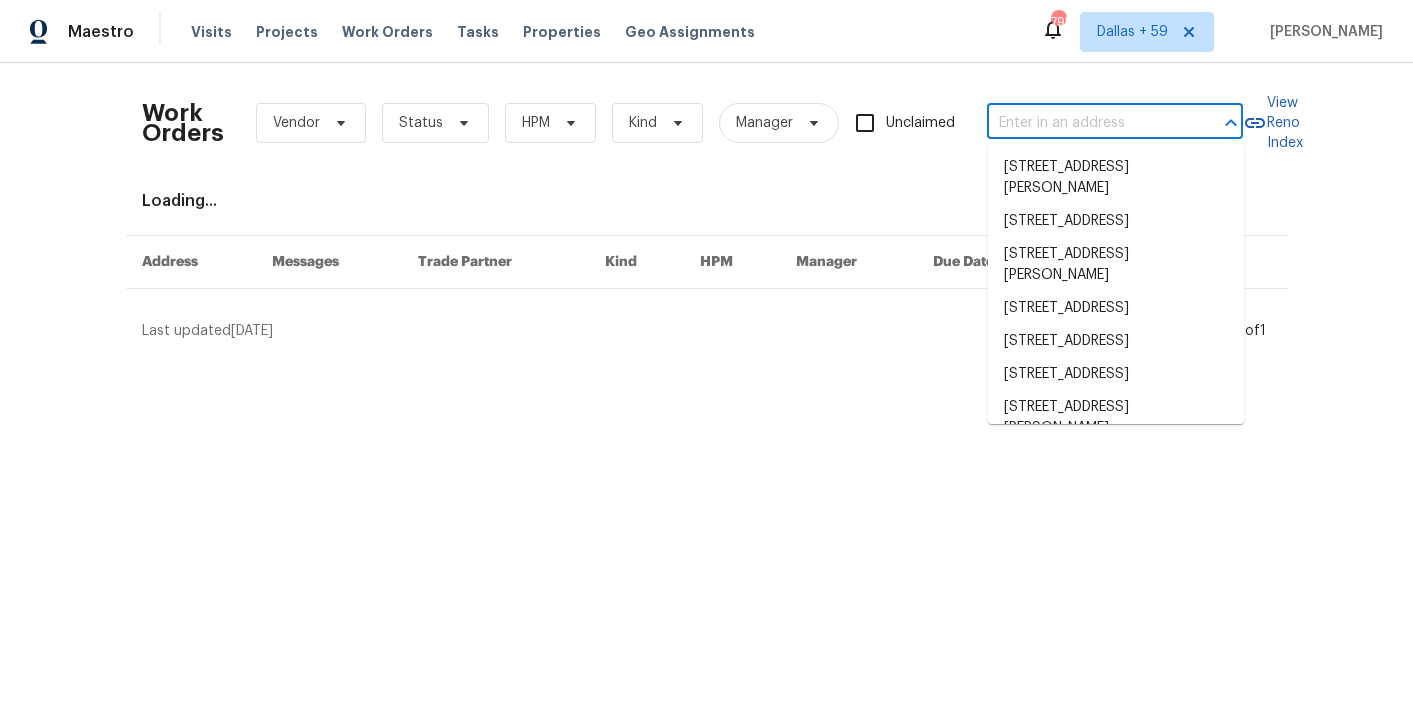 click at bounding box center (1087, 123) 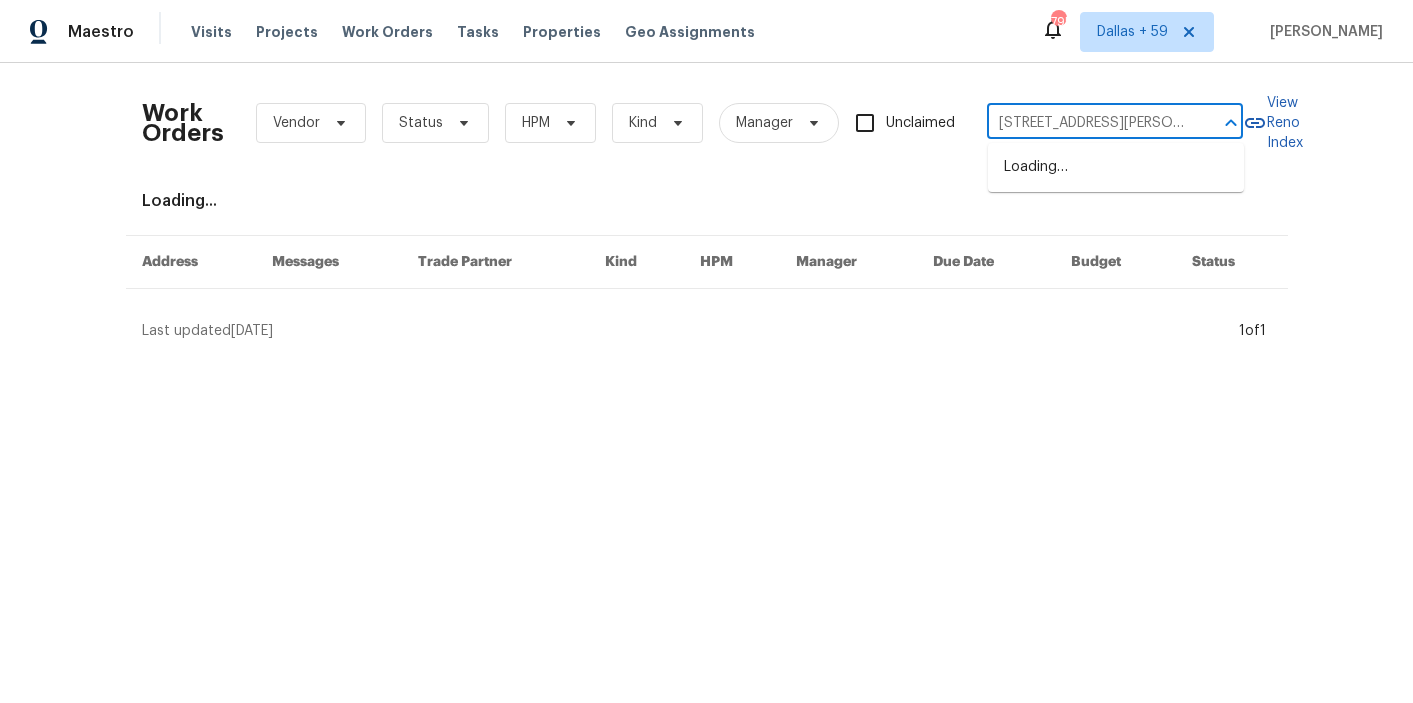 scroll, scrollTop: 0, scrollLeft: 66, axis: horizontal 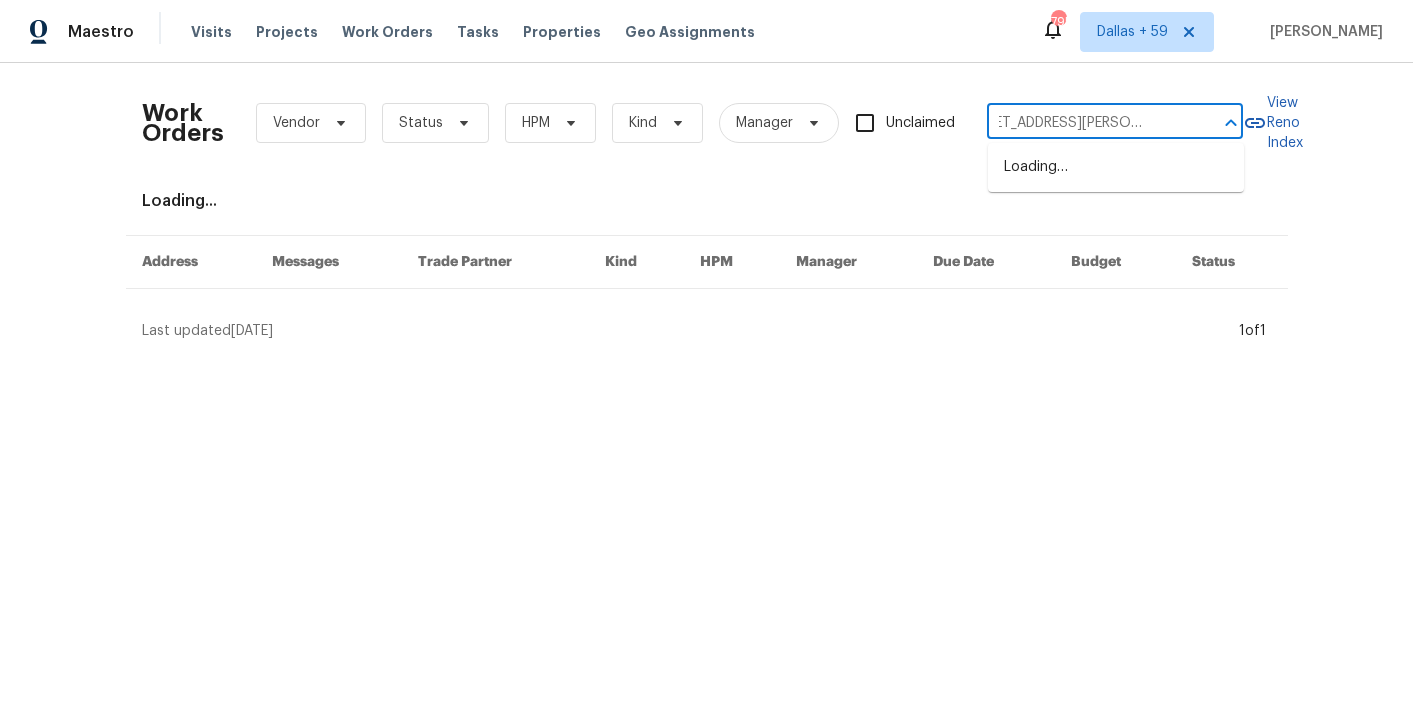 type on "2341 McClellan Ct, Dumfries, VA 22026" 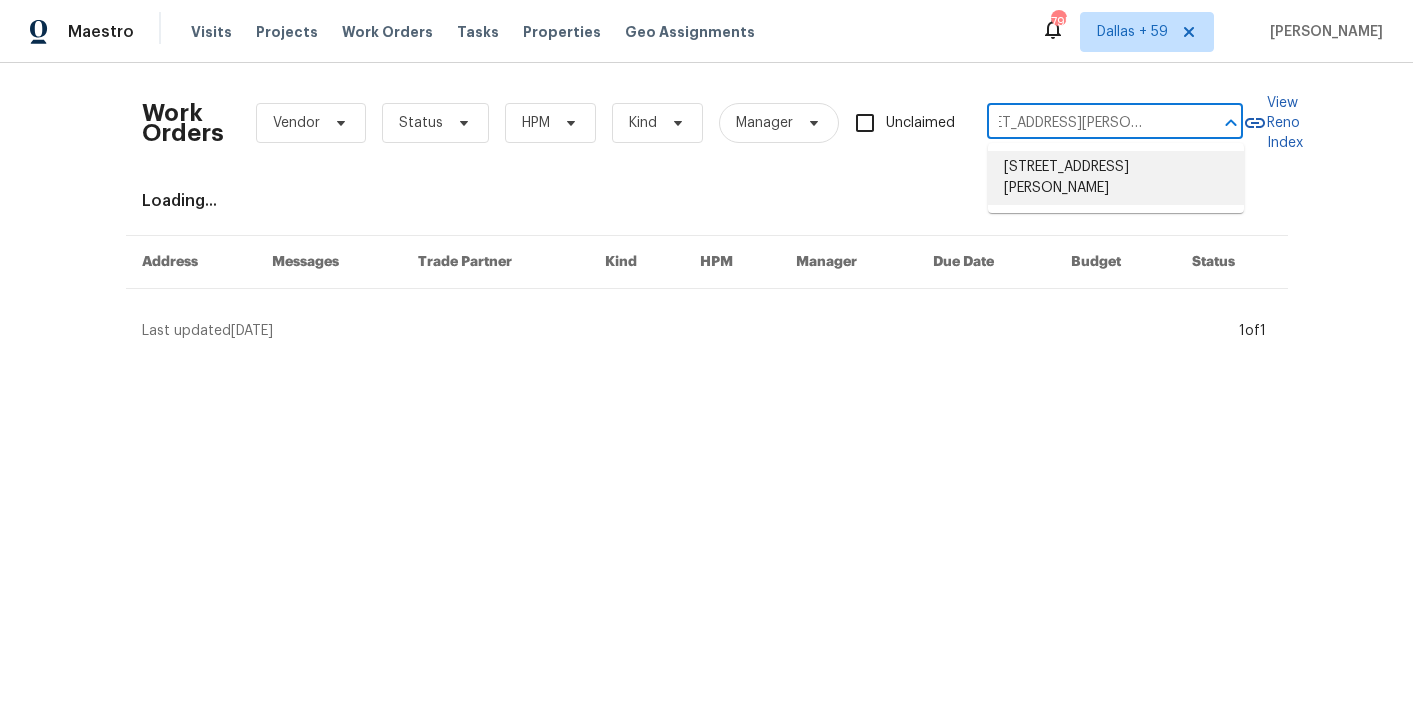 click on "2341 McClellan Ct, Dumfries, VA 22026" at bounding box center (1116, 178) 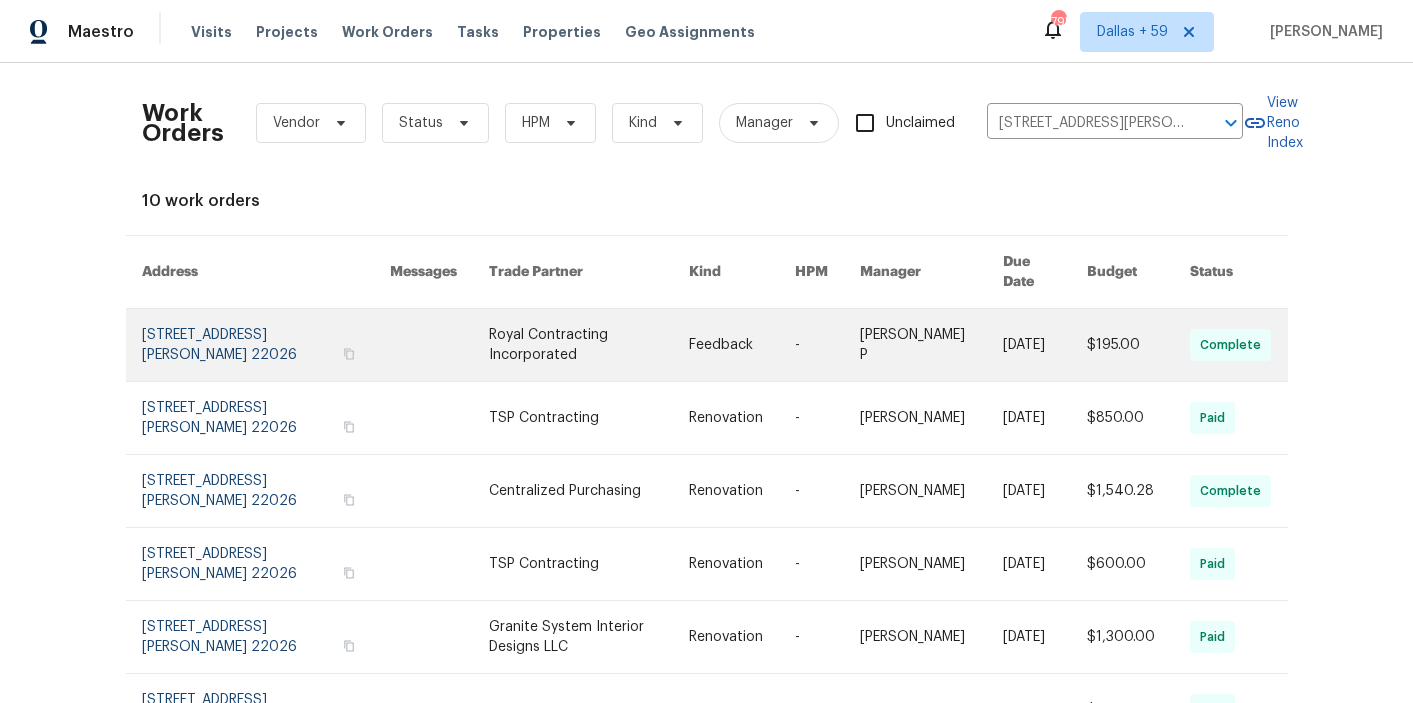 click at bounding box center [589, 345] 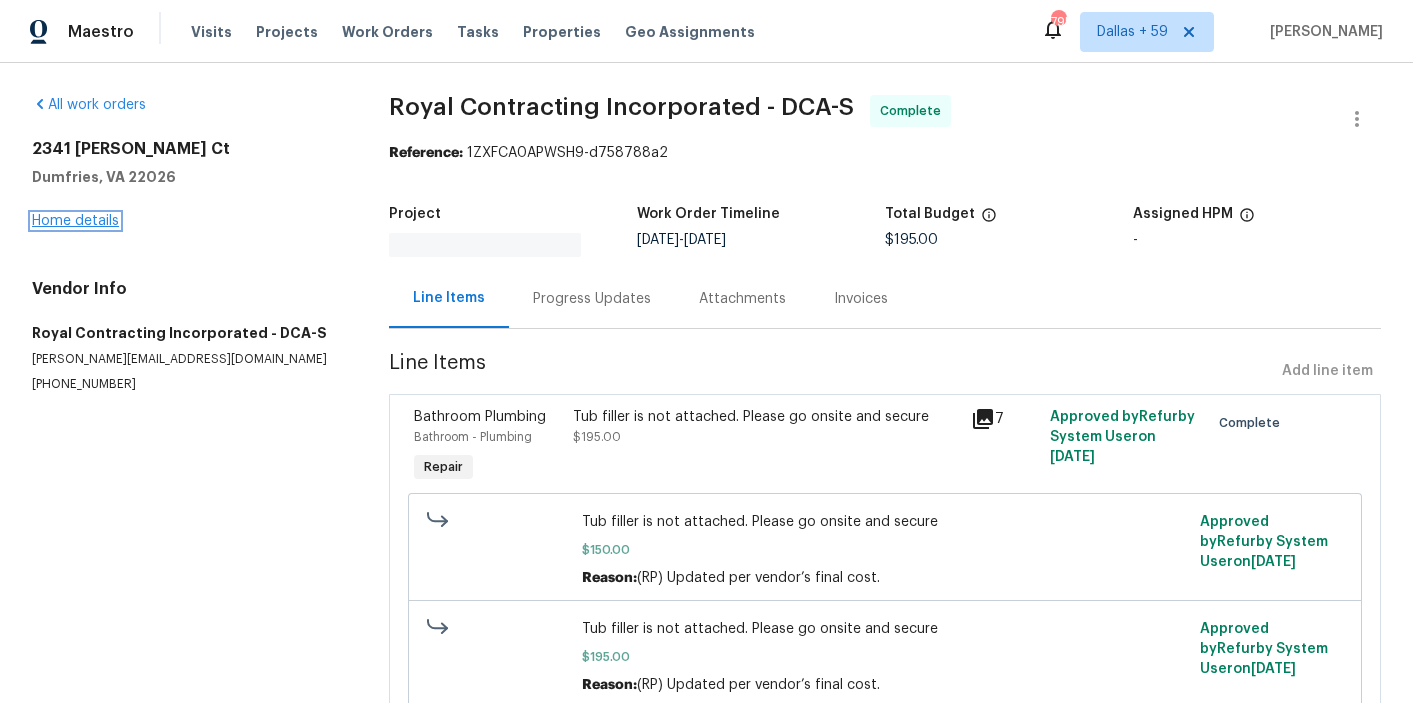 click on "Home details" at bounding box center [75, 221] 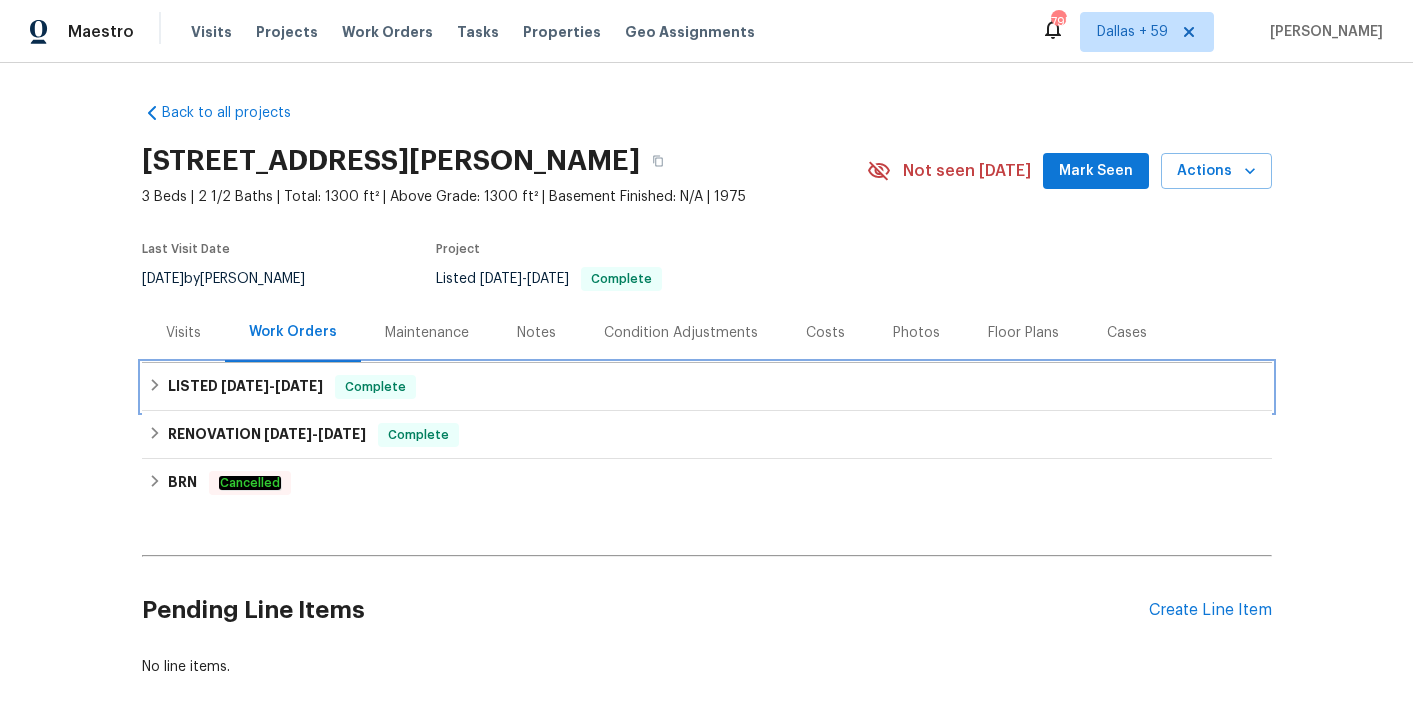 click on "LISTED   7/14/25  -  7/18/25 Complete" at bounding box center (707, 387) 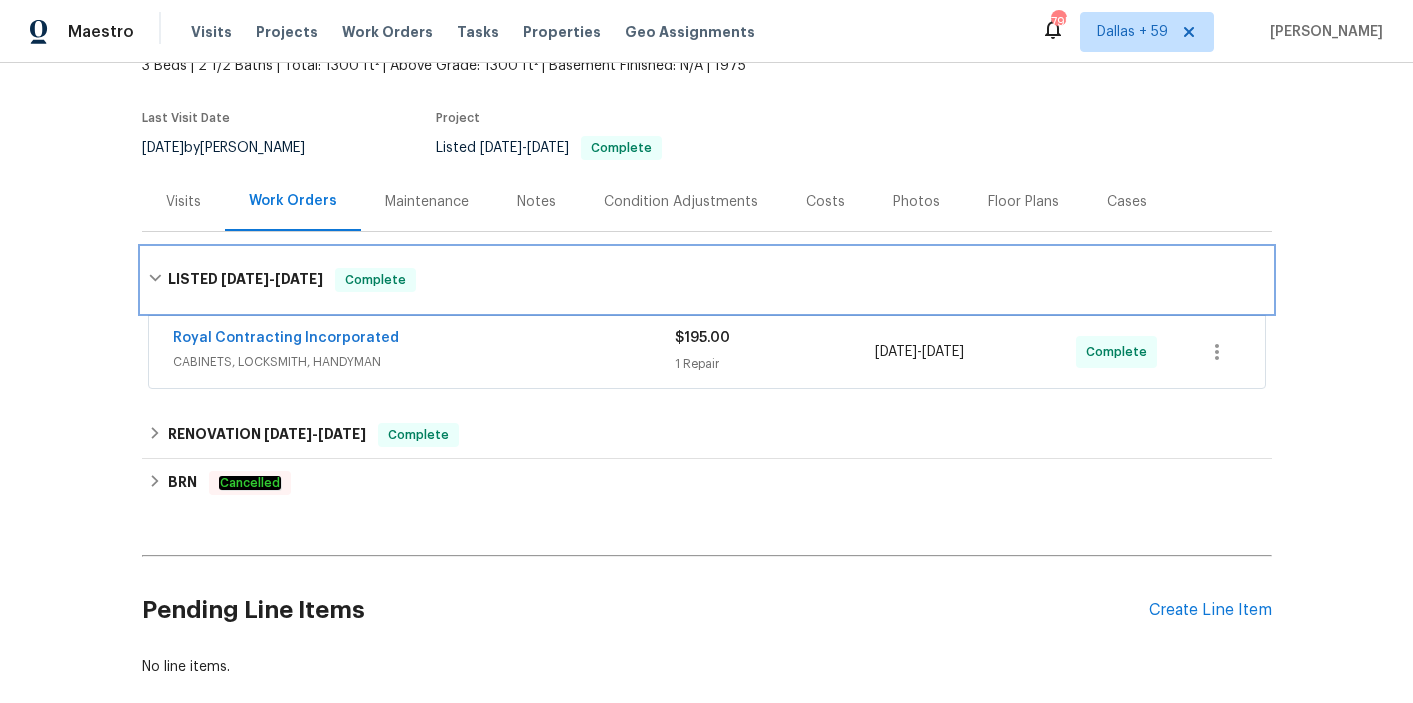 scroll, scrollTop: 164, scrollLeft: 0, axis: vertical 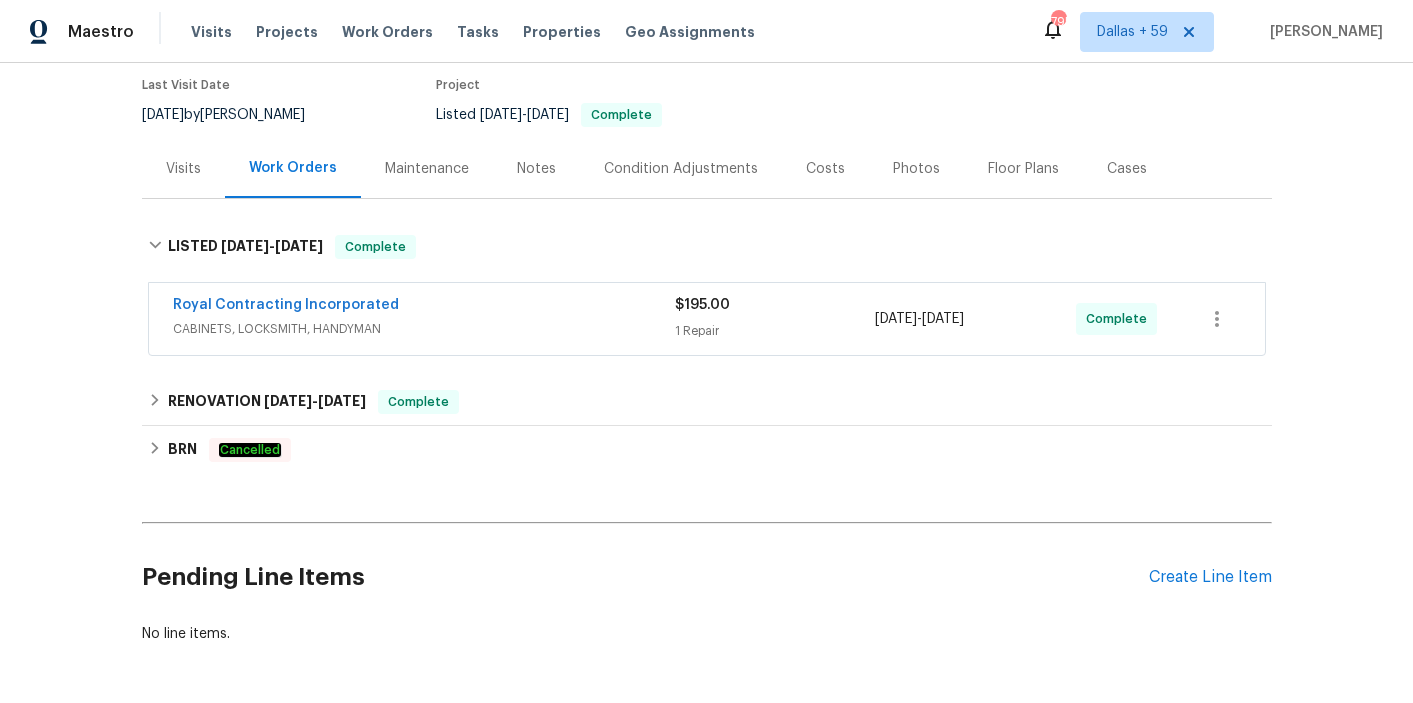 click on "Royal Contracting Incorporated CABINETS, LOCKSMITH, HANDYMAN $195.00 1 Repair 7/16/2025  -  7/18/2025 Complete" at bounding box center (707, 319) 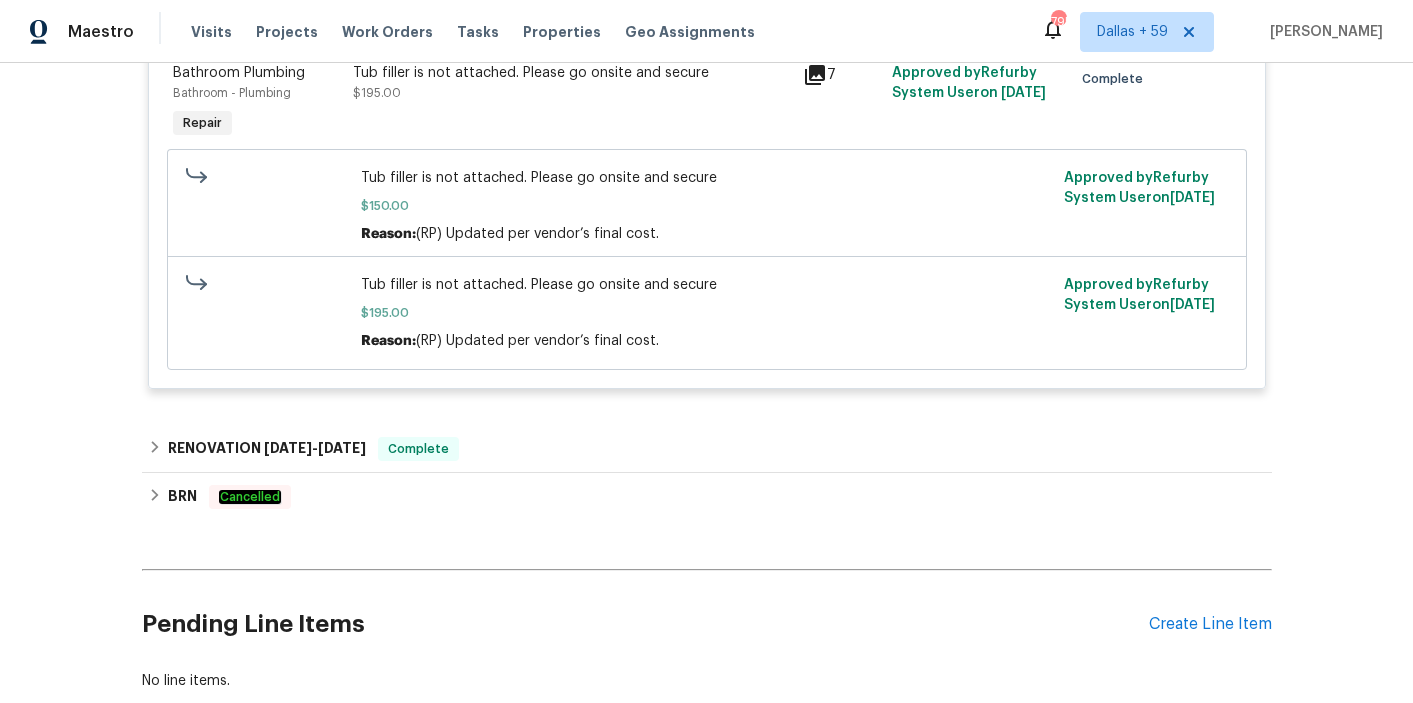scroll, scrollTop: 645, scrollLeft: 0, axis: vertical 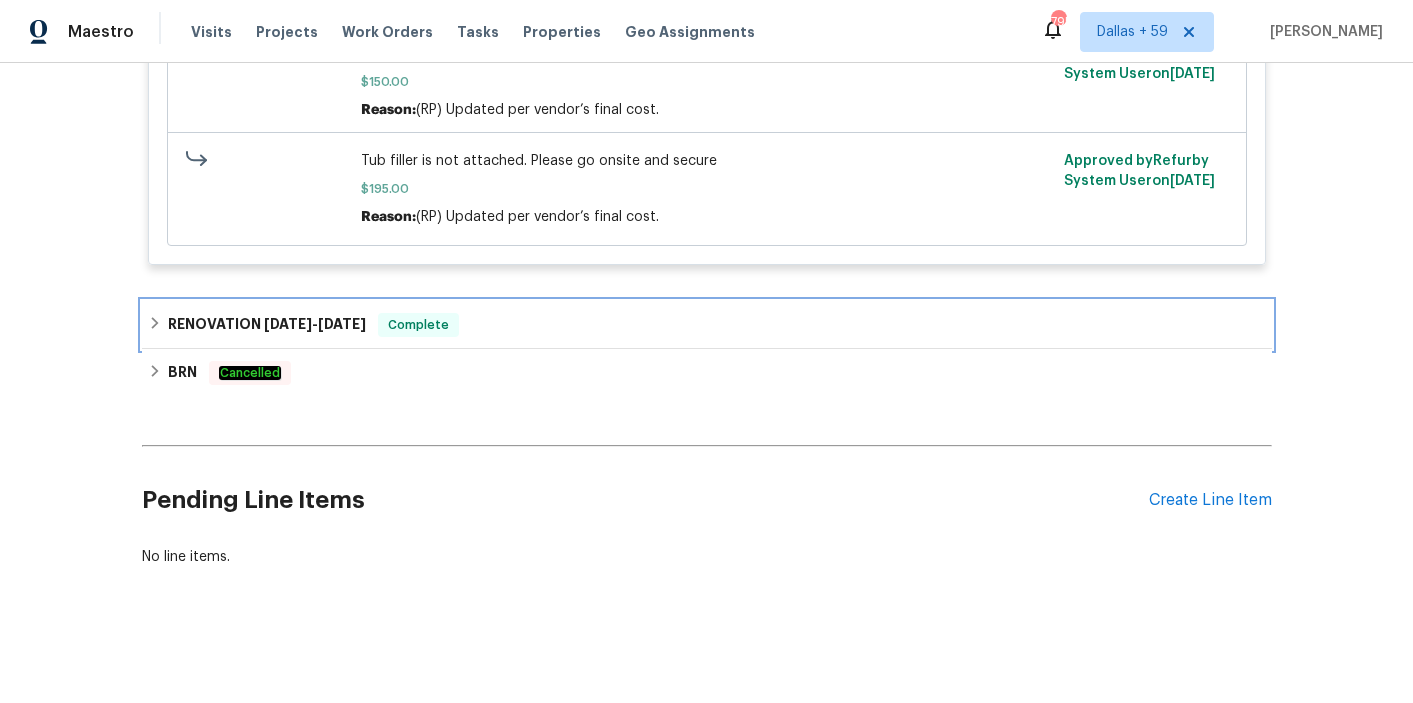 click on "RENOVATION   4/24/25  -  5/10/25 Complete" at bounding box center (707, 325) 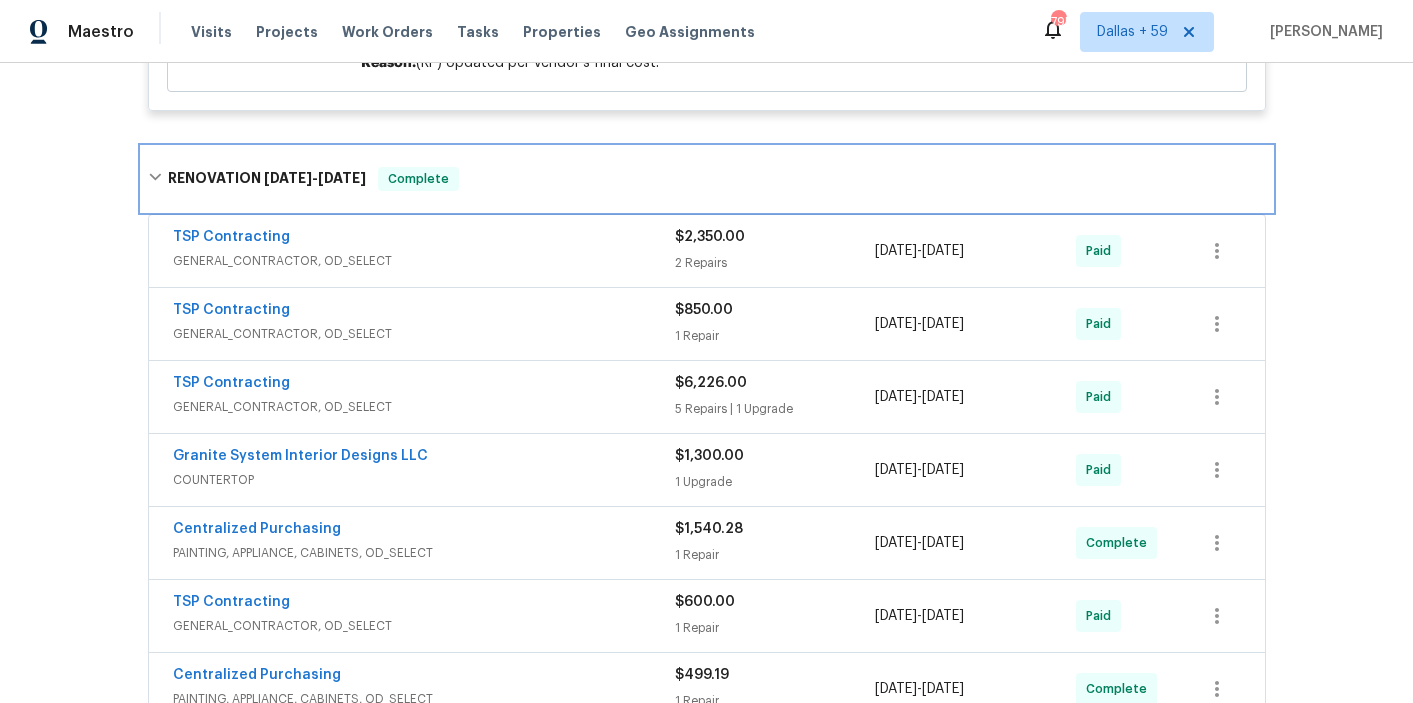 scroll, scrollTop: 813, scrollLeft: 0, axis: vertical 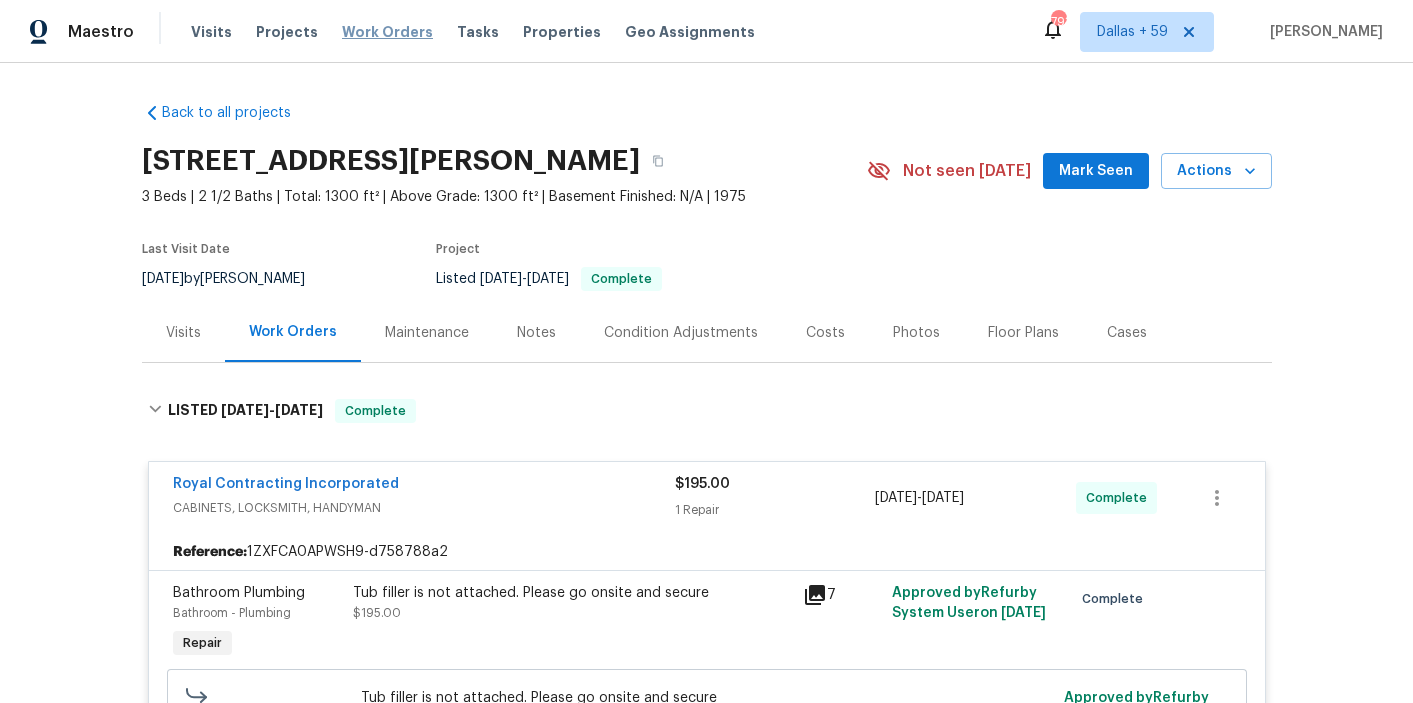click on "Work Orders" at bounding box center (387, 32) 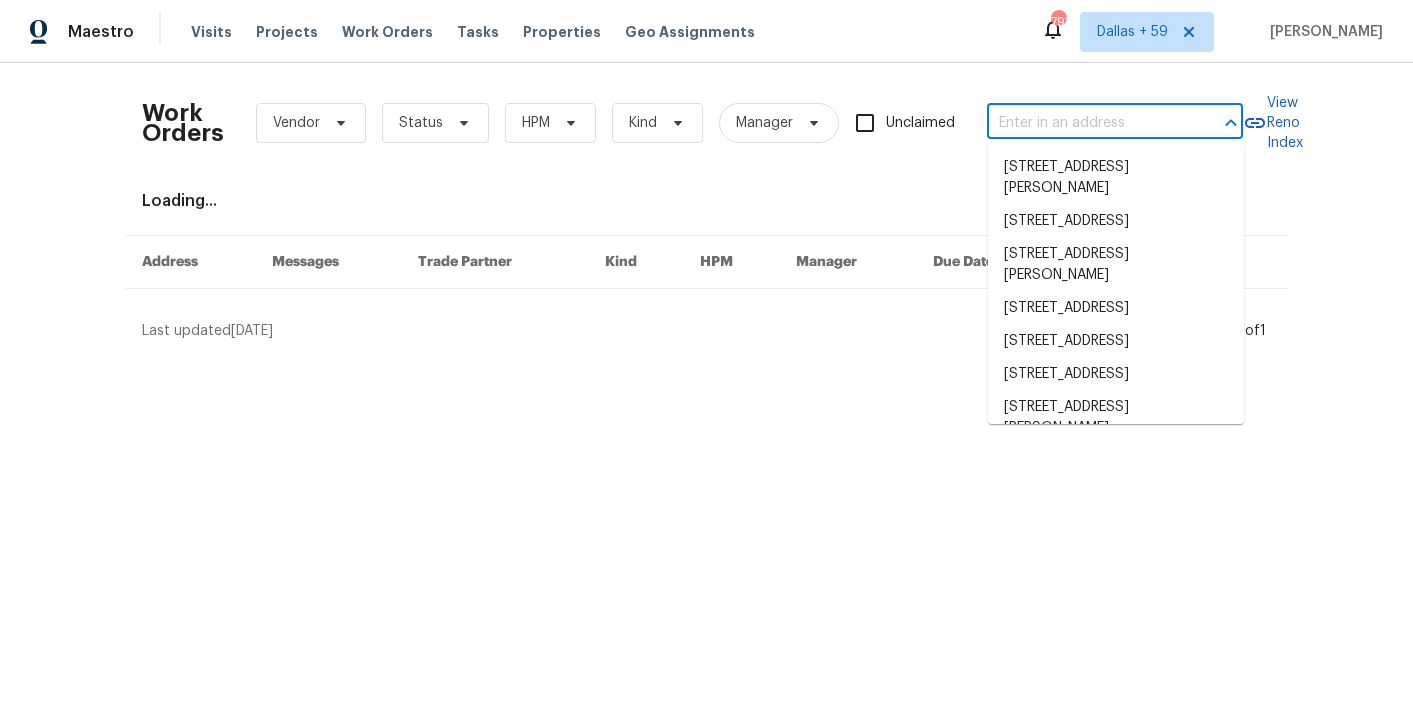 click at bounding box center (1087, 123) 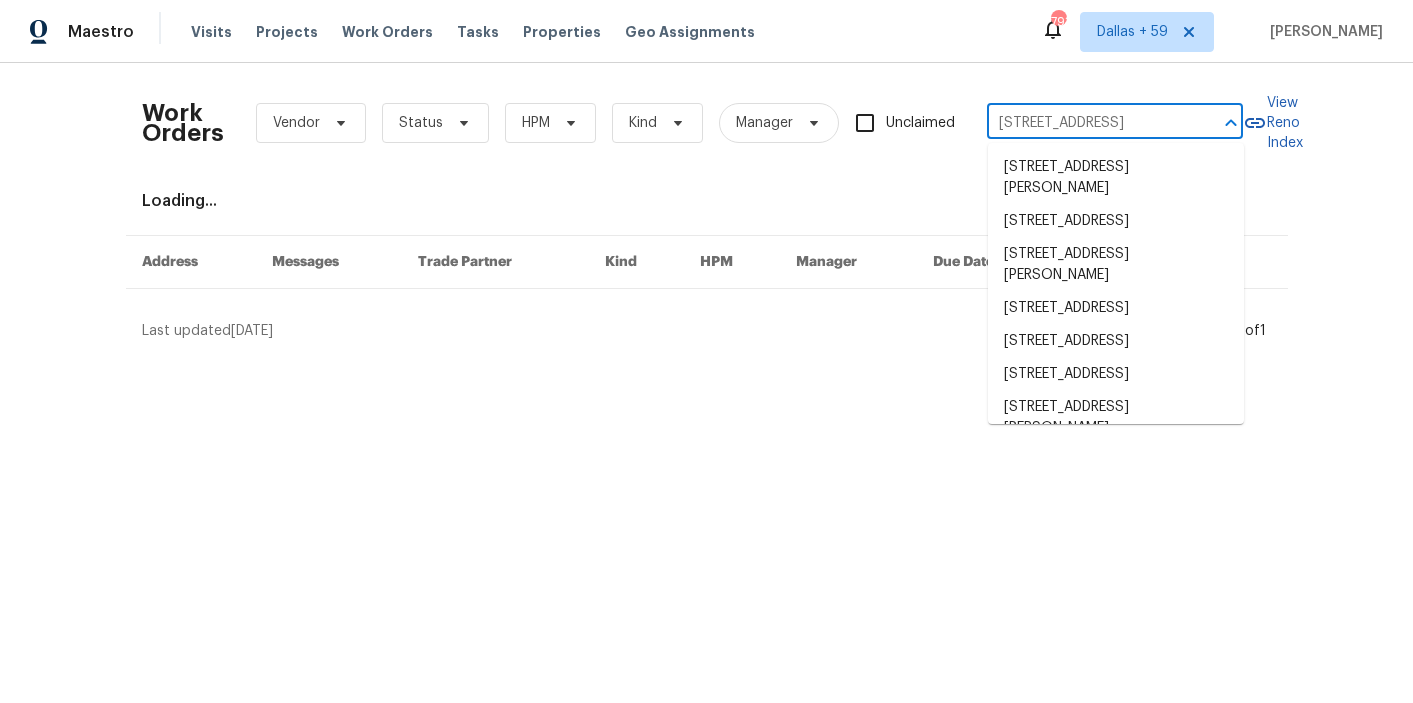 scroll, scrollTop: 0, scrollLeft: 73, axis: horizontal 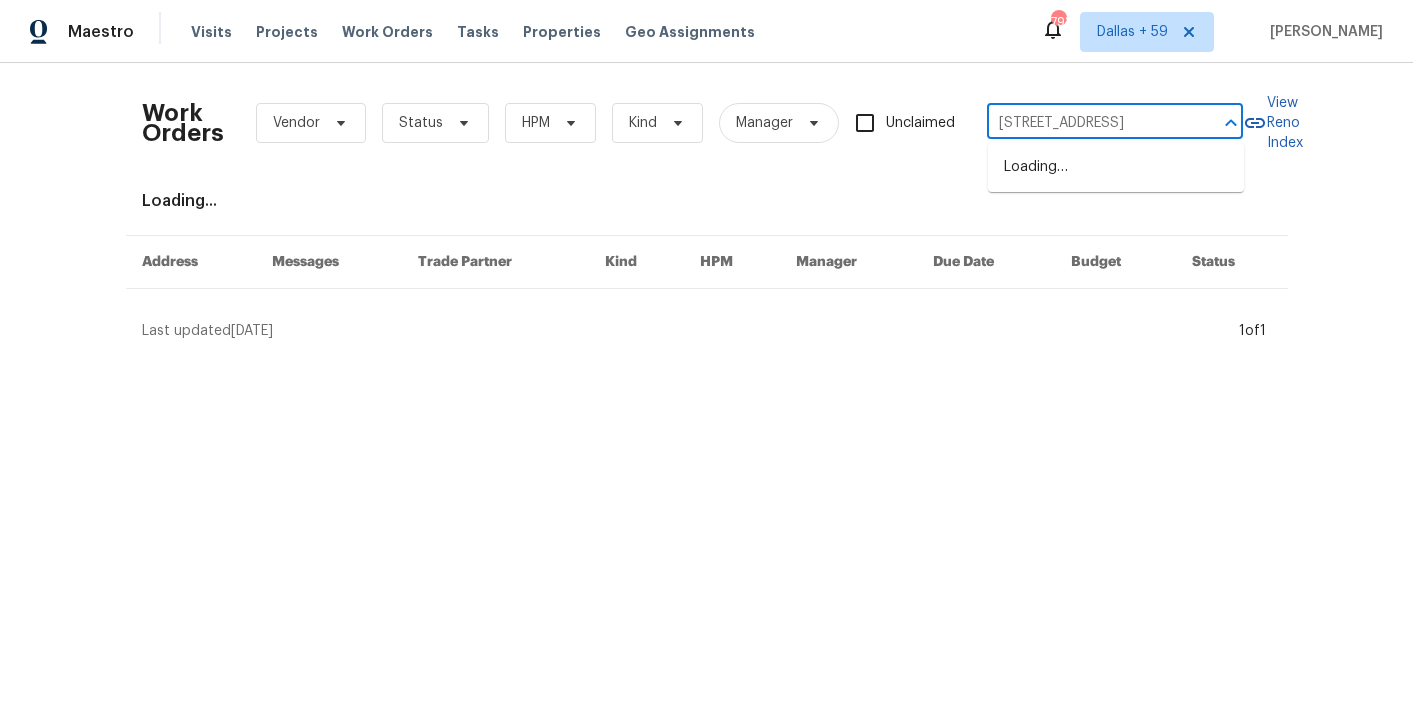 type on "932 Portabella Ln, Charleston, SC 29412" 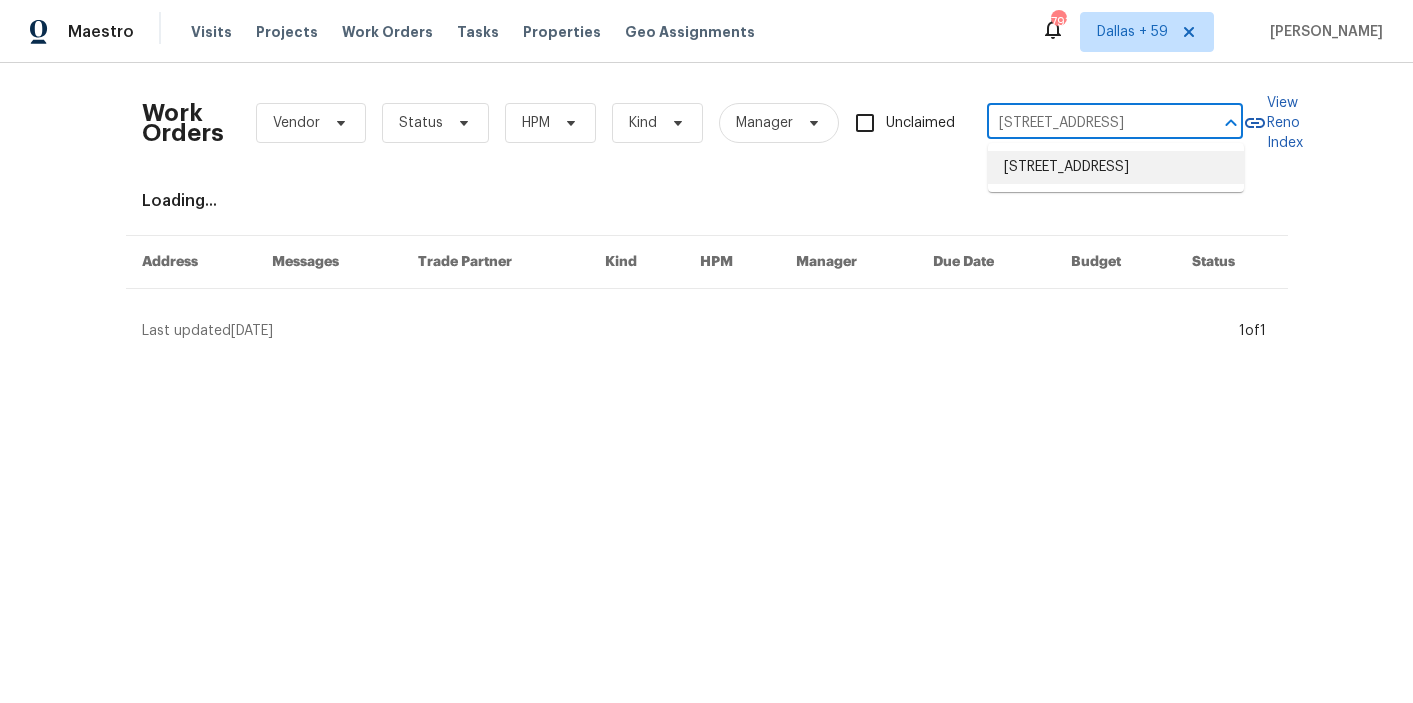 click on "932 Portabella Ln, Charleston, SC 29412" at bounding box center [1116, 167] 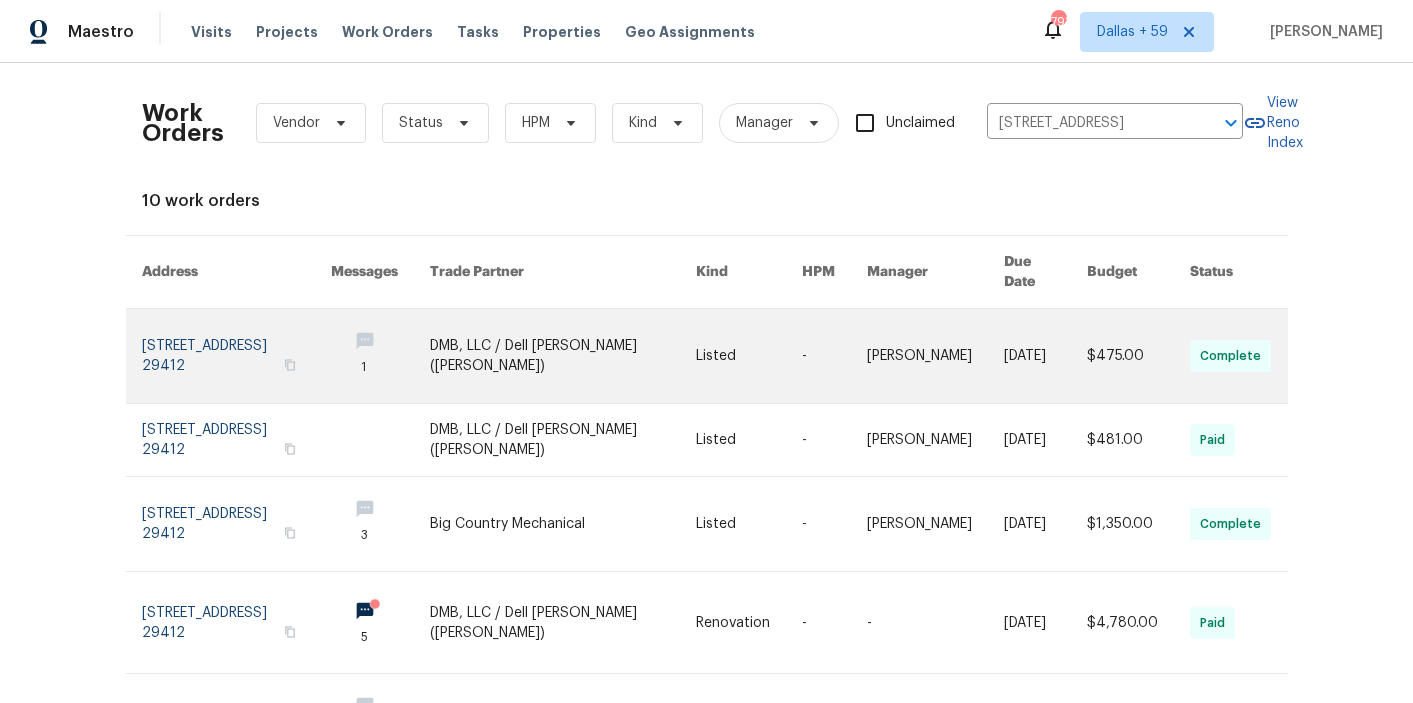 click at bounding box center (562, 356) 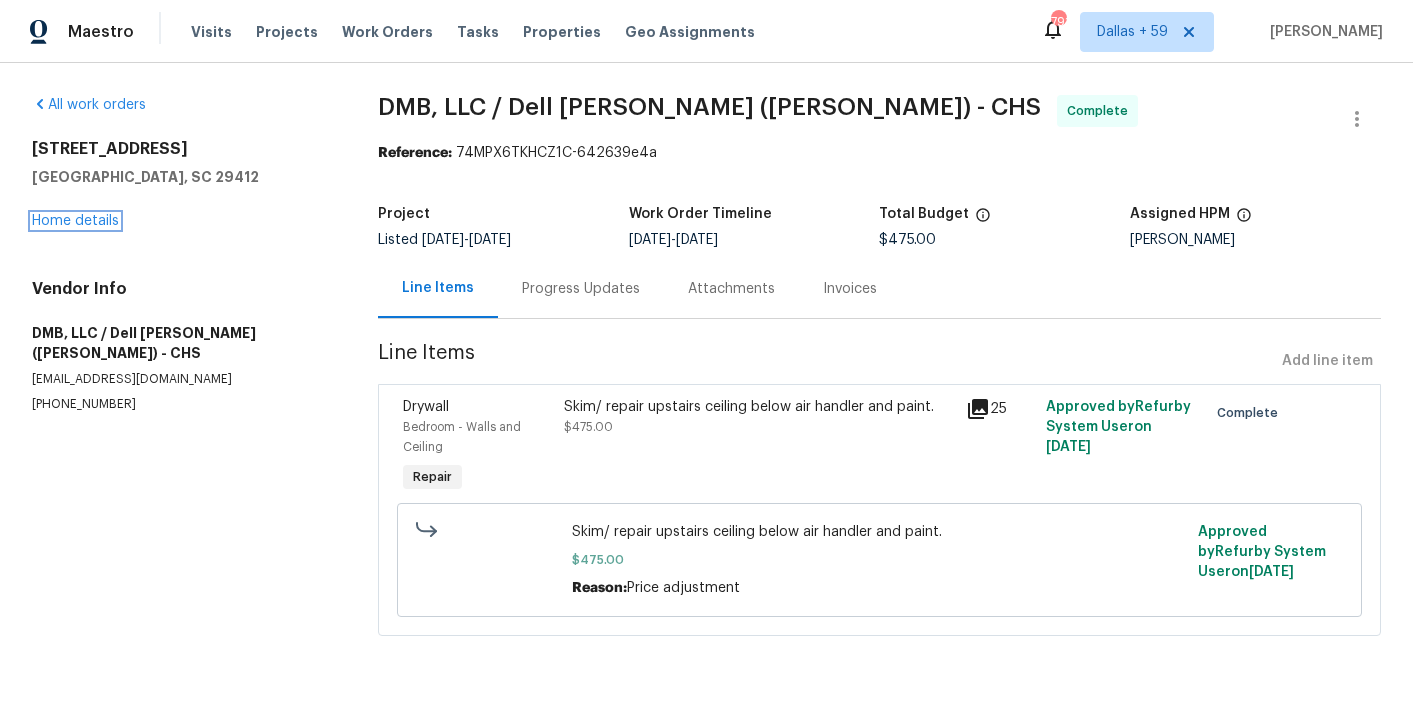 click on "Home details" at bounding box center [75, 221] 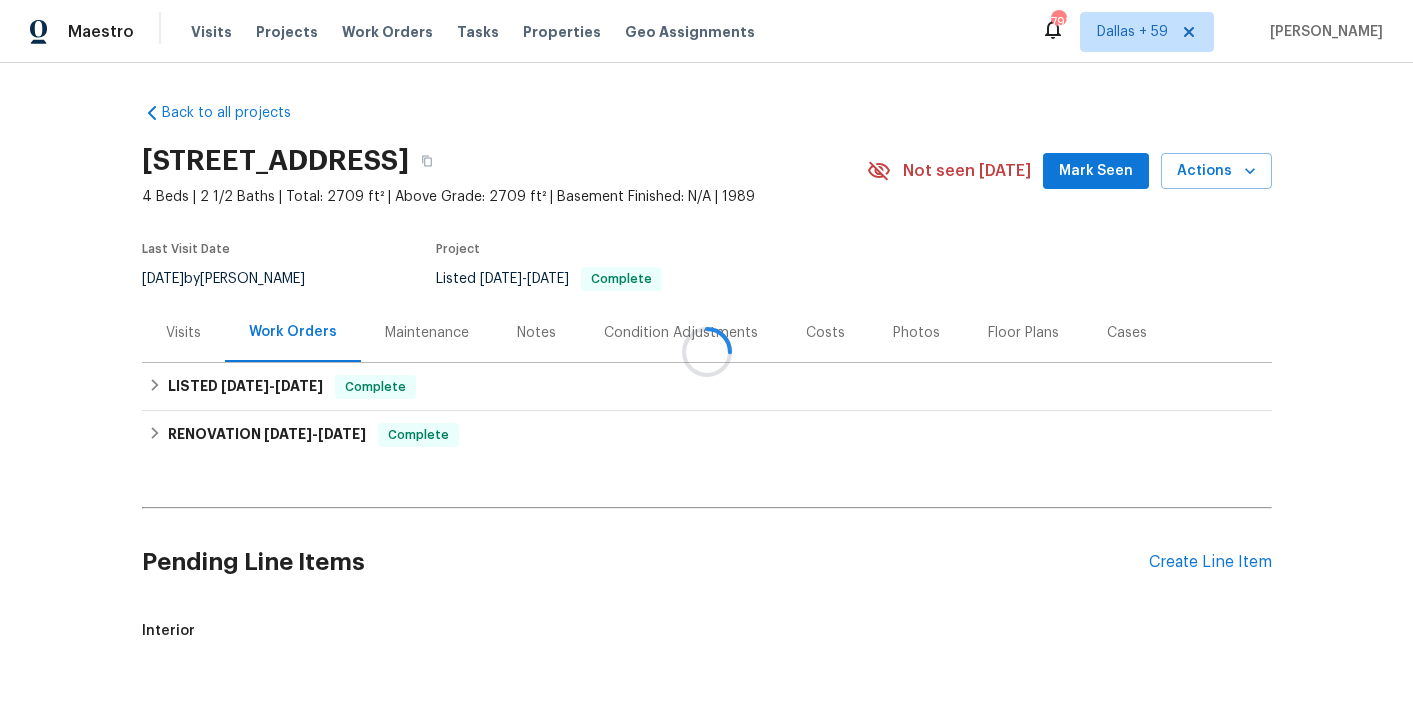 click at bounding box center (706, 351) 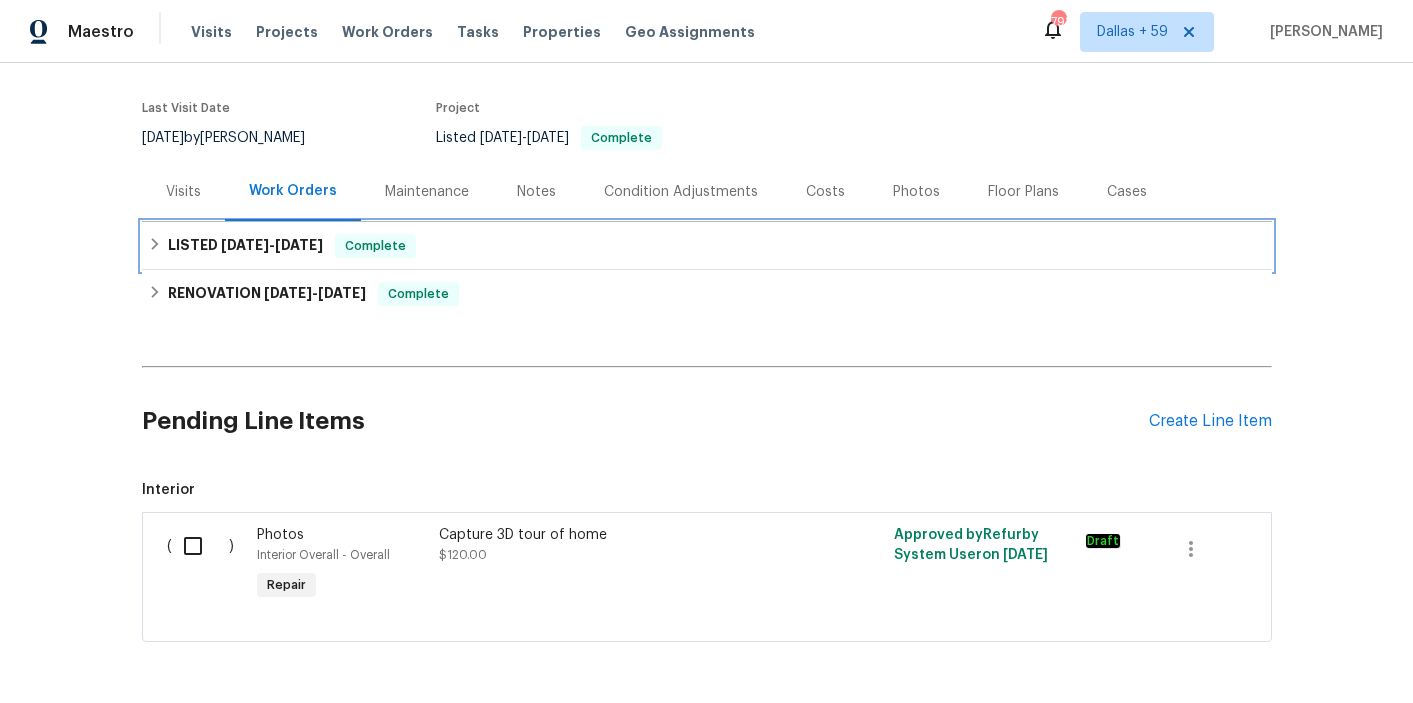 click on "LISTED   6/17/25  -  7/7/25 Complete" at bounding box center [707, 246] 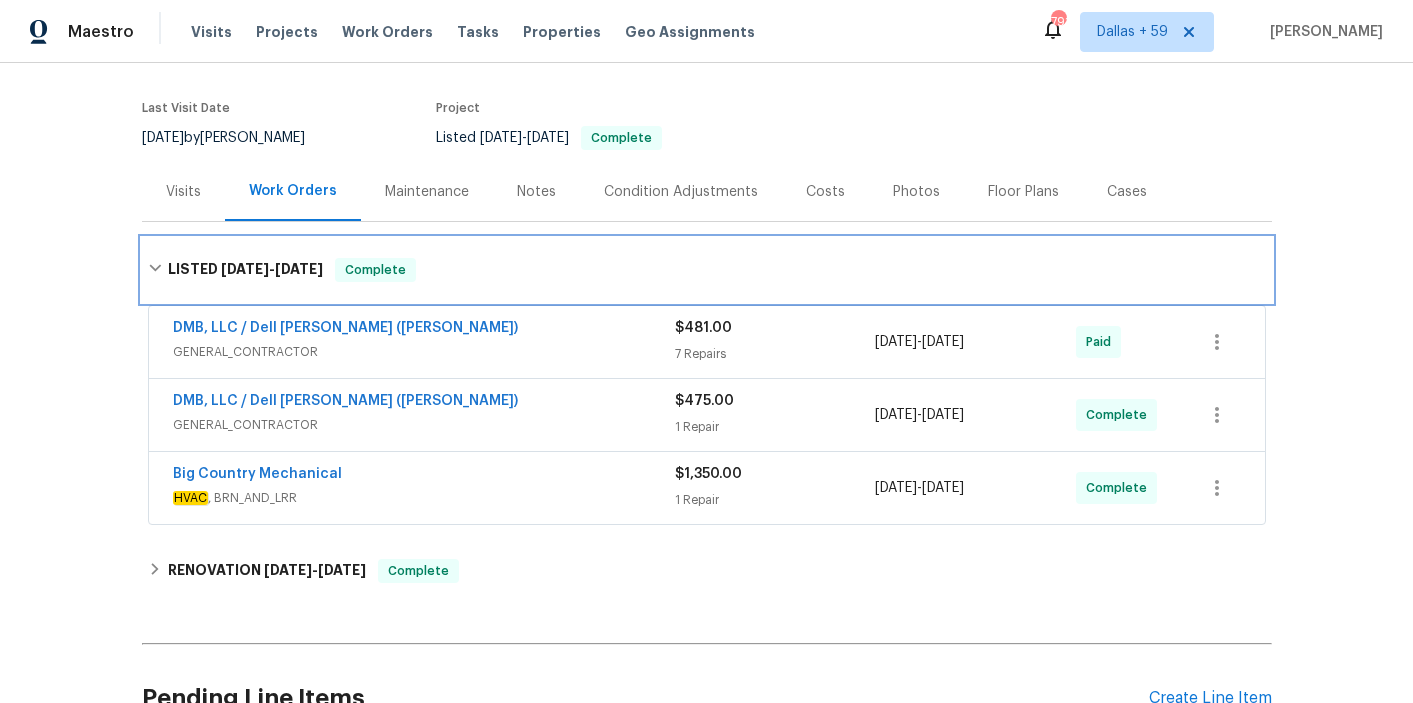 scroll, scrollTop: 237, scrollLeft: 0, axis: vertical 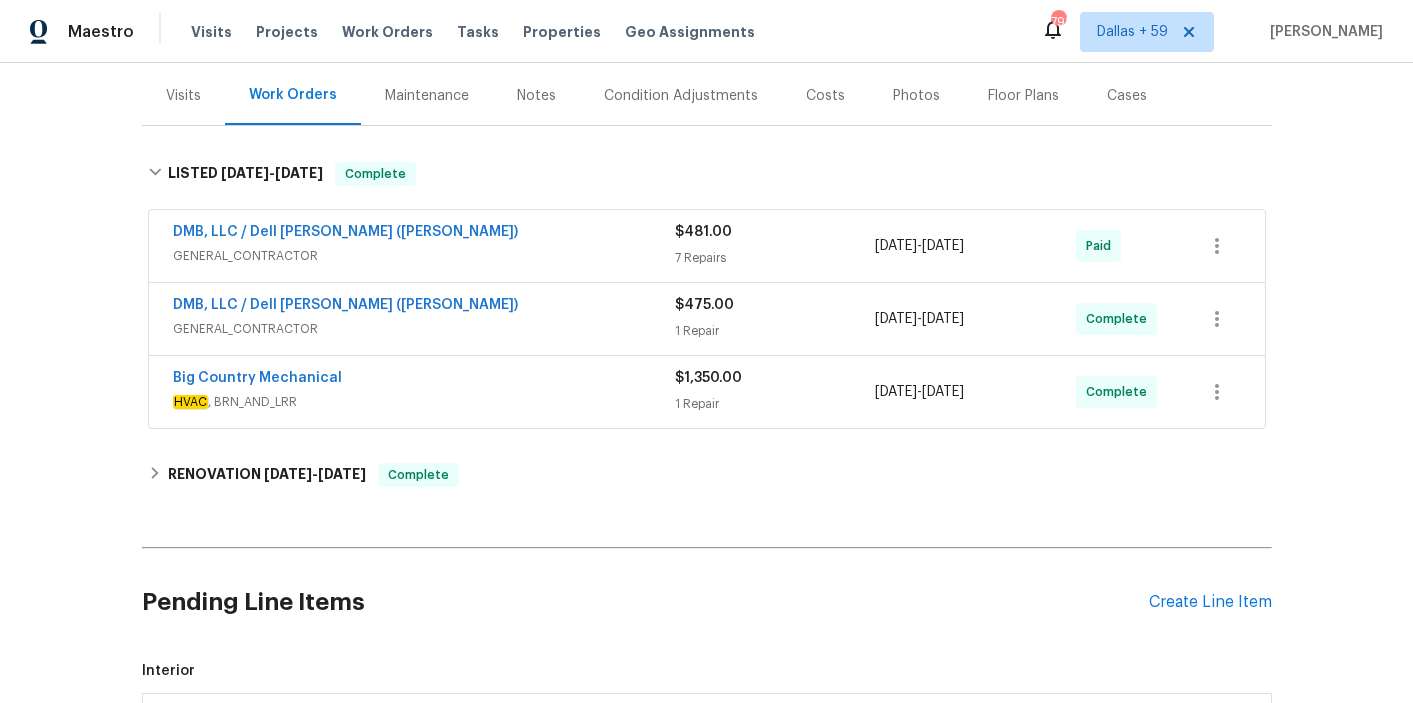 click on "DMB, LLC / Dell Bryson (Heise)" at bounding box center (424, 234) 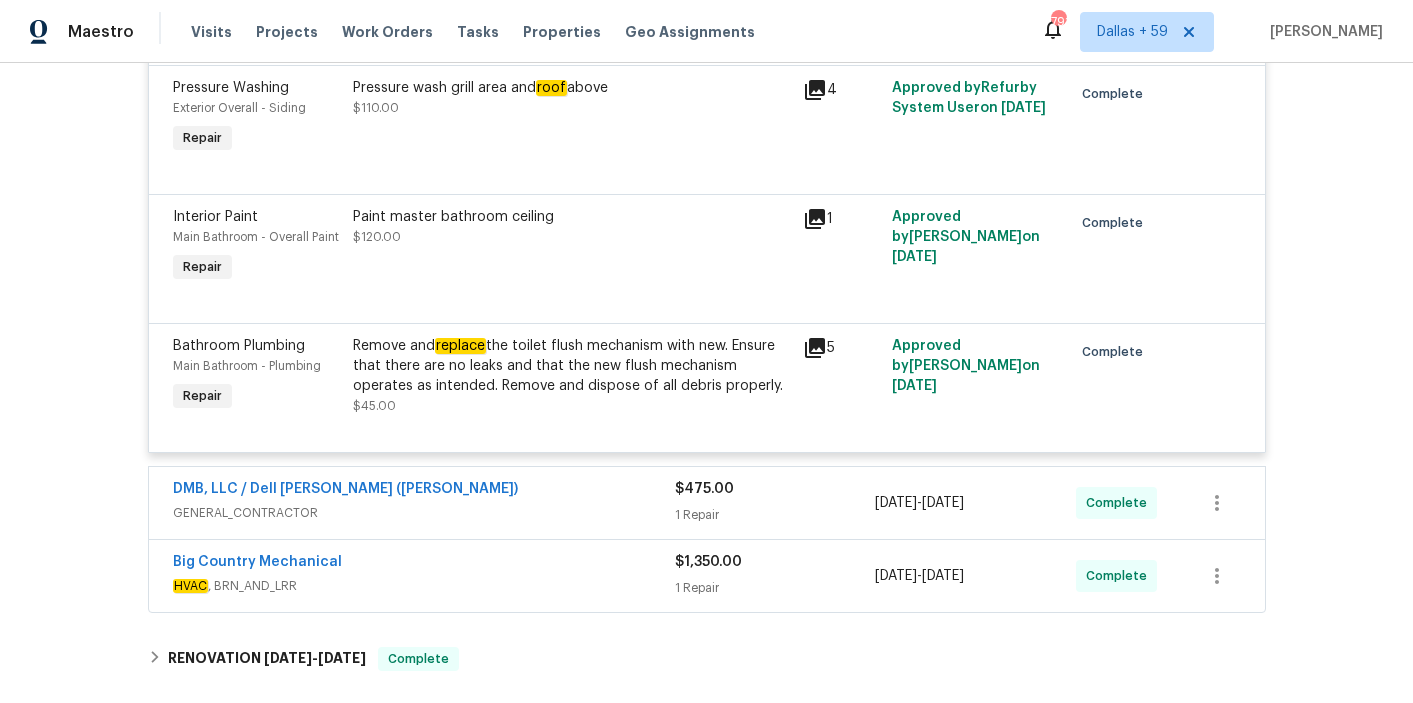 scroll, scrollTop: 1098, scrollLeft: 0, axis: vertical 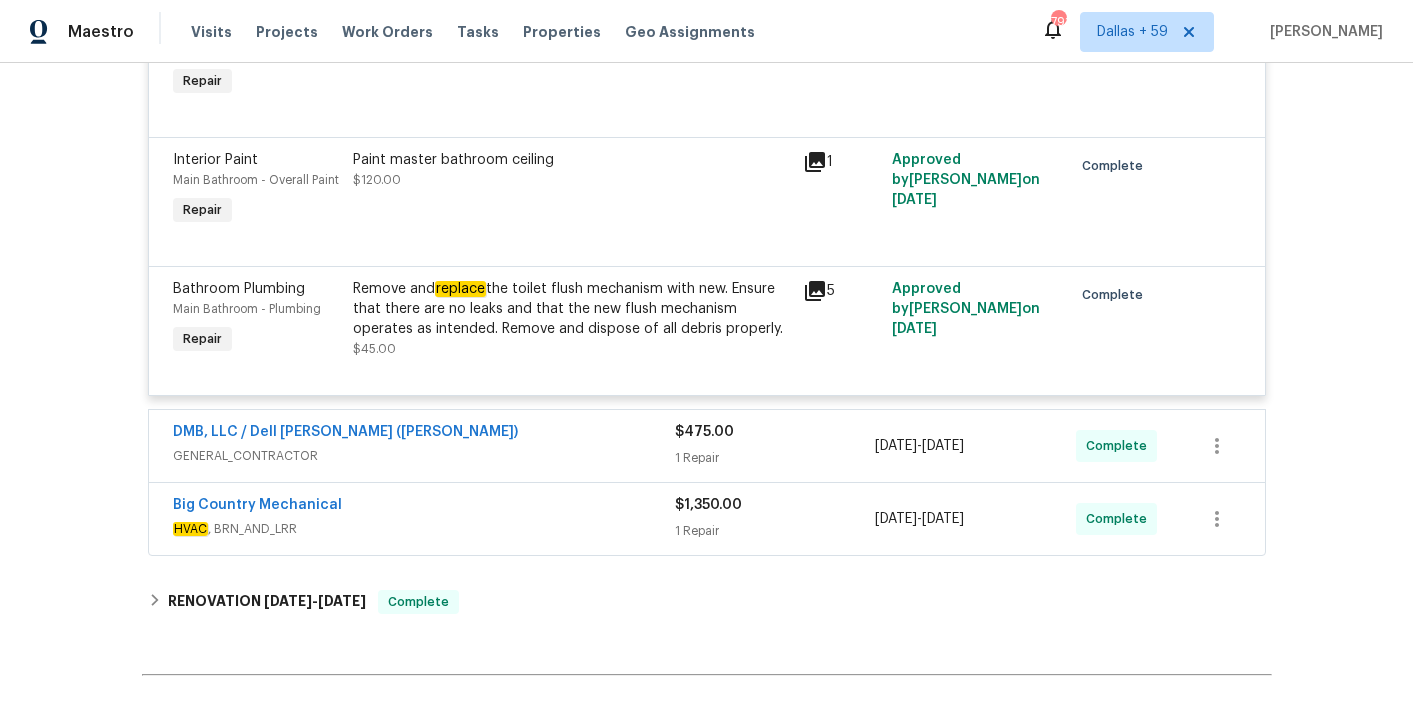 click on "GENERAL_CONTRACTOR" at bounding box center [424, 456] 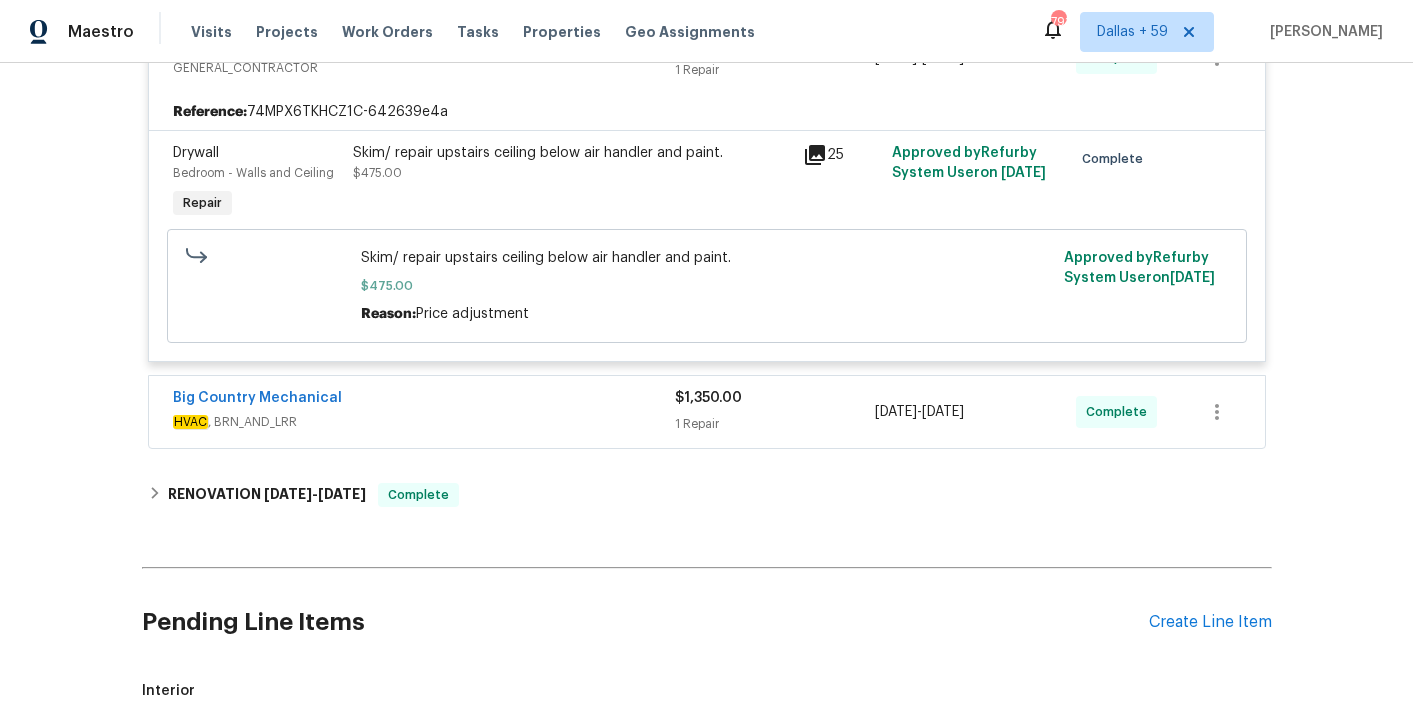 click on "HVAC , BRN_AND_LRR" at bounding box center (424, 422) 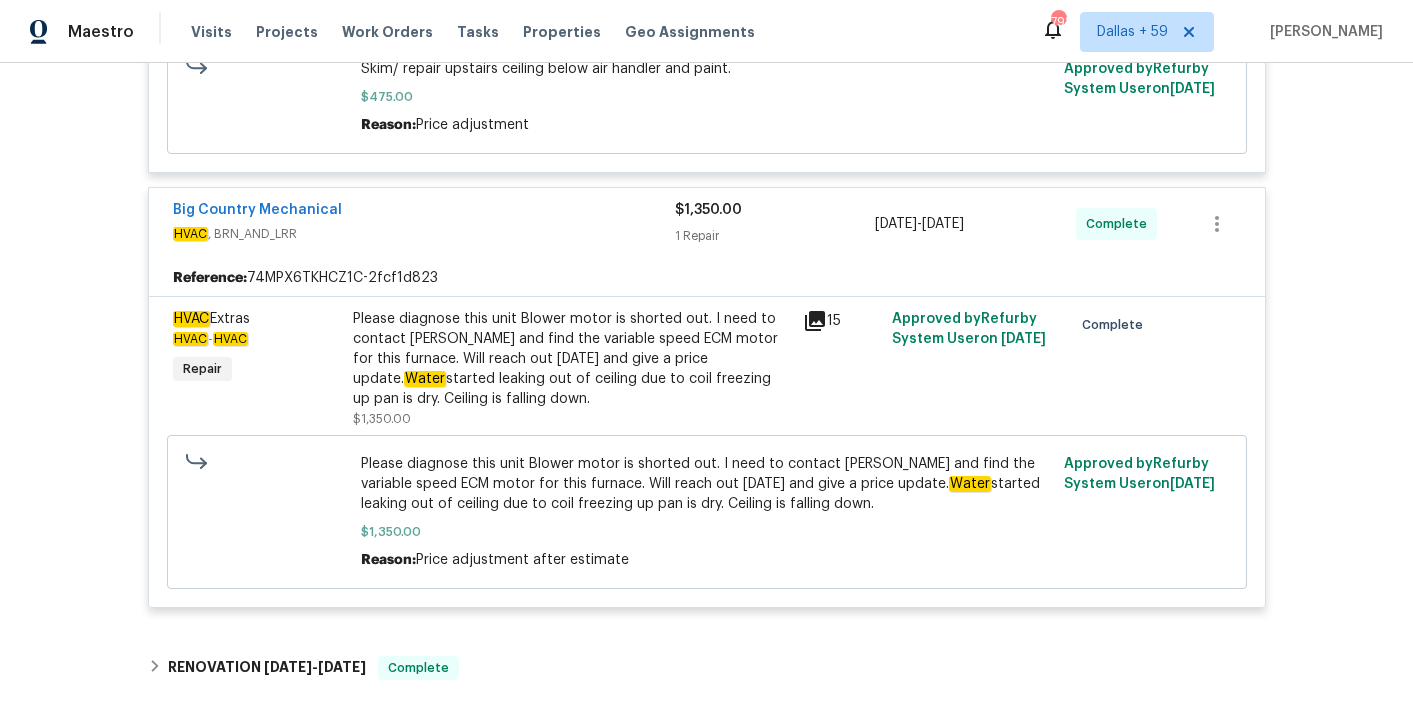 scroll, scrollTop: 1678, scrollLeft: 0, axis: vertical 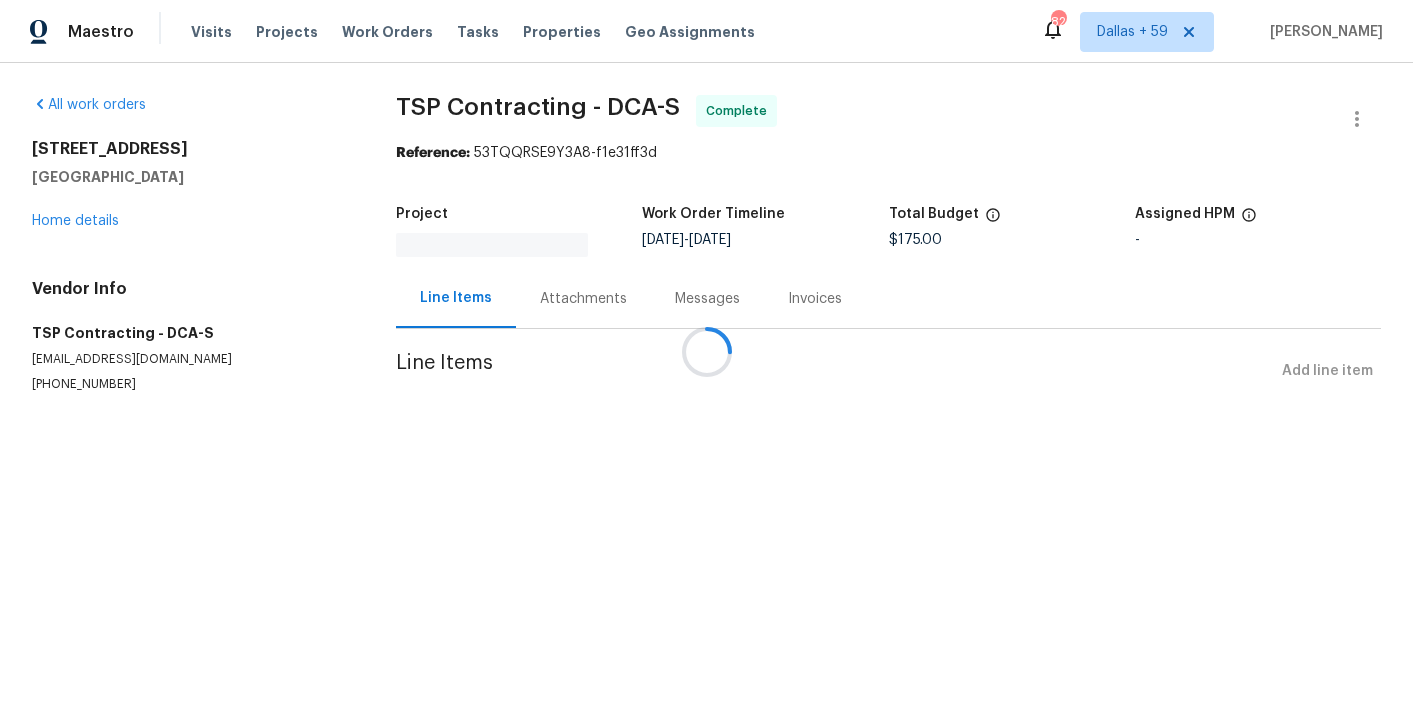 click at bounding box center (706, 351) 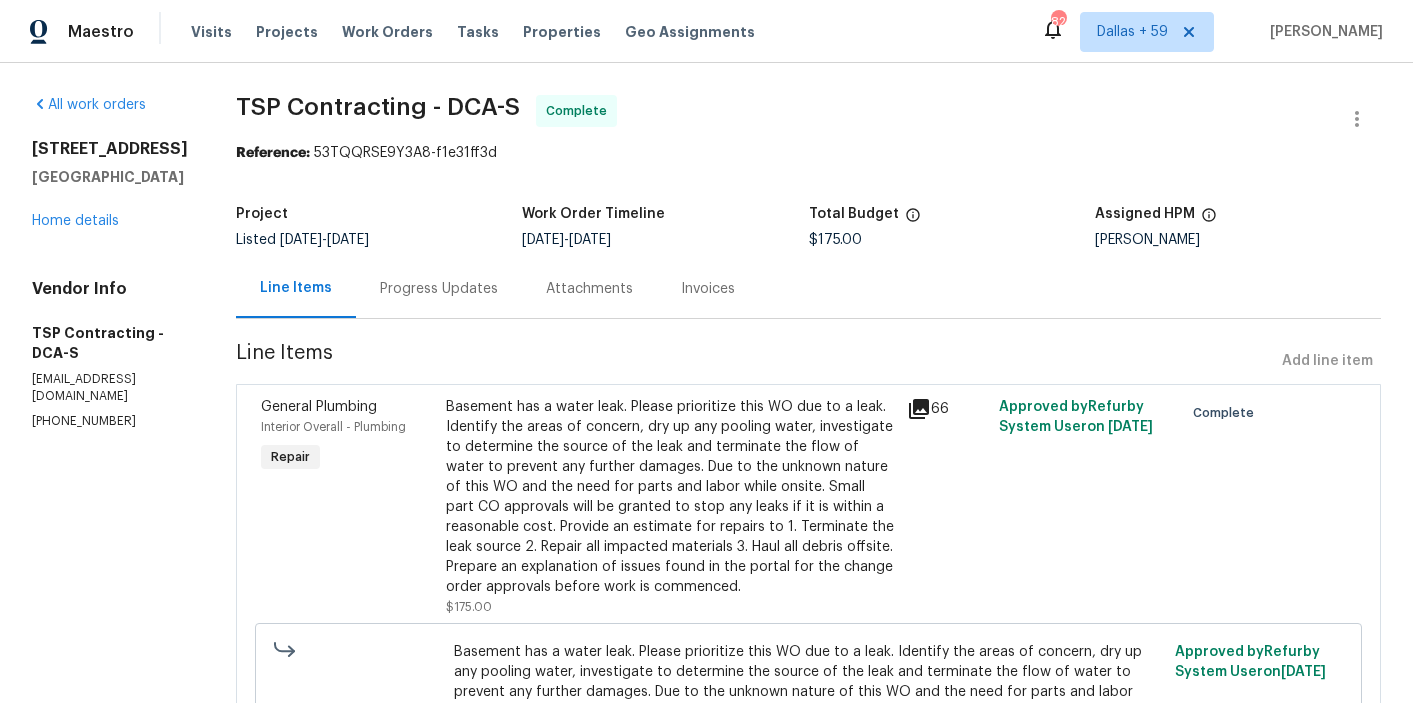 click on "Attachments" at bounding box center (589, 289) 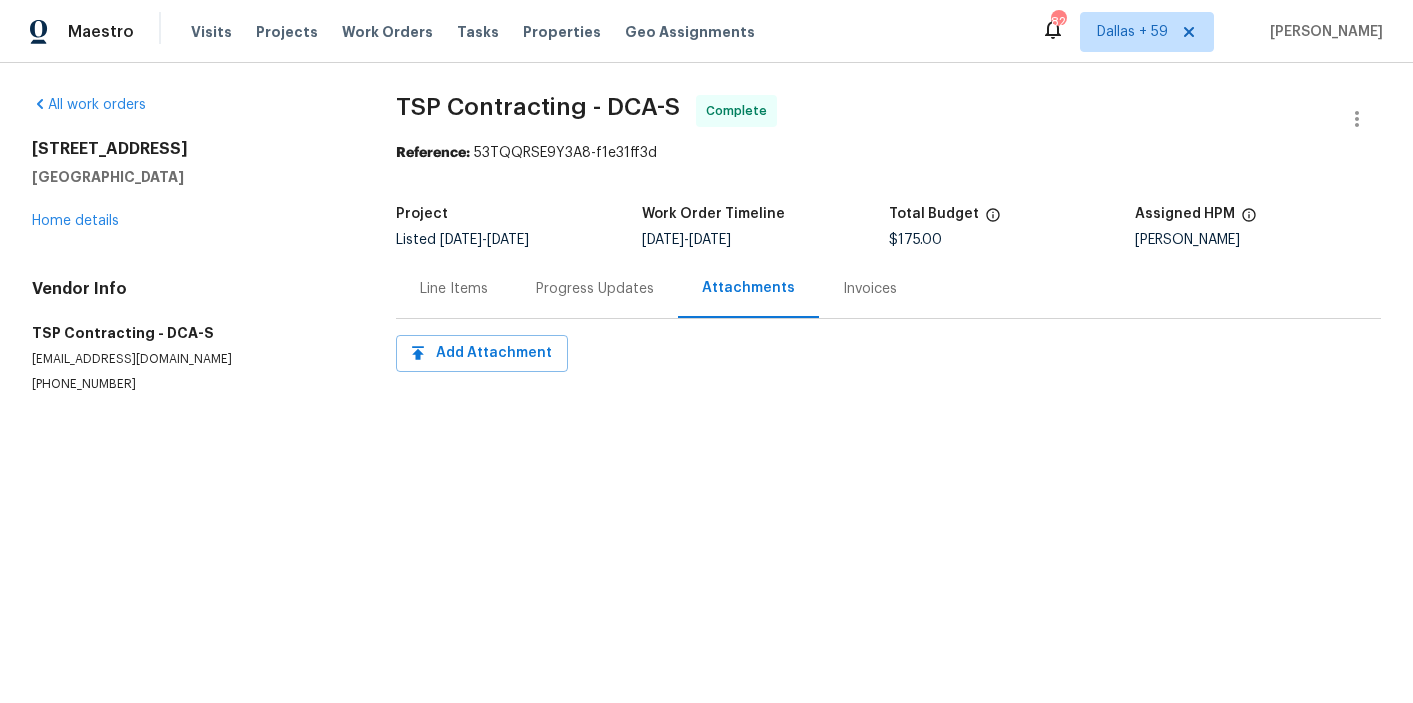 click on "Progress Updates" at bounding box center (595, 289) 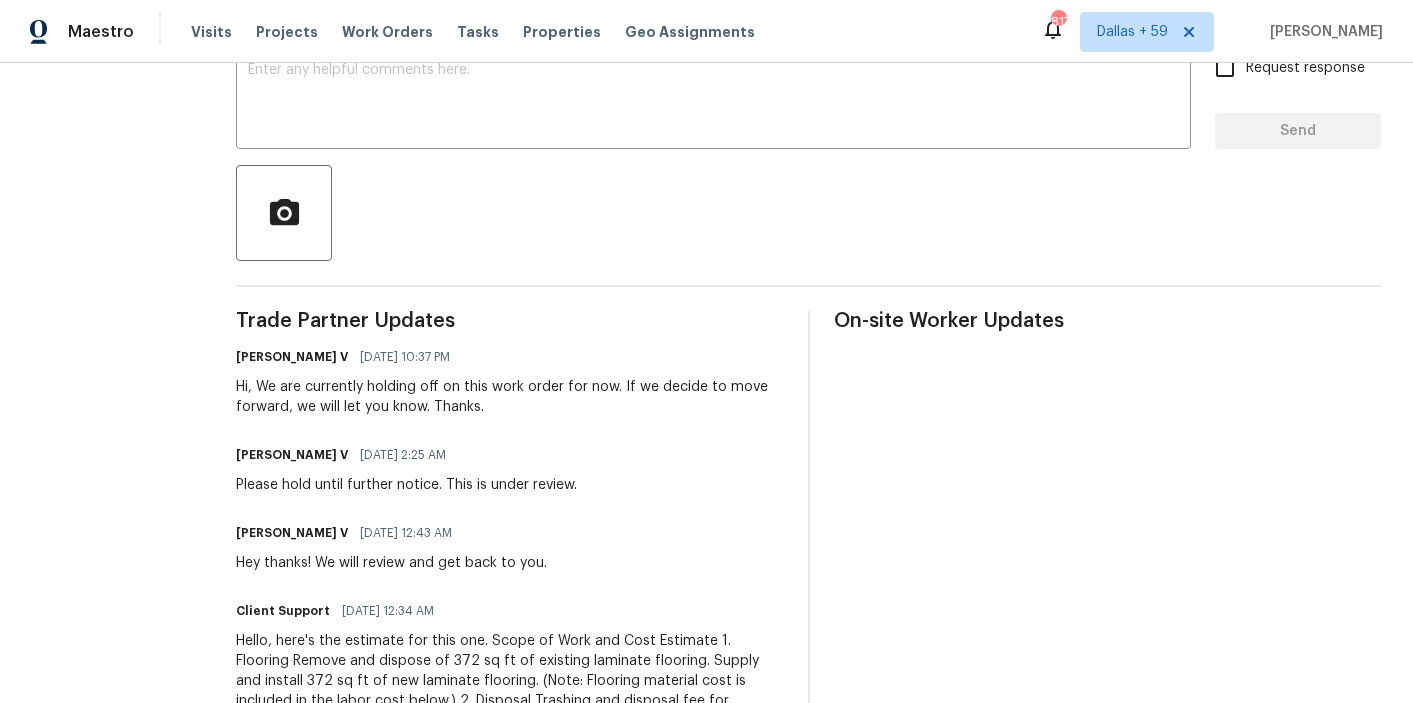 scroll, scrollTop: 0, scrollLeft: 0, axis: both 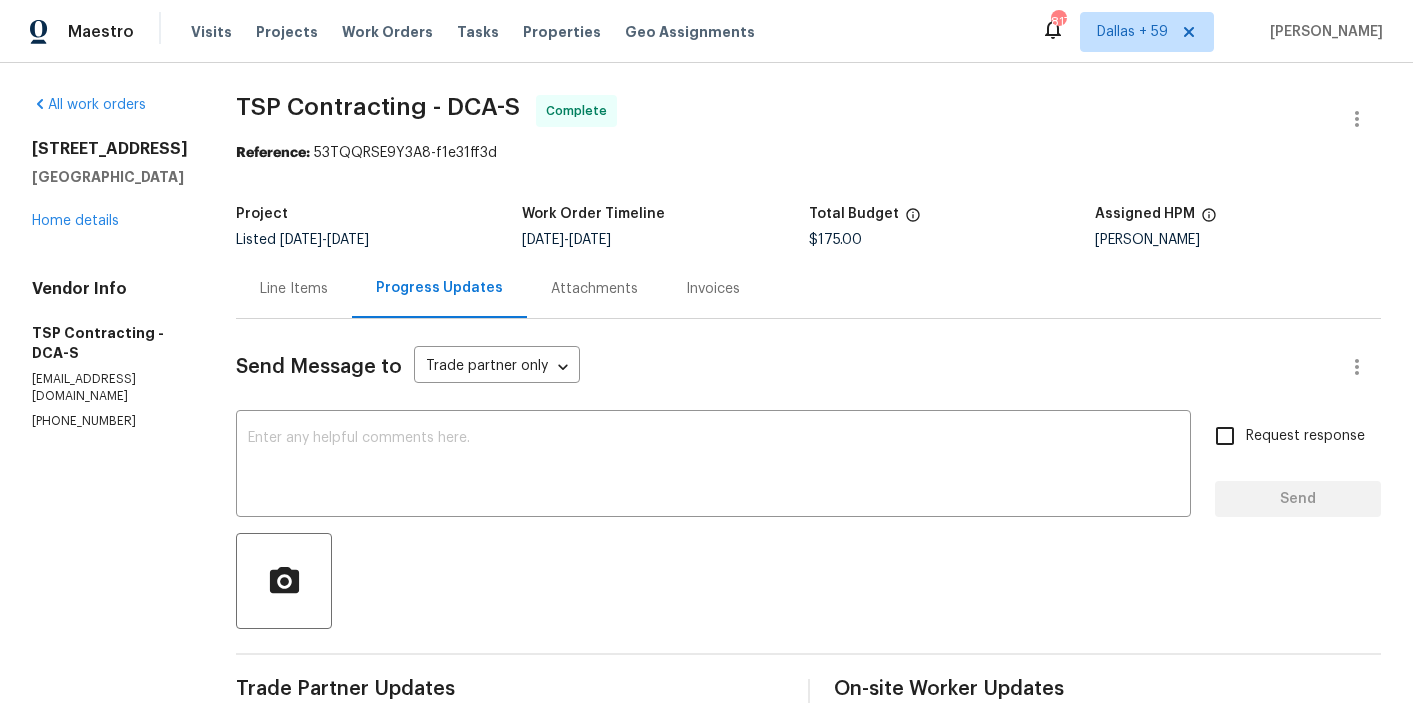 click on "Invoices" at bounding box center (713, 289) 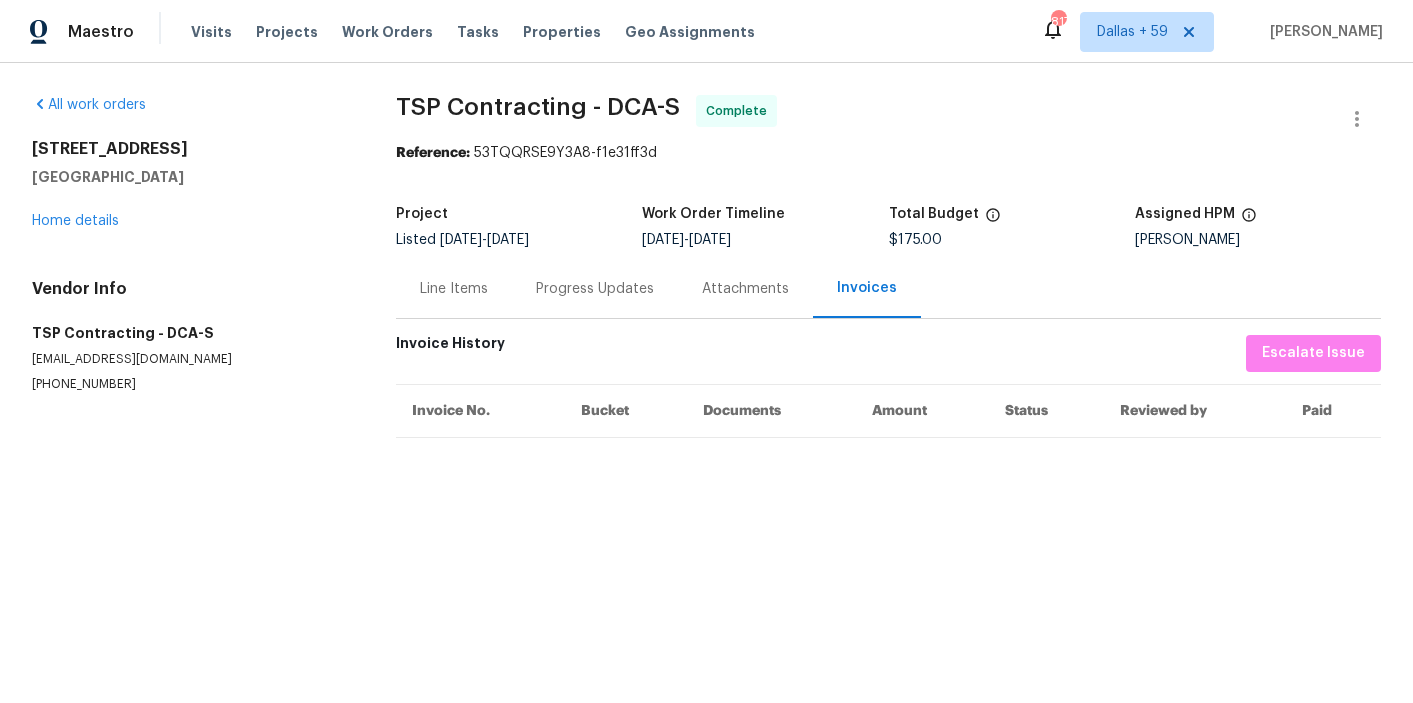click on "Progress Updates" at bounding box center [595, 289] 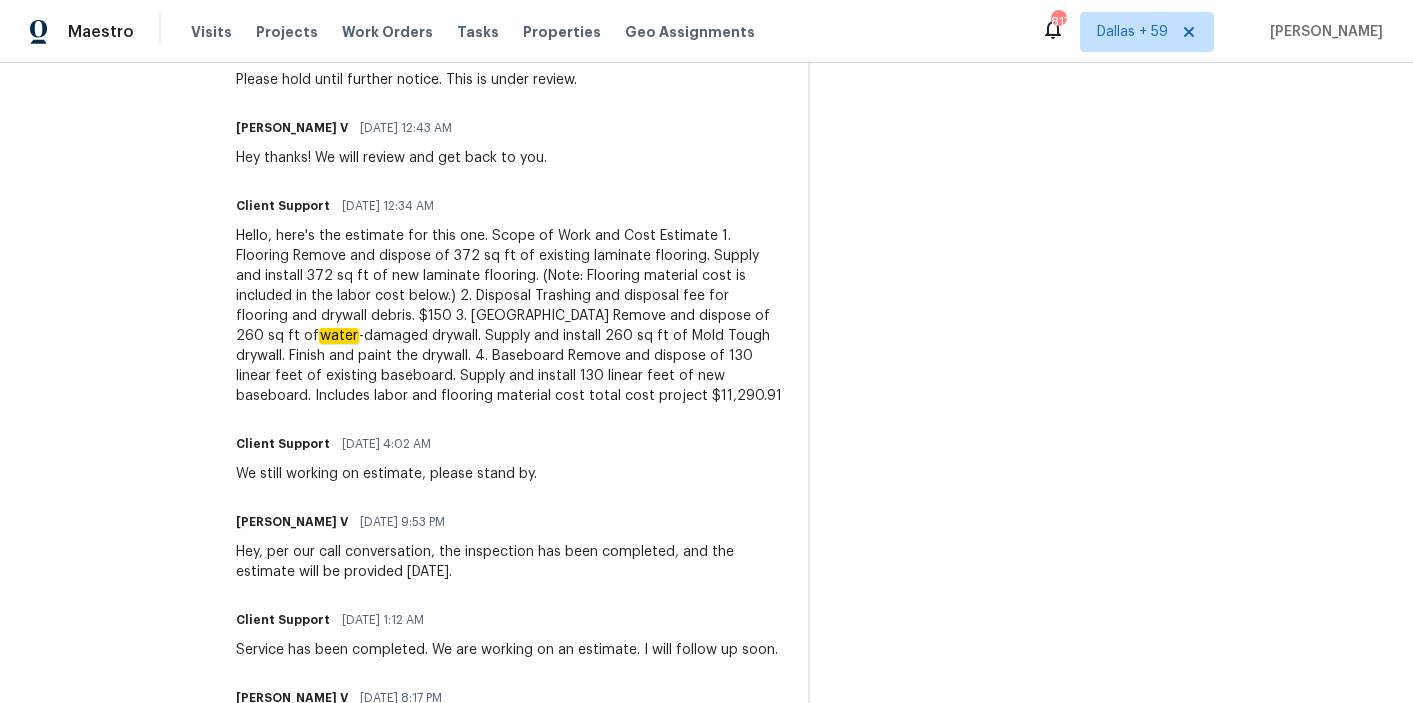 scroll, scrollTop: 775, scrollLeft: 0, axis: vertical 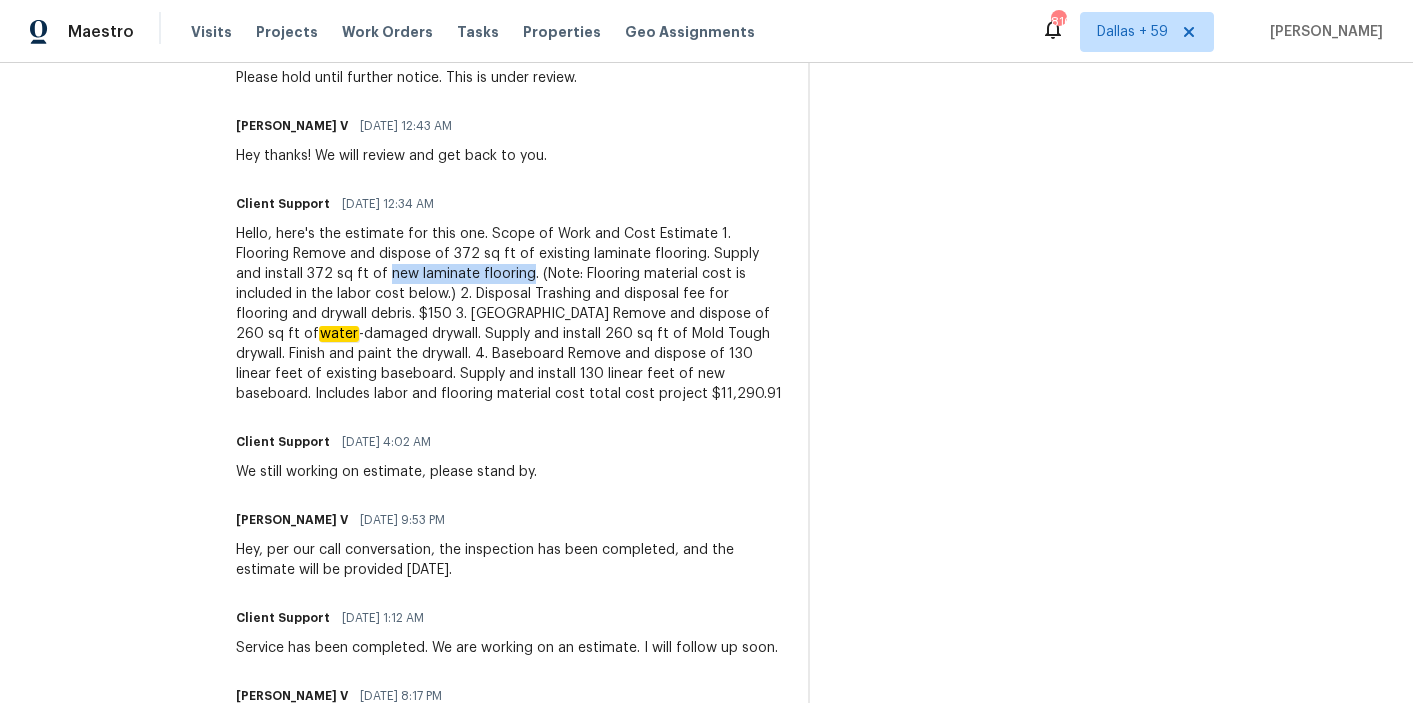 drag, startPoint x: 259, startPoint y: 275, endPoint x: 403, endPoint y: 280, distance: 144.08678 